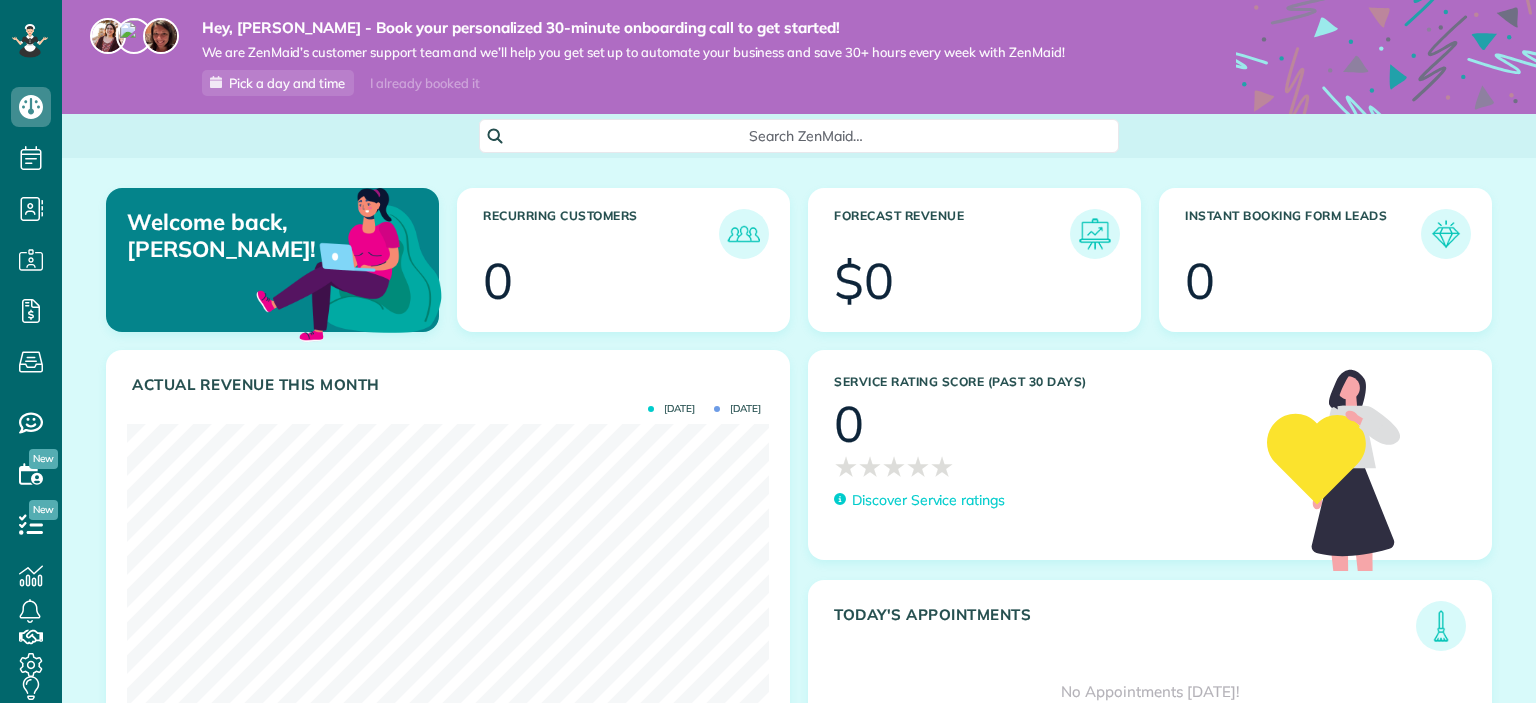 scroll, scrollTop: 0, scrollLeft: 0, axis: both 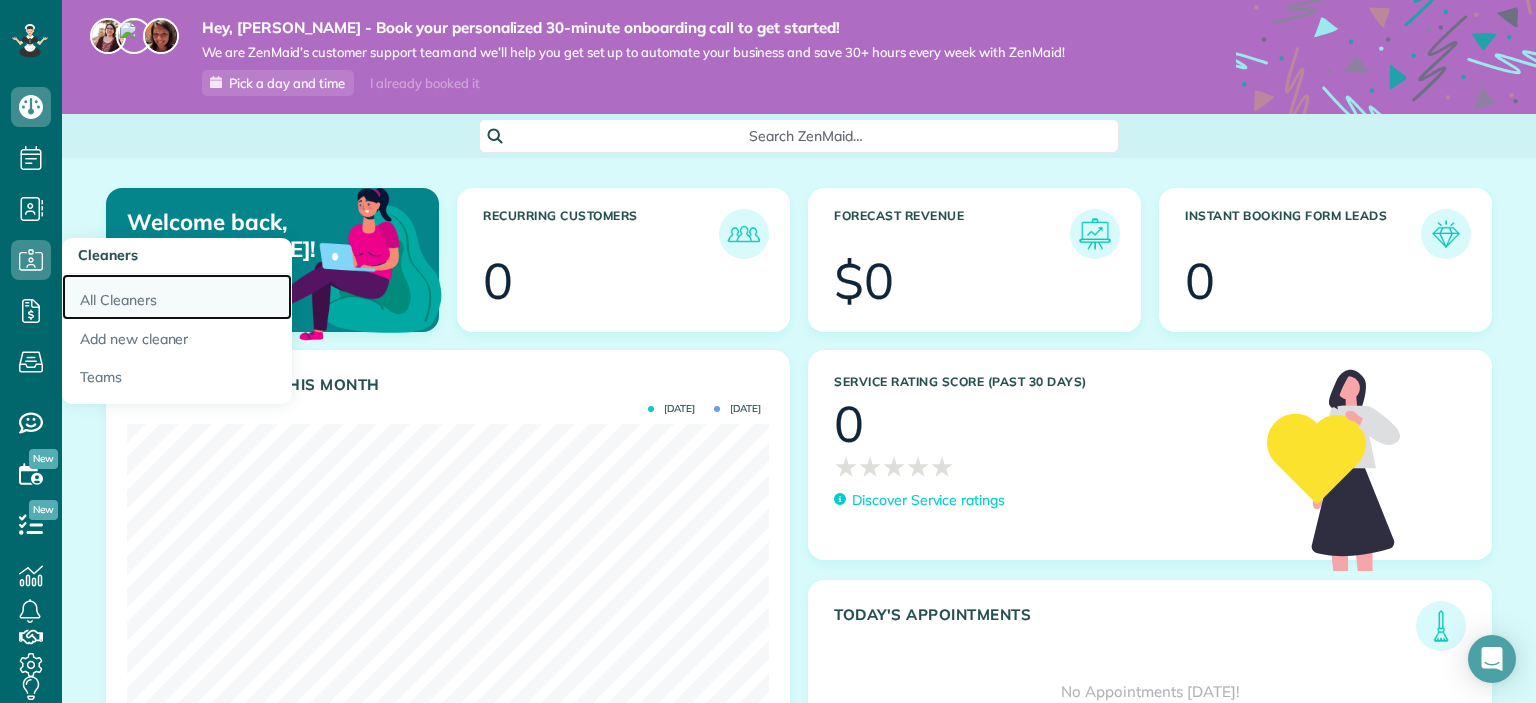 click on "All Cleaners" at bounding box center (177, 297) 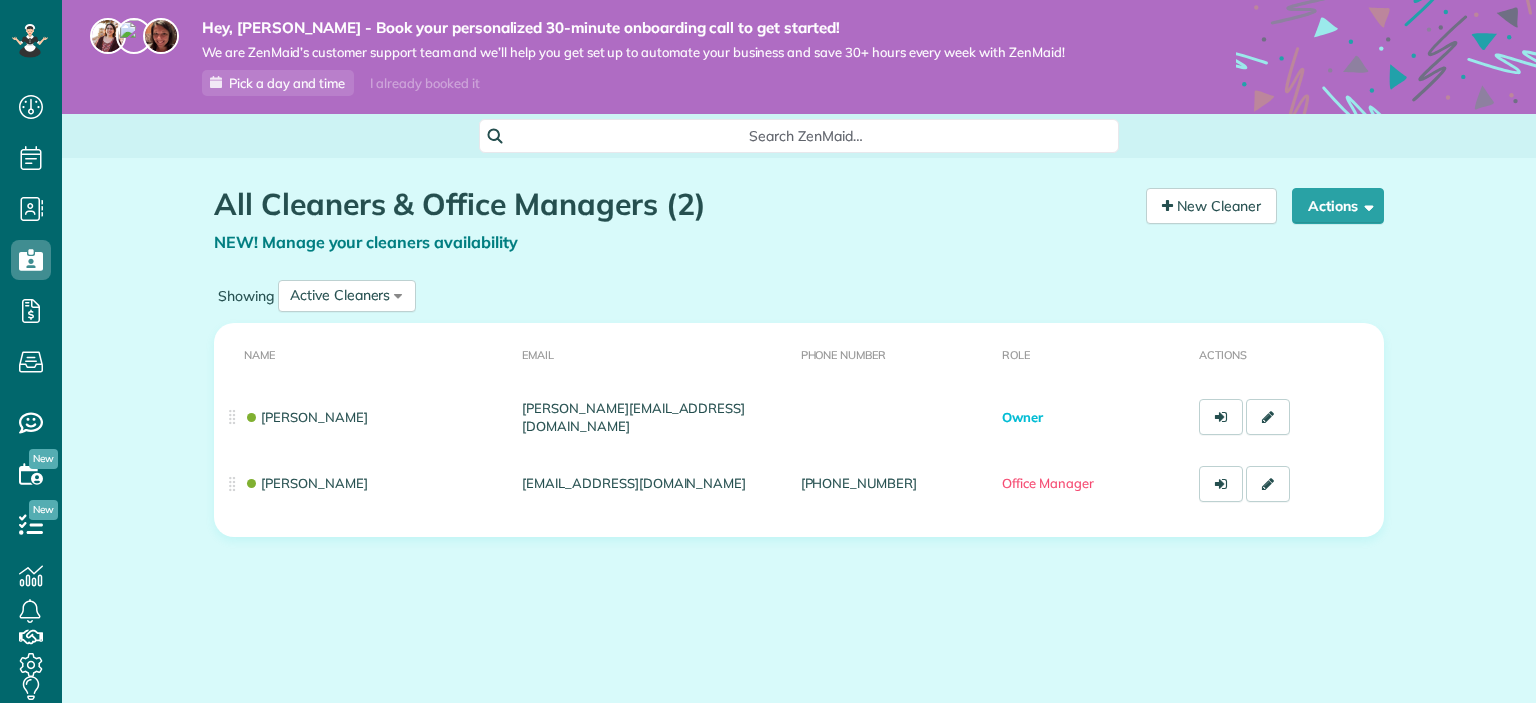scroll, scrollTop: 0, scrollLeft: 0, axis: both 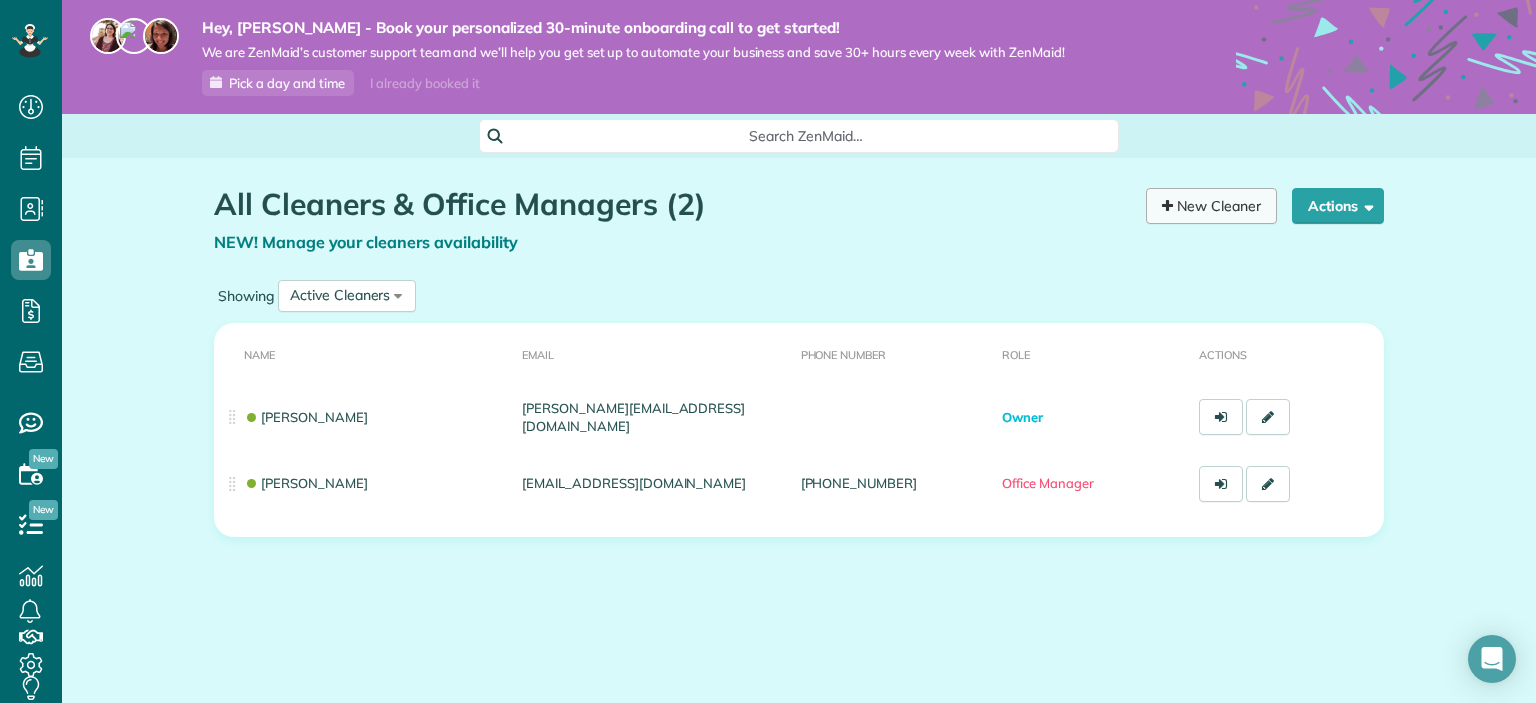click on "New Cleaner" at bounding box center [1211, 206] 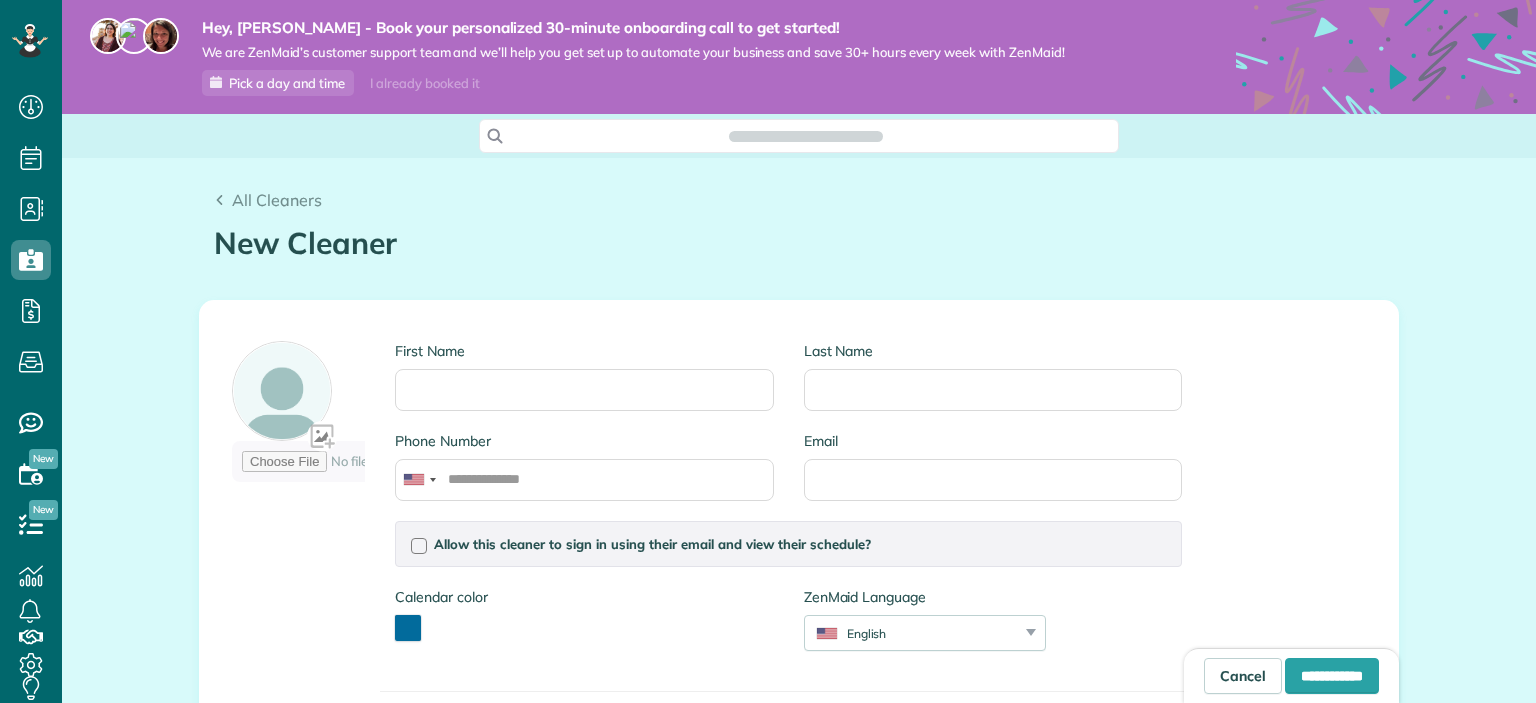 scroll, scrollTop: 0, scrollLeft: 0, axis: both 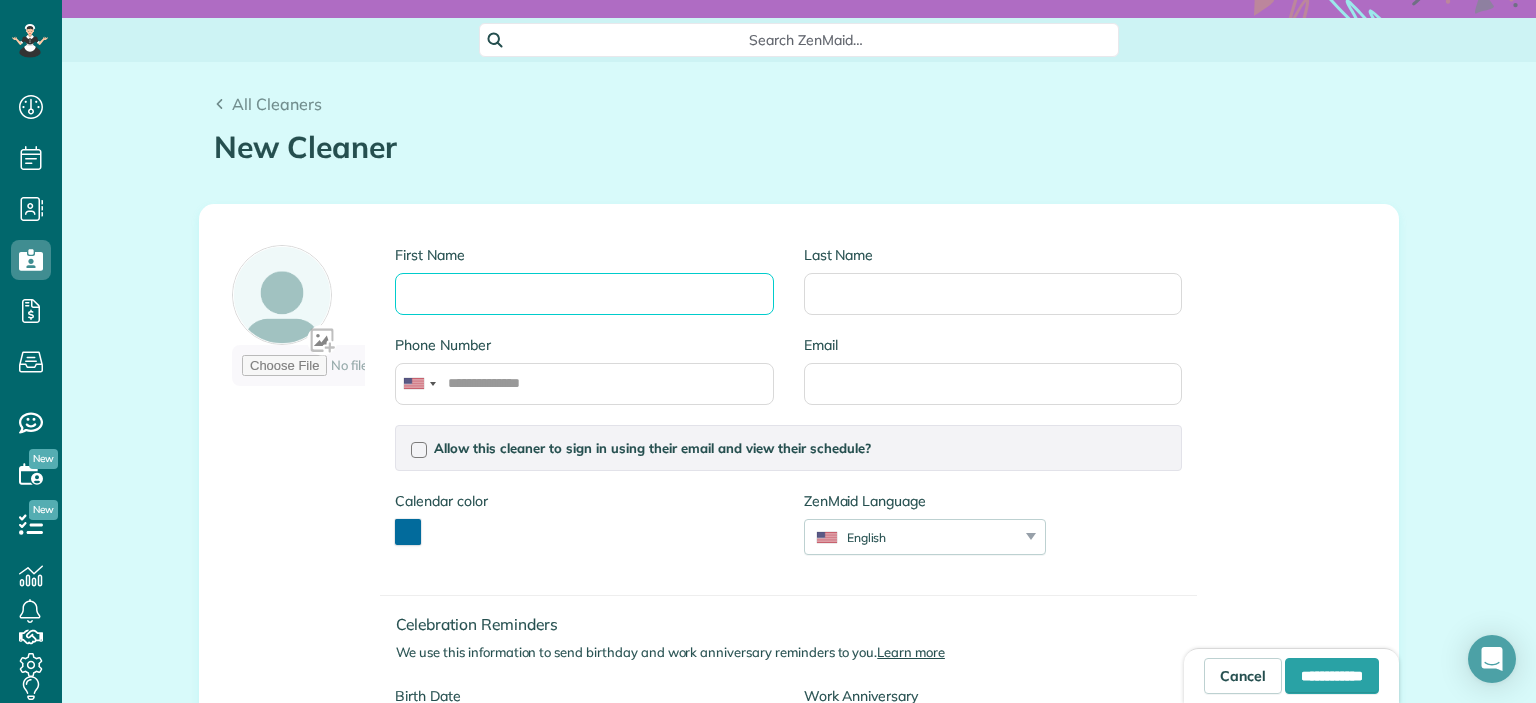 click on "First Name" at bounding box center [584, 294] 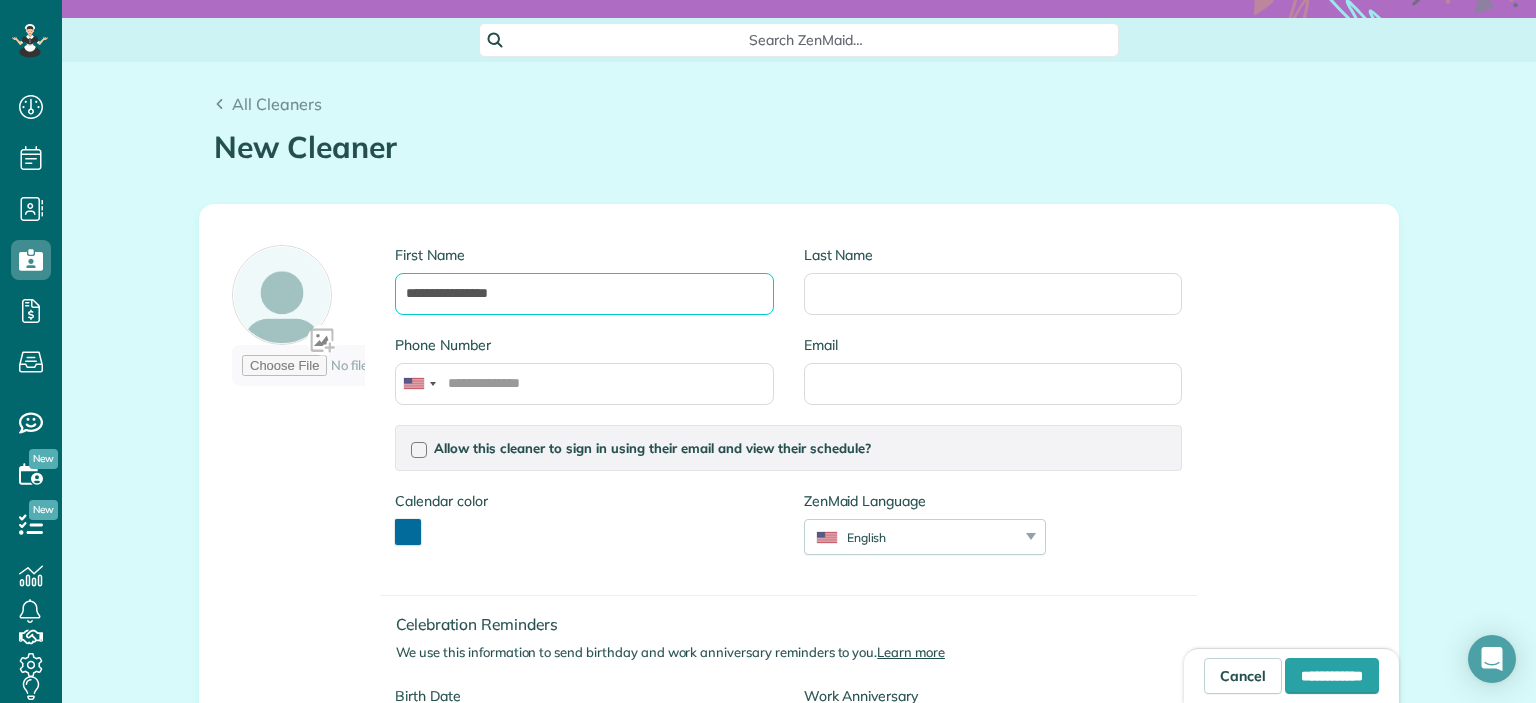 drag, startPoint x: 462, startPoint y: 294, endPoint x: 382, endPoint y: 283, distance: 80.75271 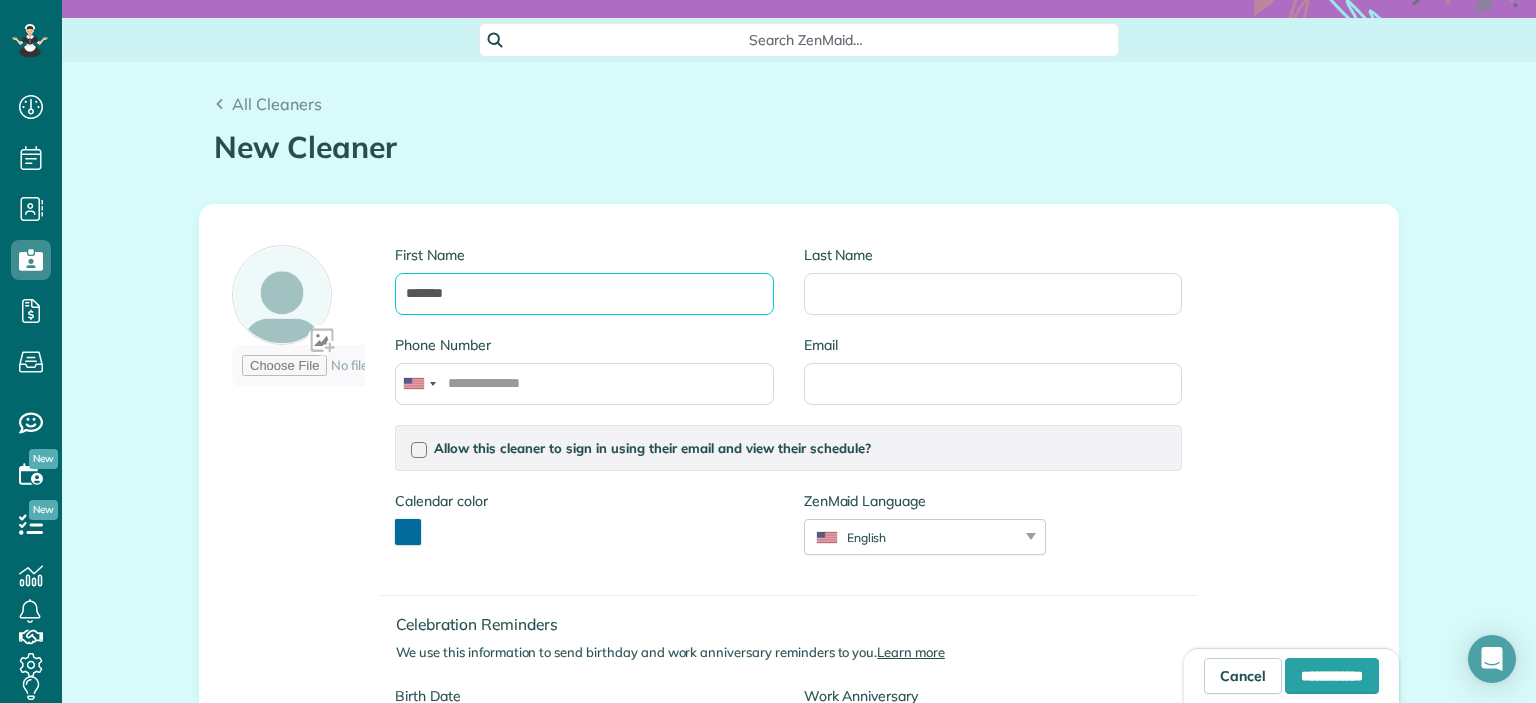 type on "*******" 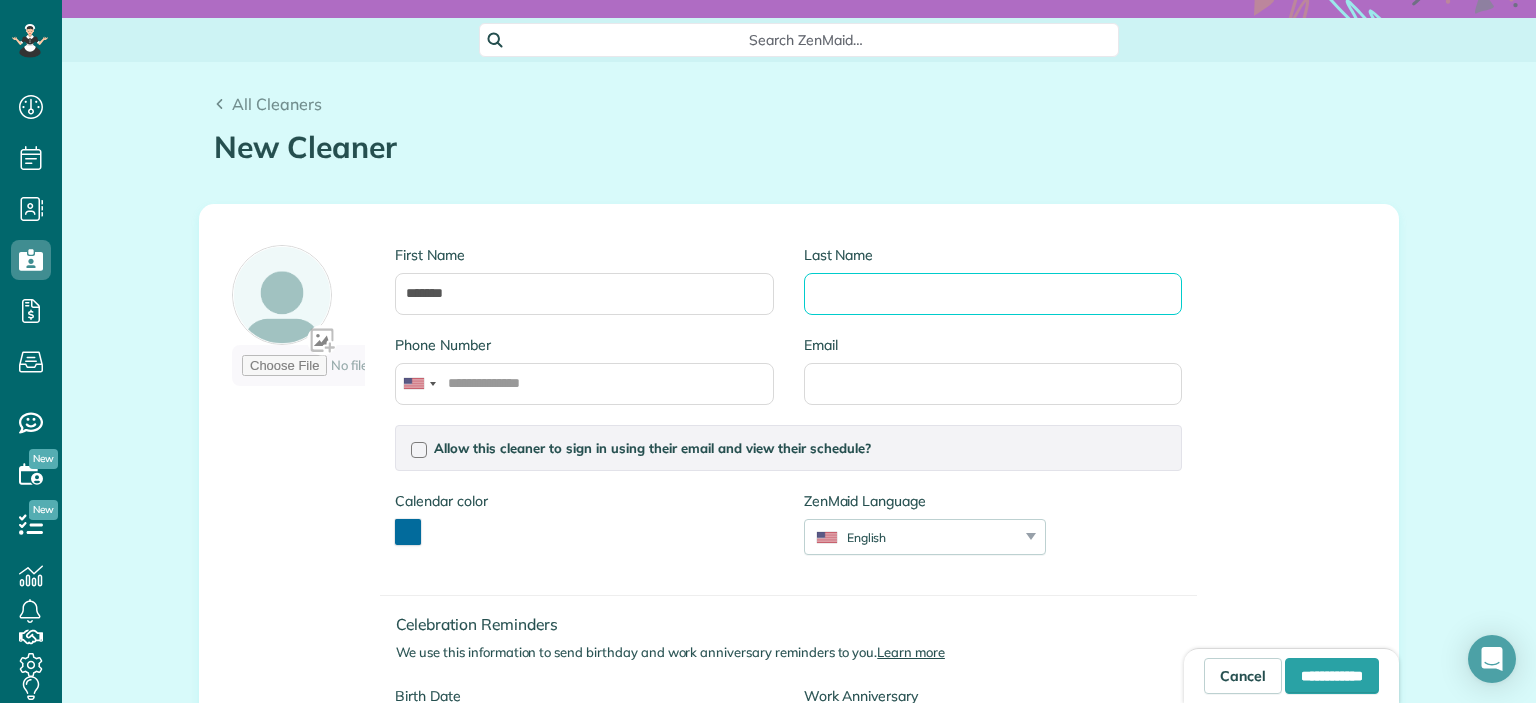 click on "Last Name" at bounding box center (993, 294) 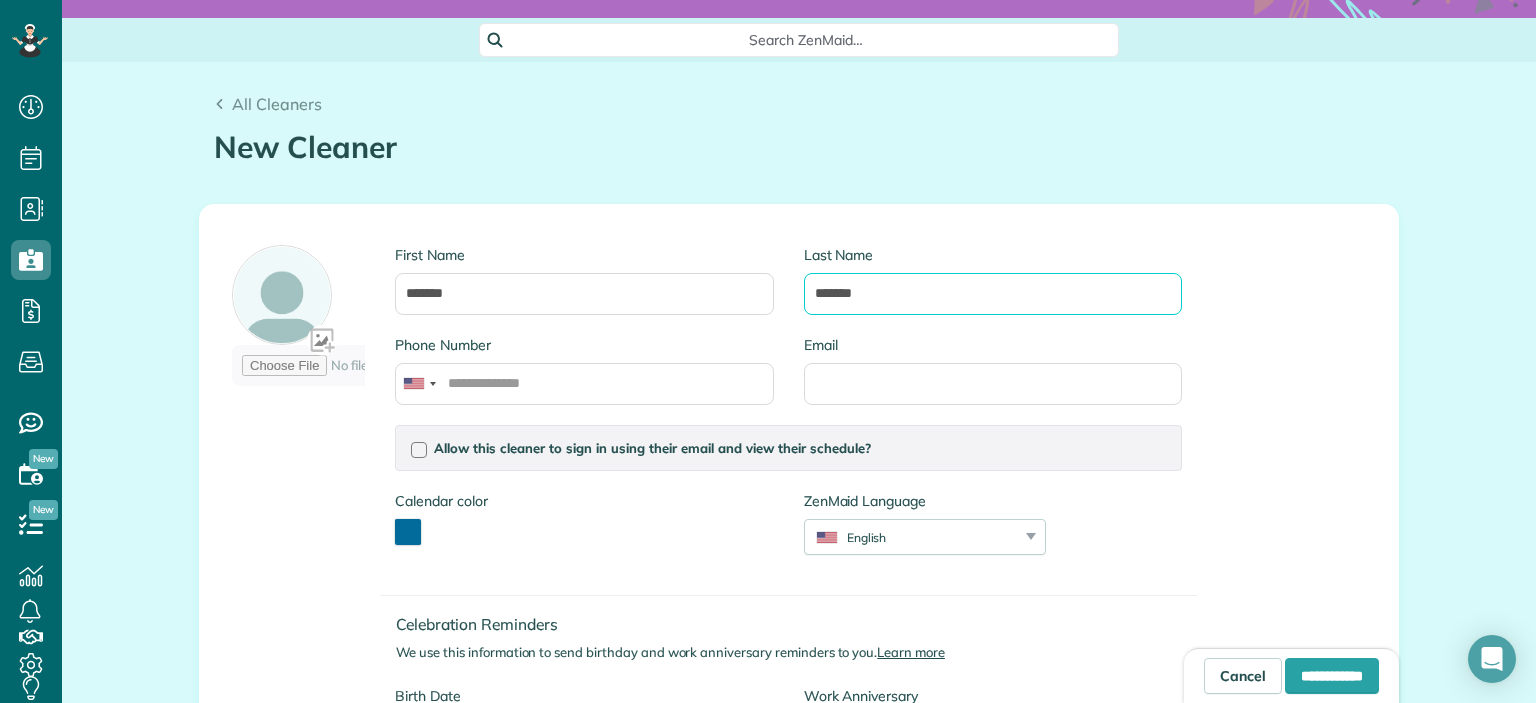 type on "*******" 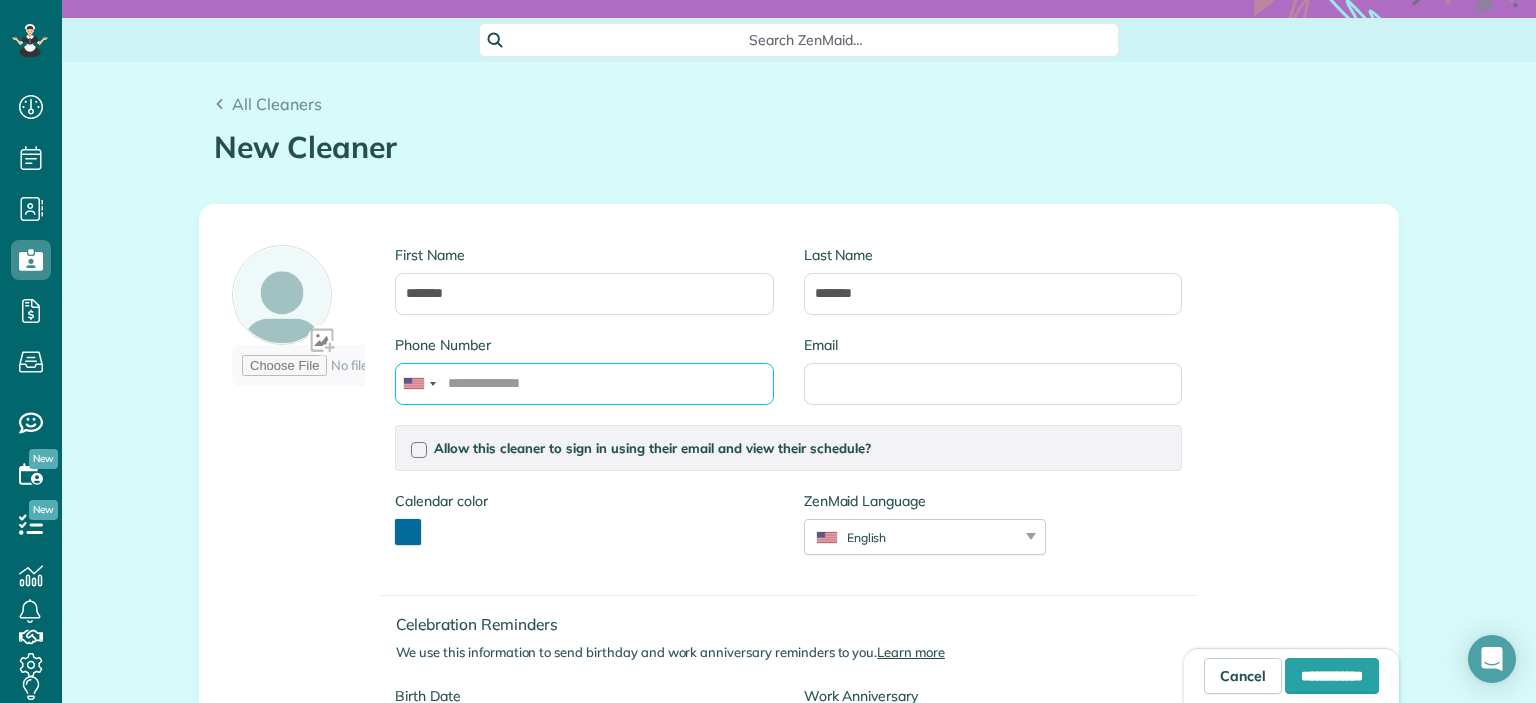 click on "Phone Number" at bounding box center (584, 384) 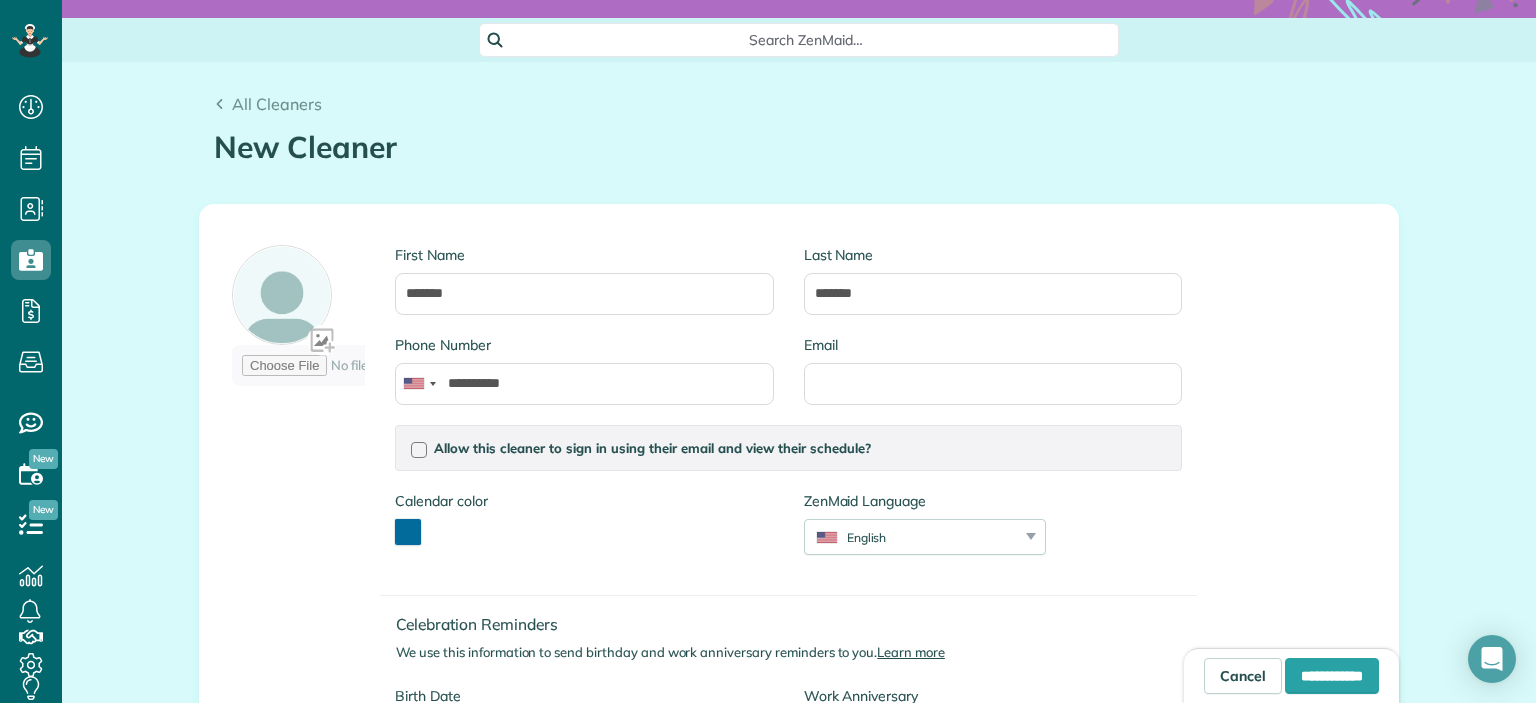 click on "**********" at bounding box center (799, 498) 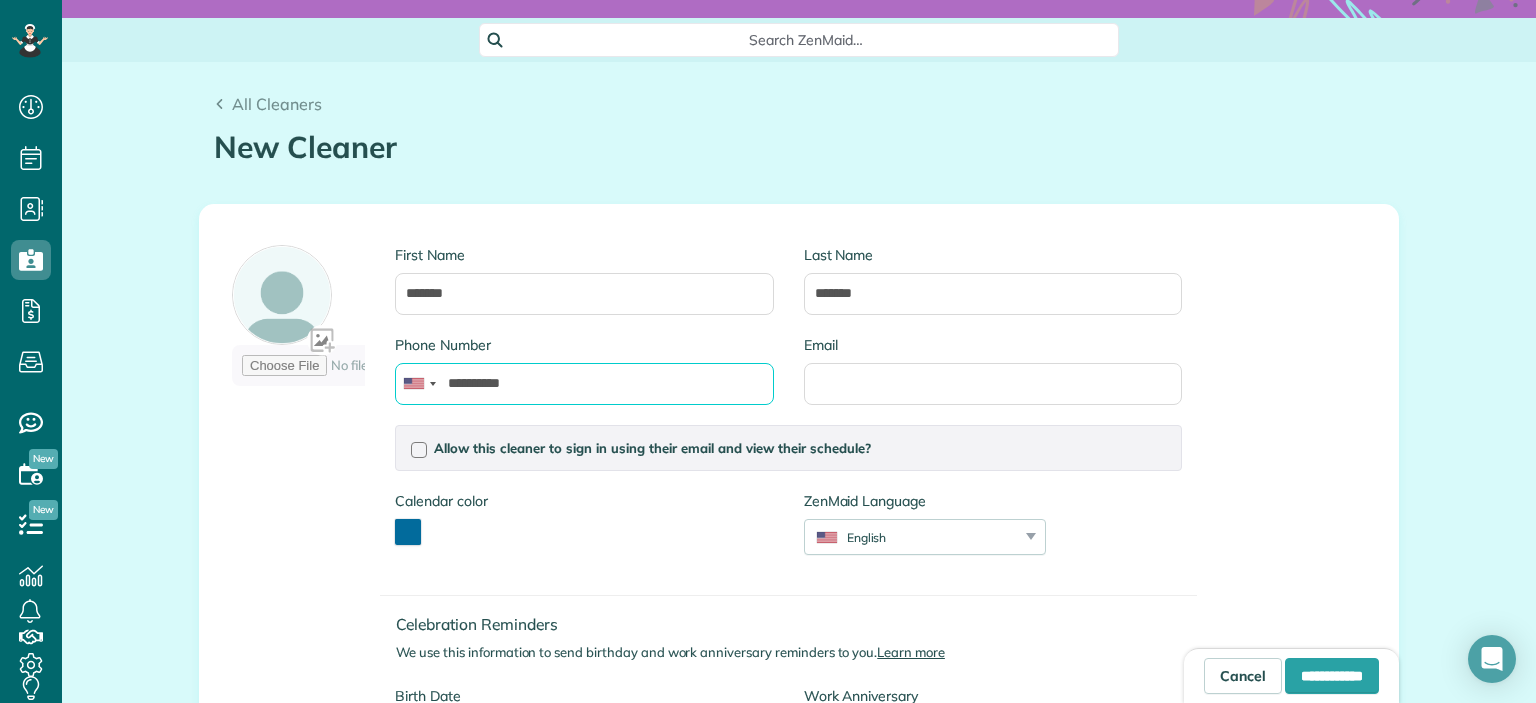 click on "**********" at bounding box center (584, 384) 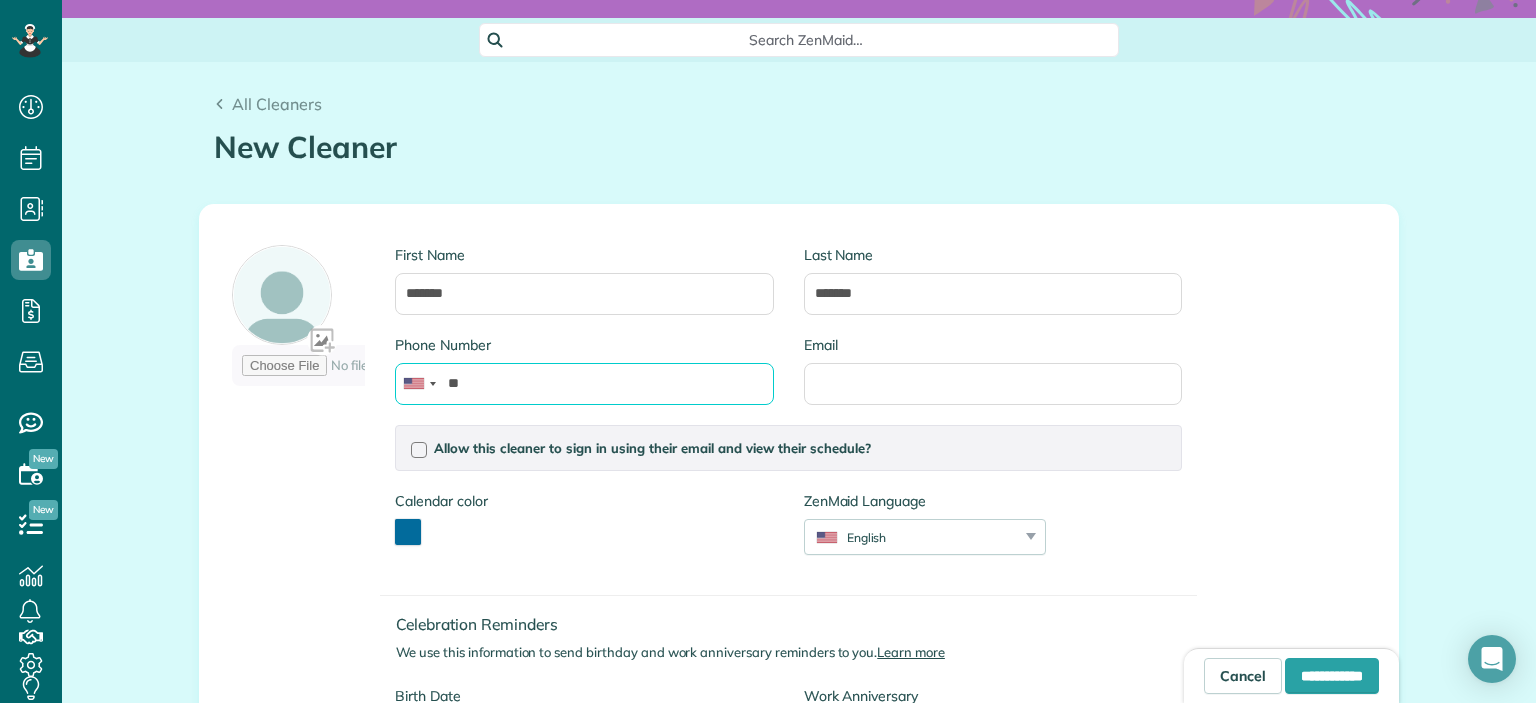 type on "*" 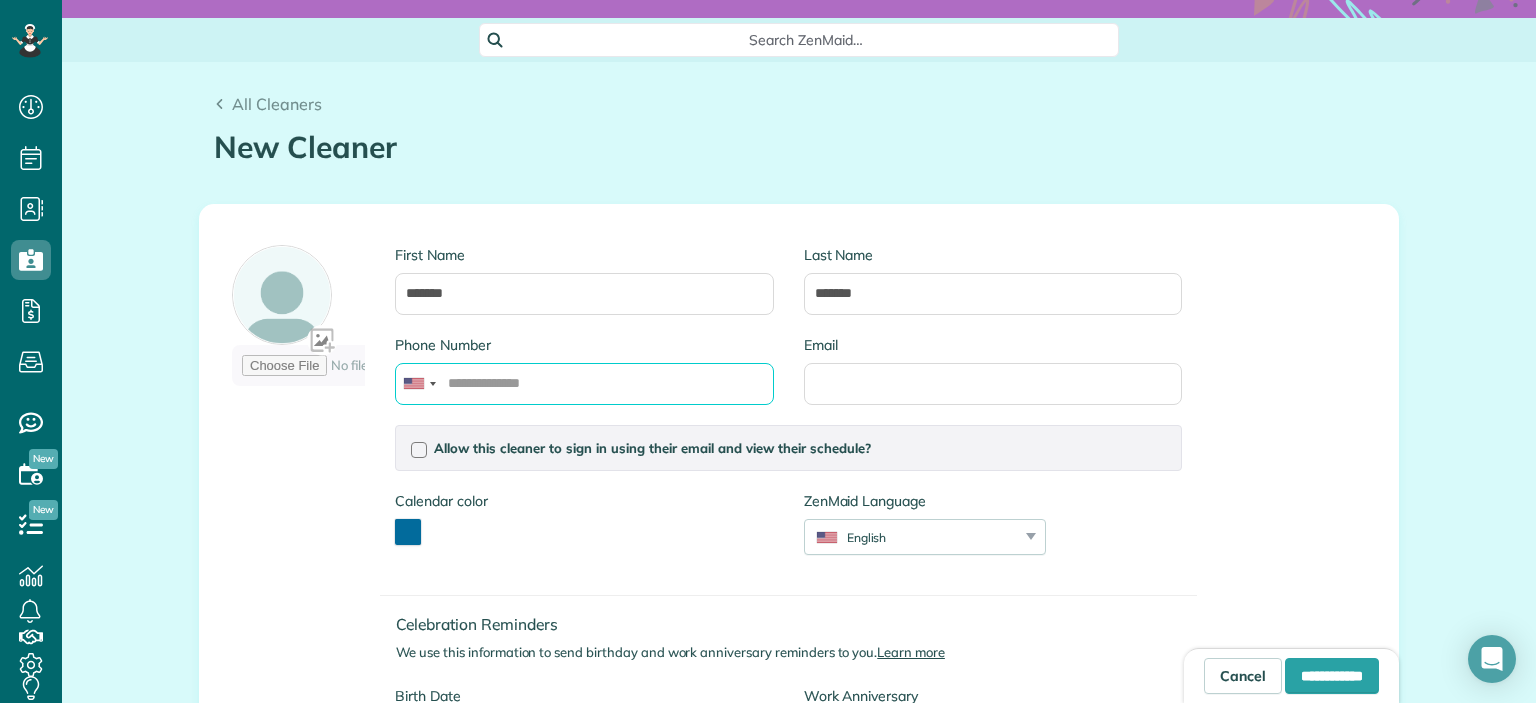 paste on "**********" 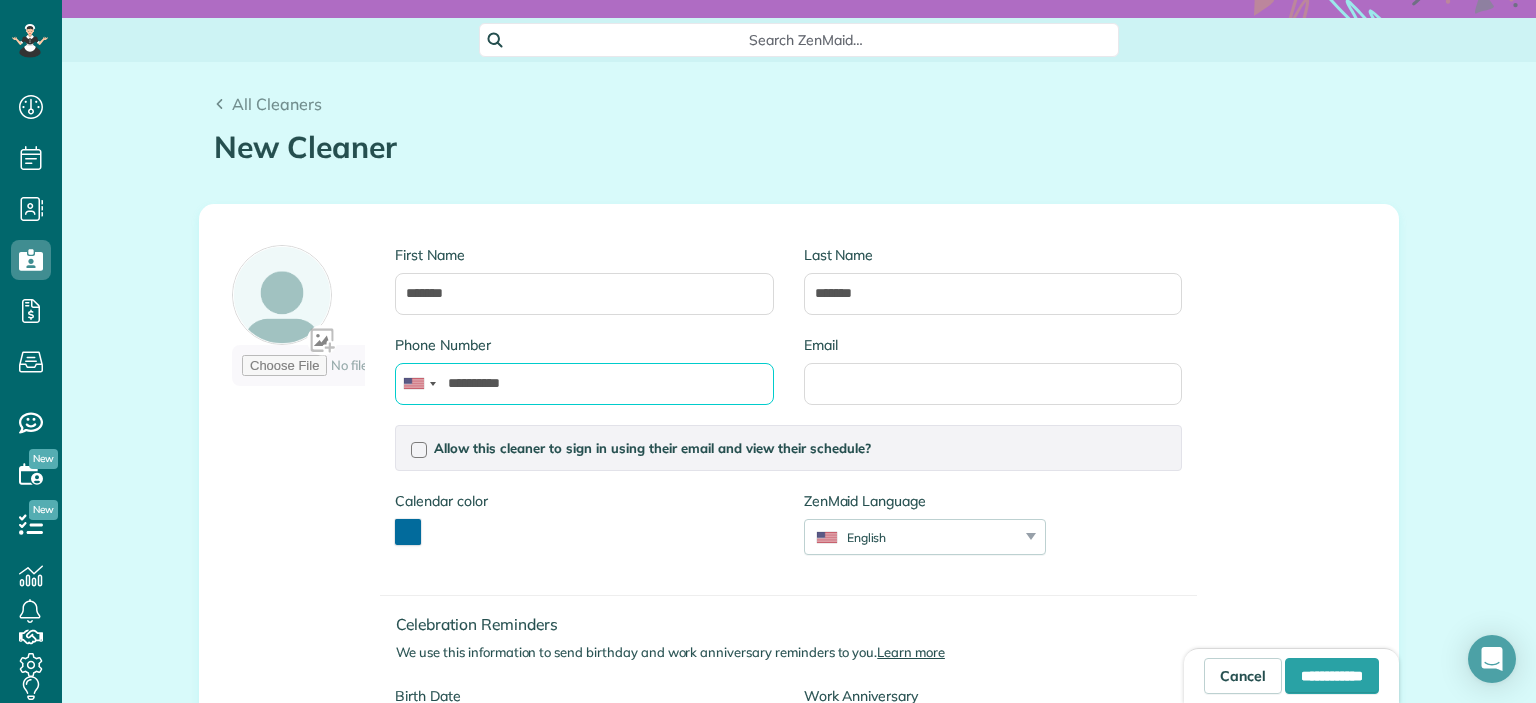 drag, startPoint x: 550, startPoint y: 378, endPoint x: 561, endPoint y: 373, distance: 12.083046 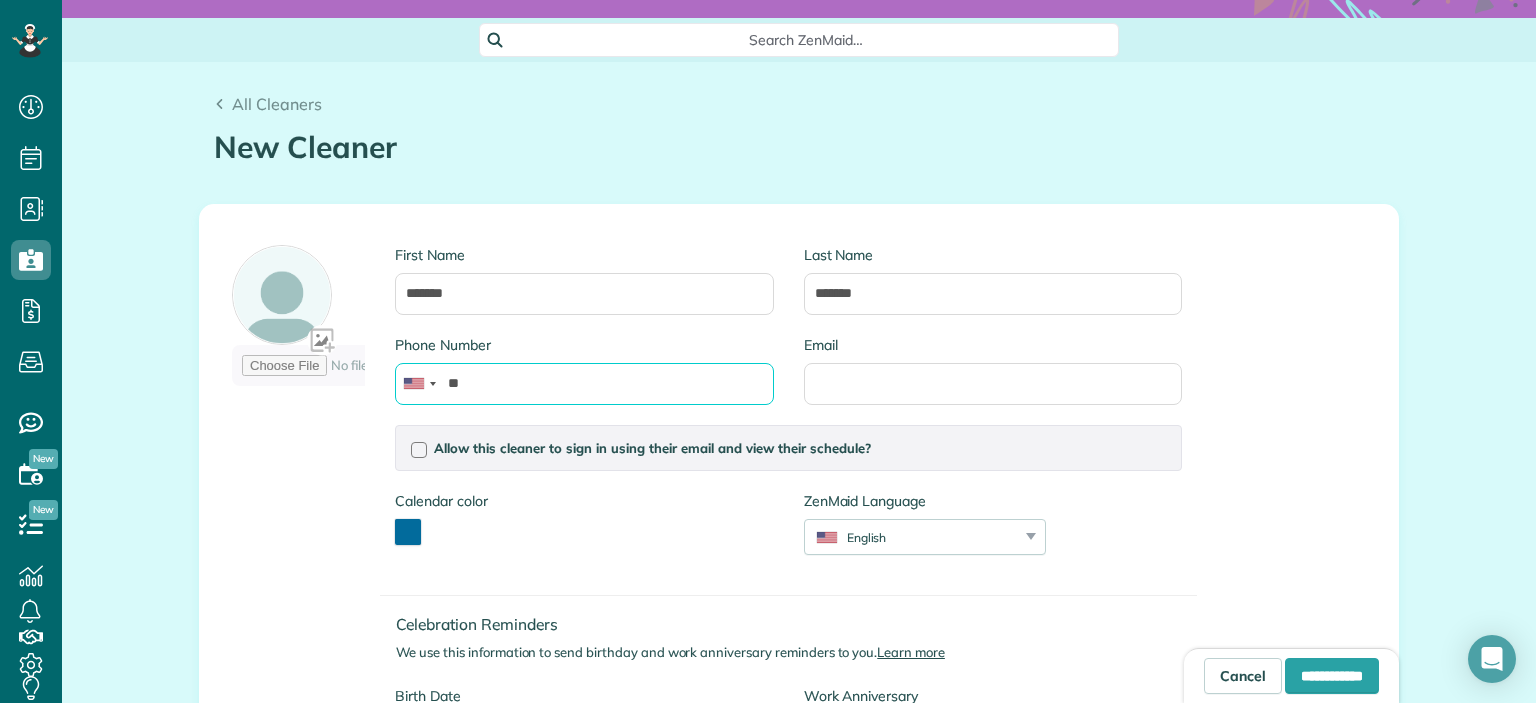 type on "*" 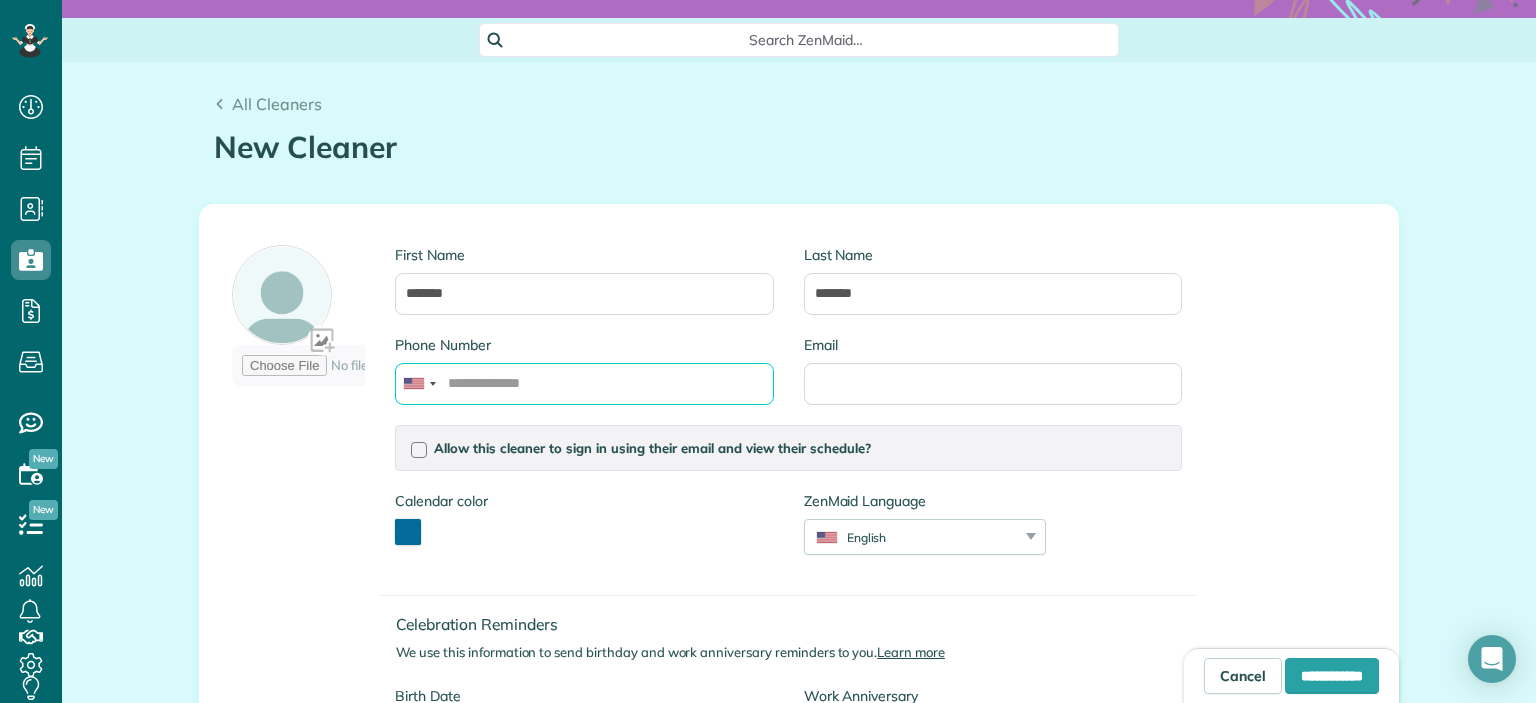 paste on "**********" 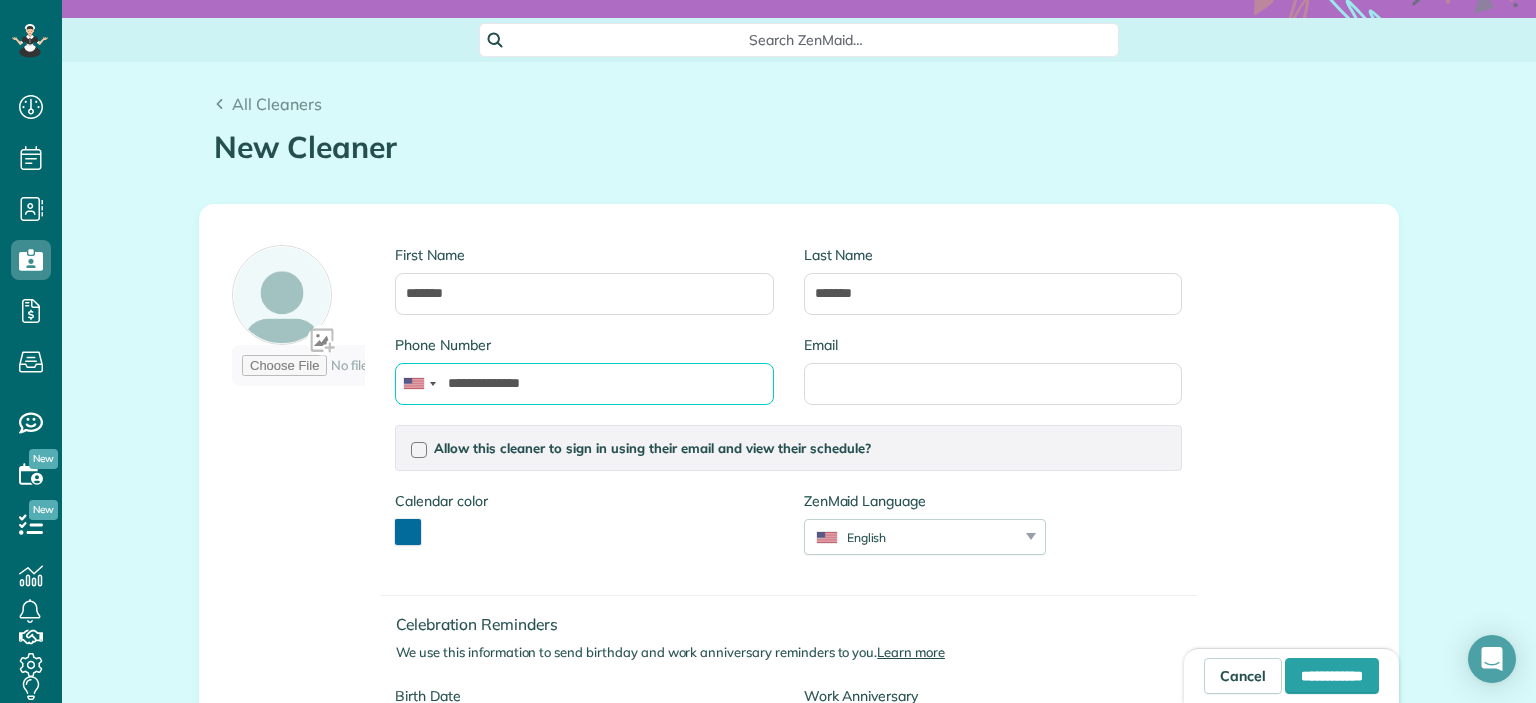 type on "**********" 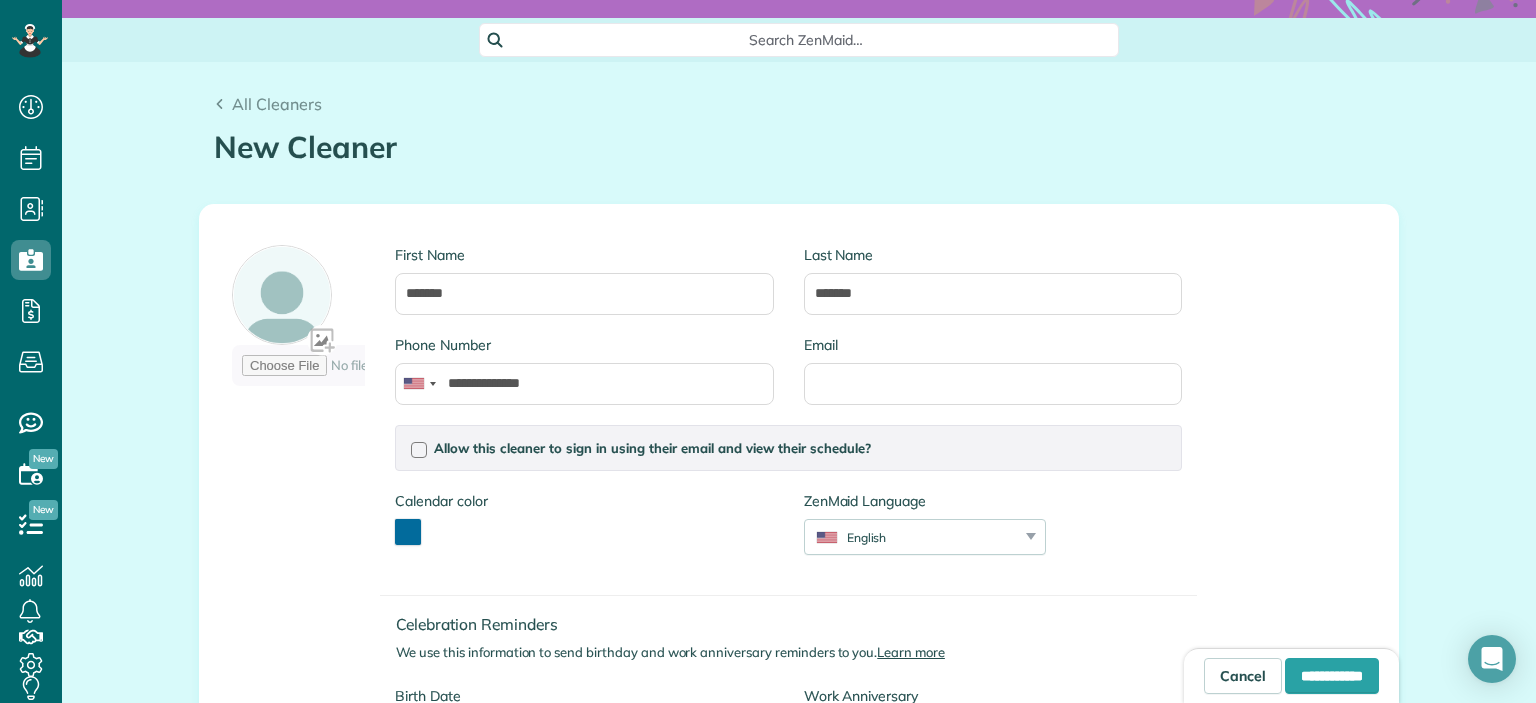 drag, startPoint x: 1233, startPoint y: 376, endPoint x: 1250, endPoint y: 302, distance: 75.9276 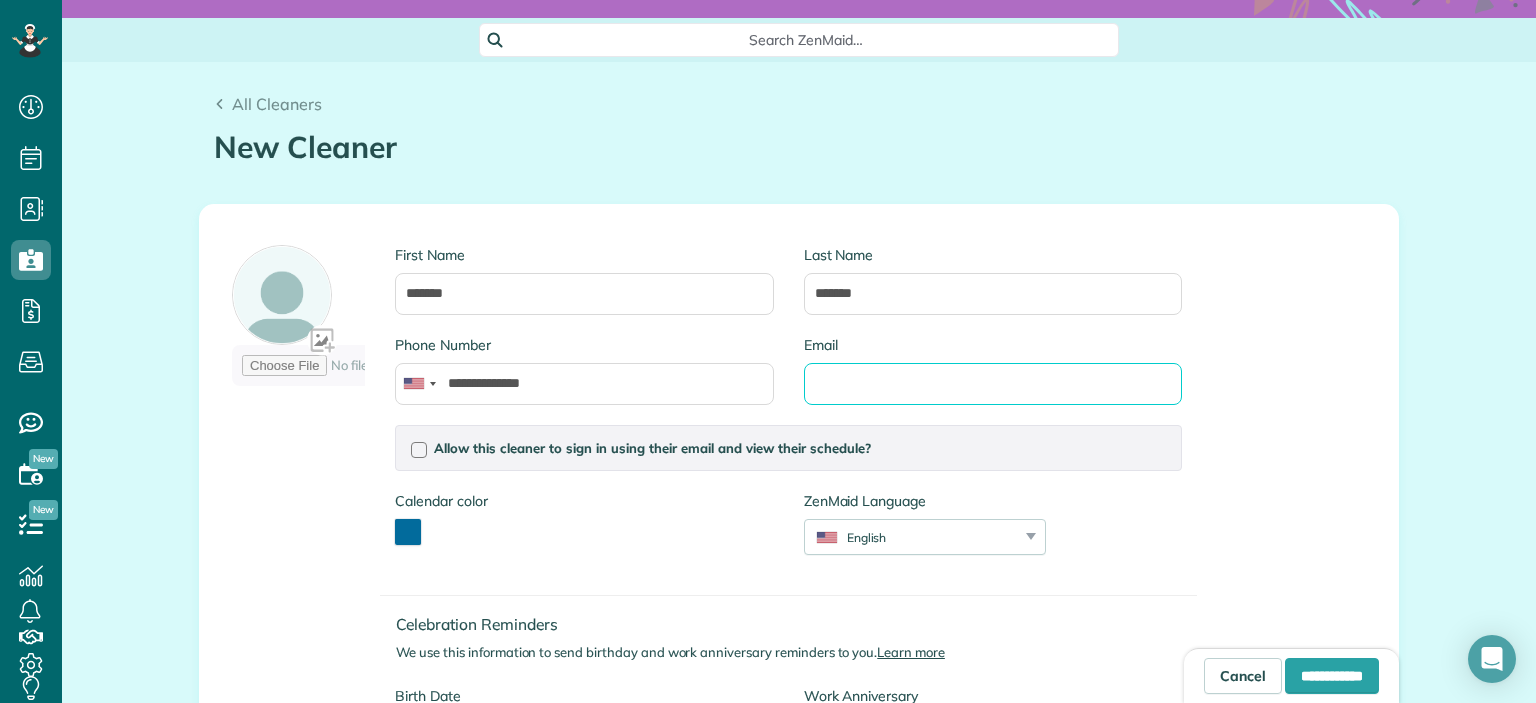 click on "Email" at bounding box center [993, 384] 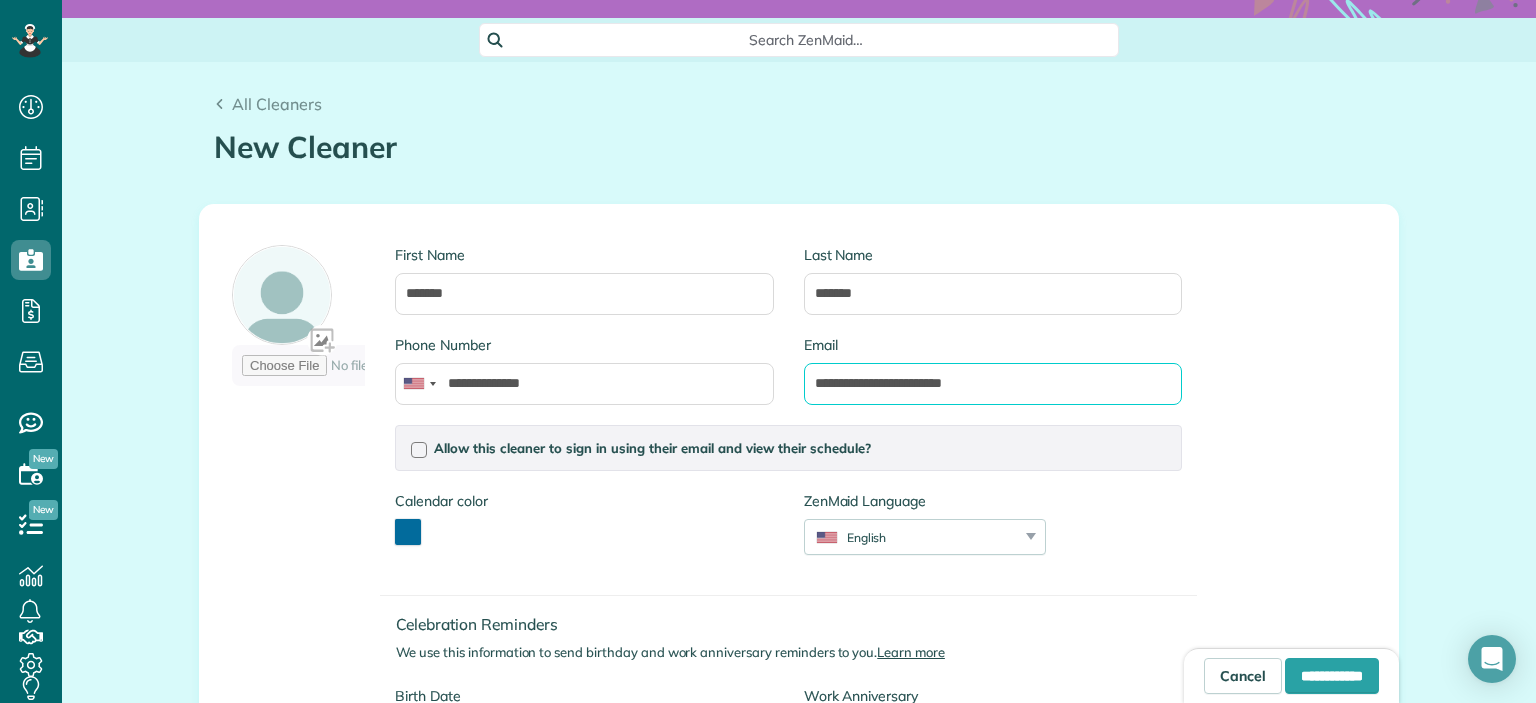 type on "**********" 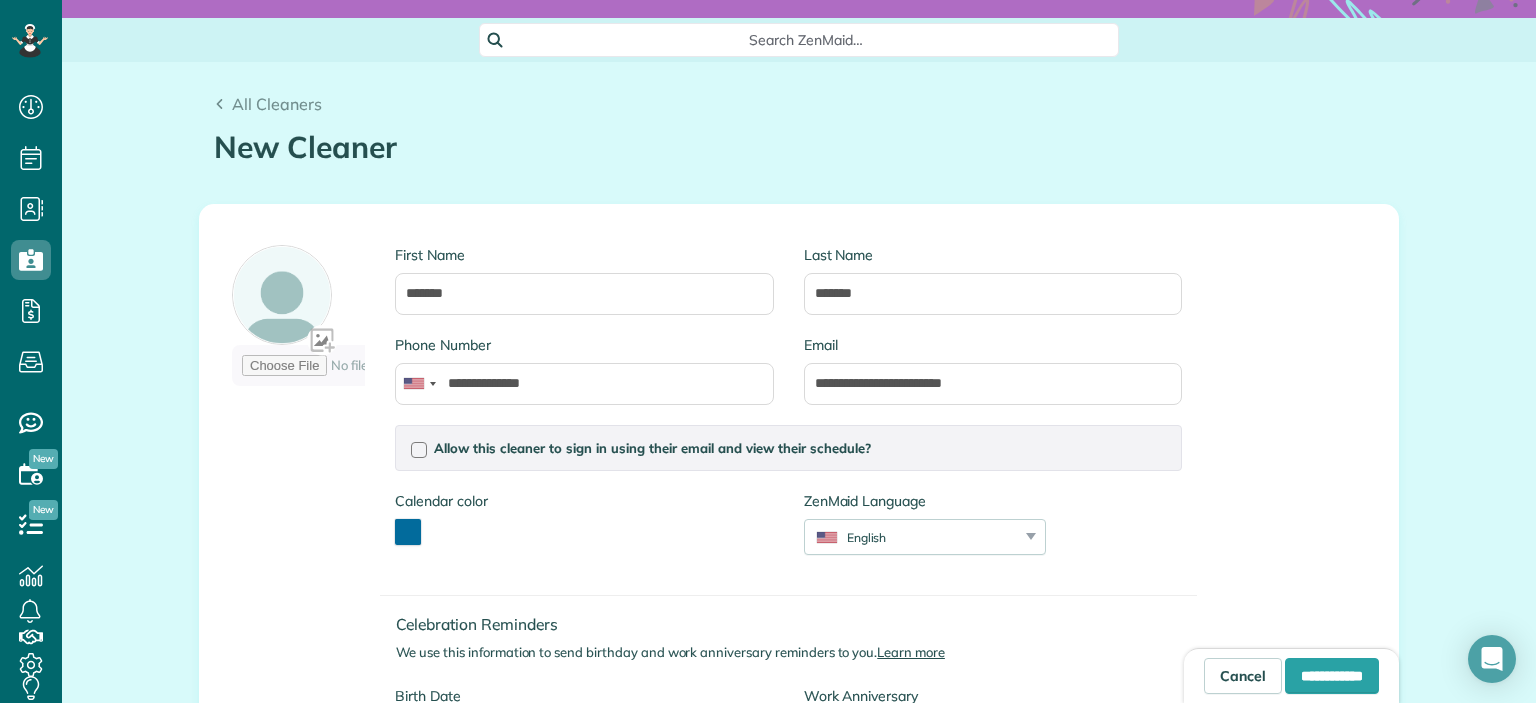 click on "**********" at bounding box center (799, 498) 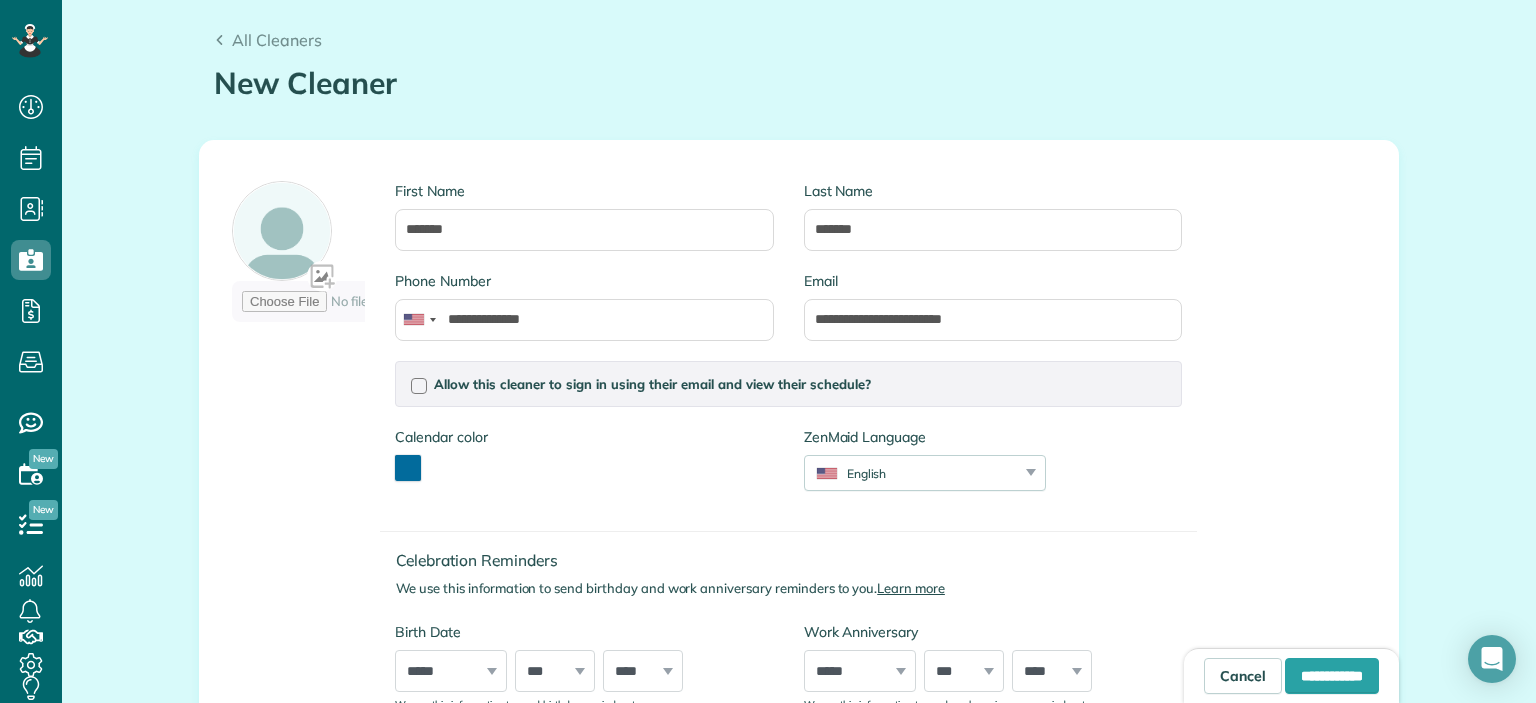 scroll, scrollTop: 192, scrollLeft: 0, axis: vertical 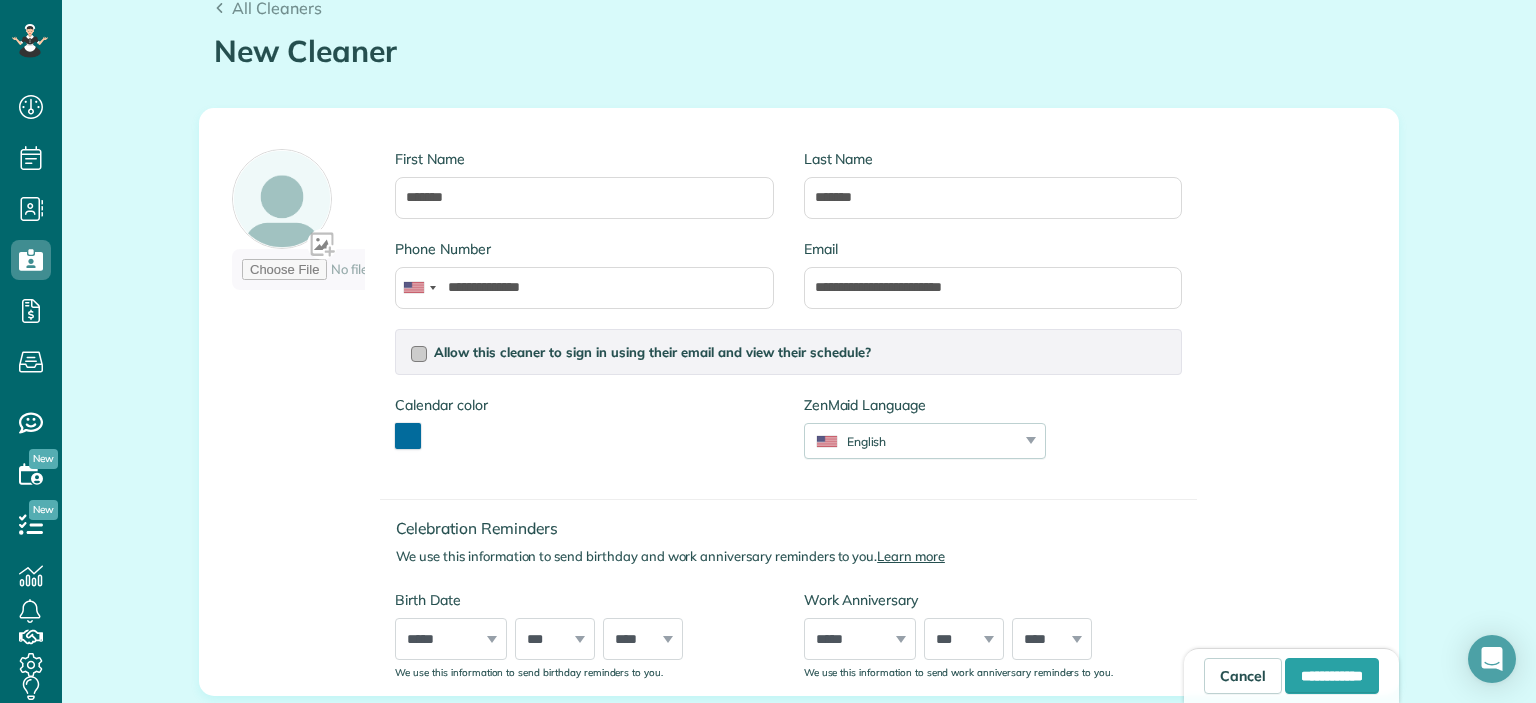 click at bounding box center [419, 354] 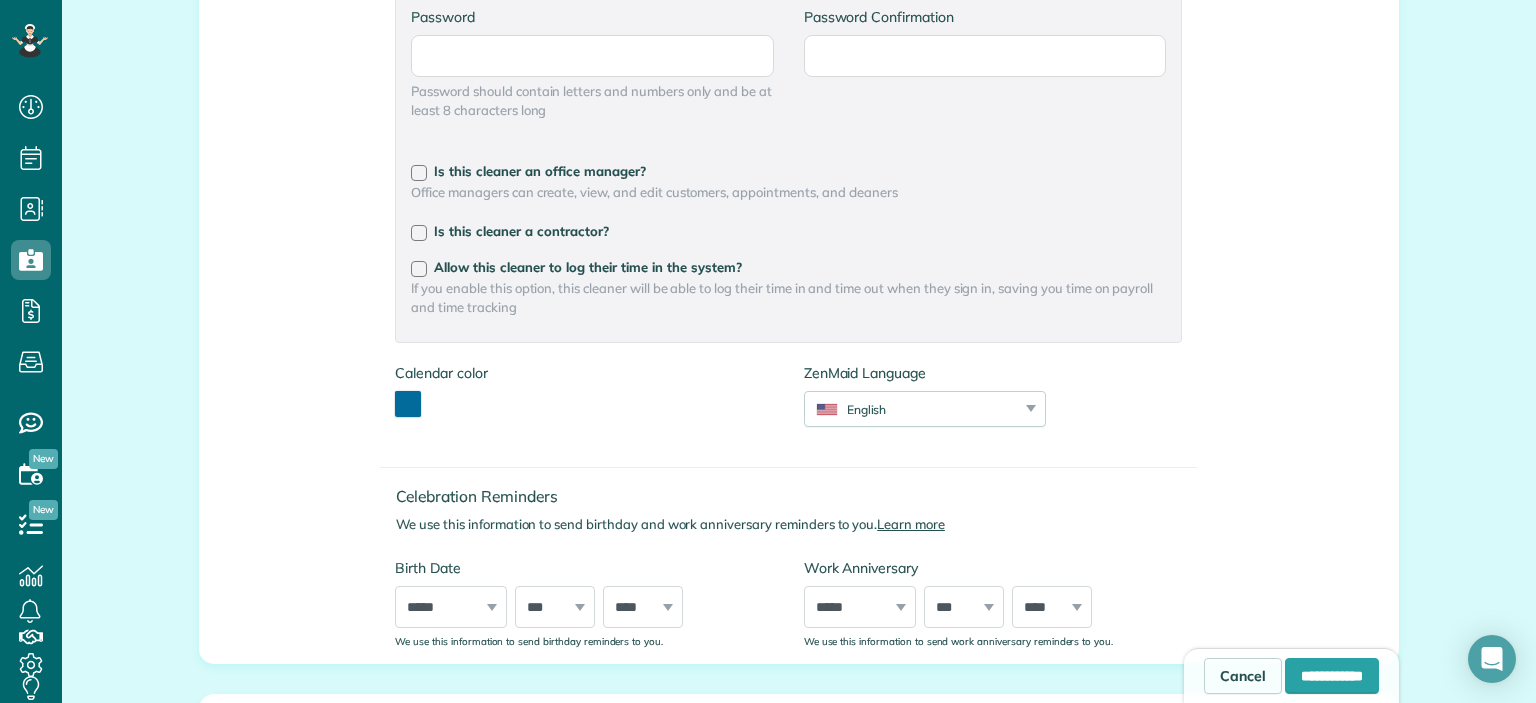 scroll, scrollTop: 576, scrollLeft: 0, axis: vertical 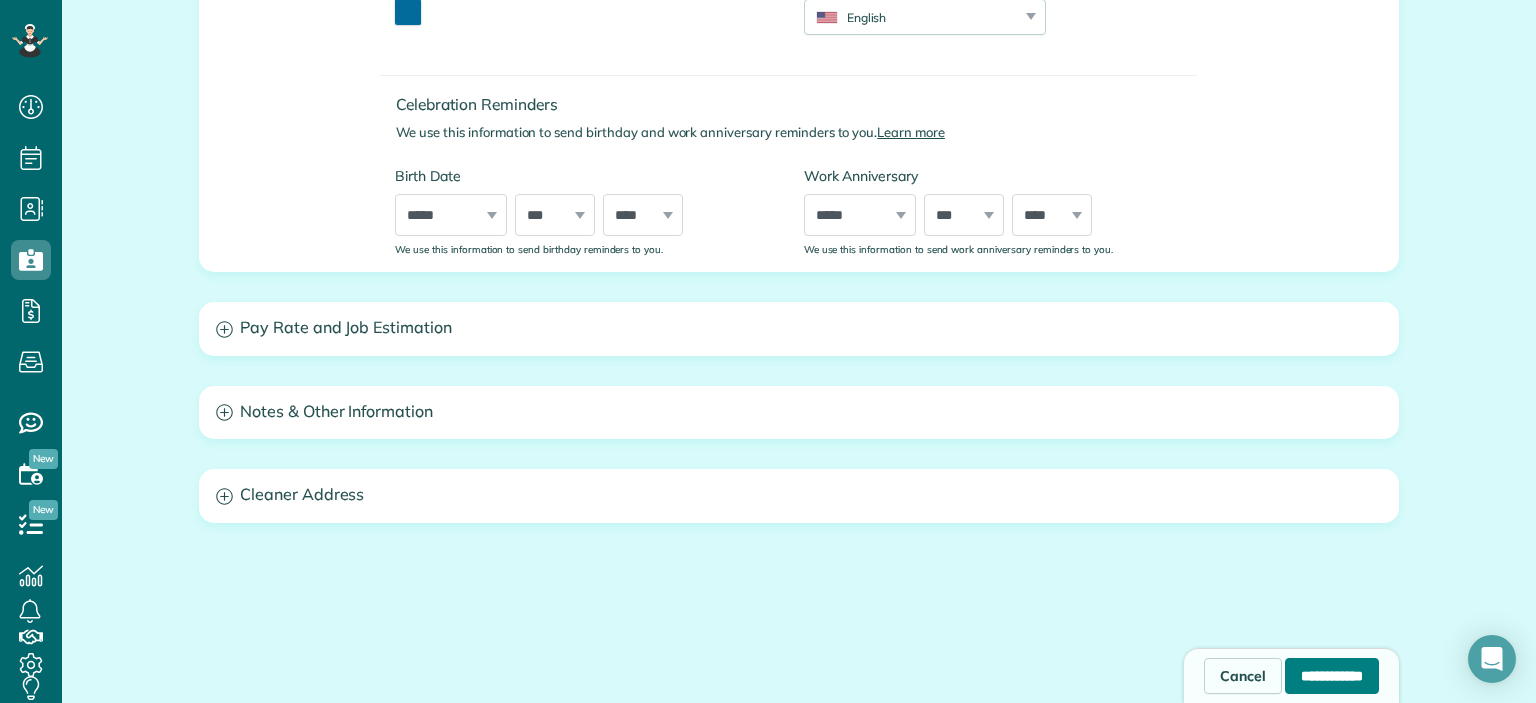 click on "**********" at bounding box center (1332, 676) 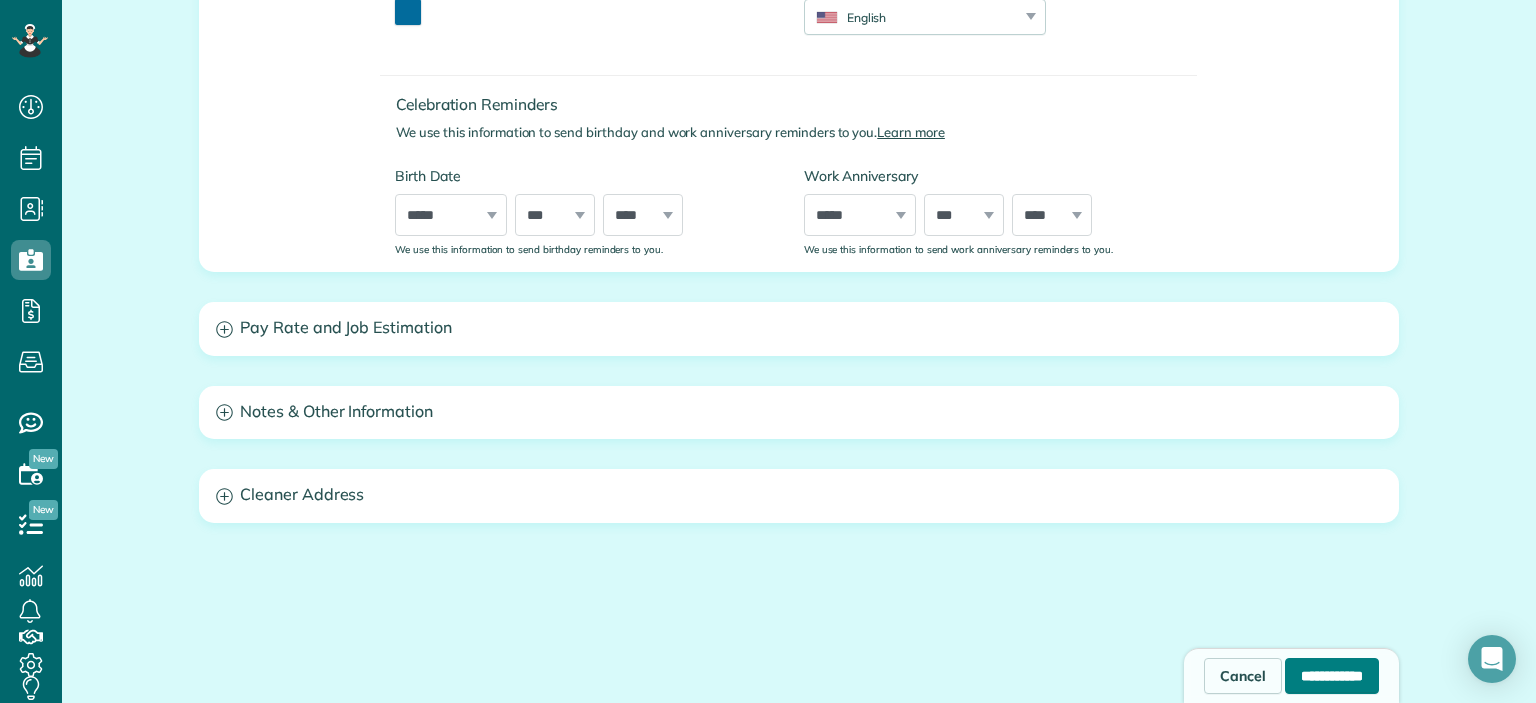 type on "**********" 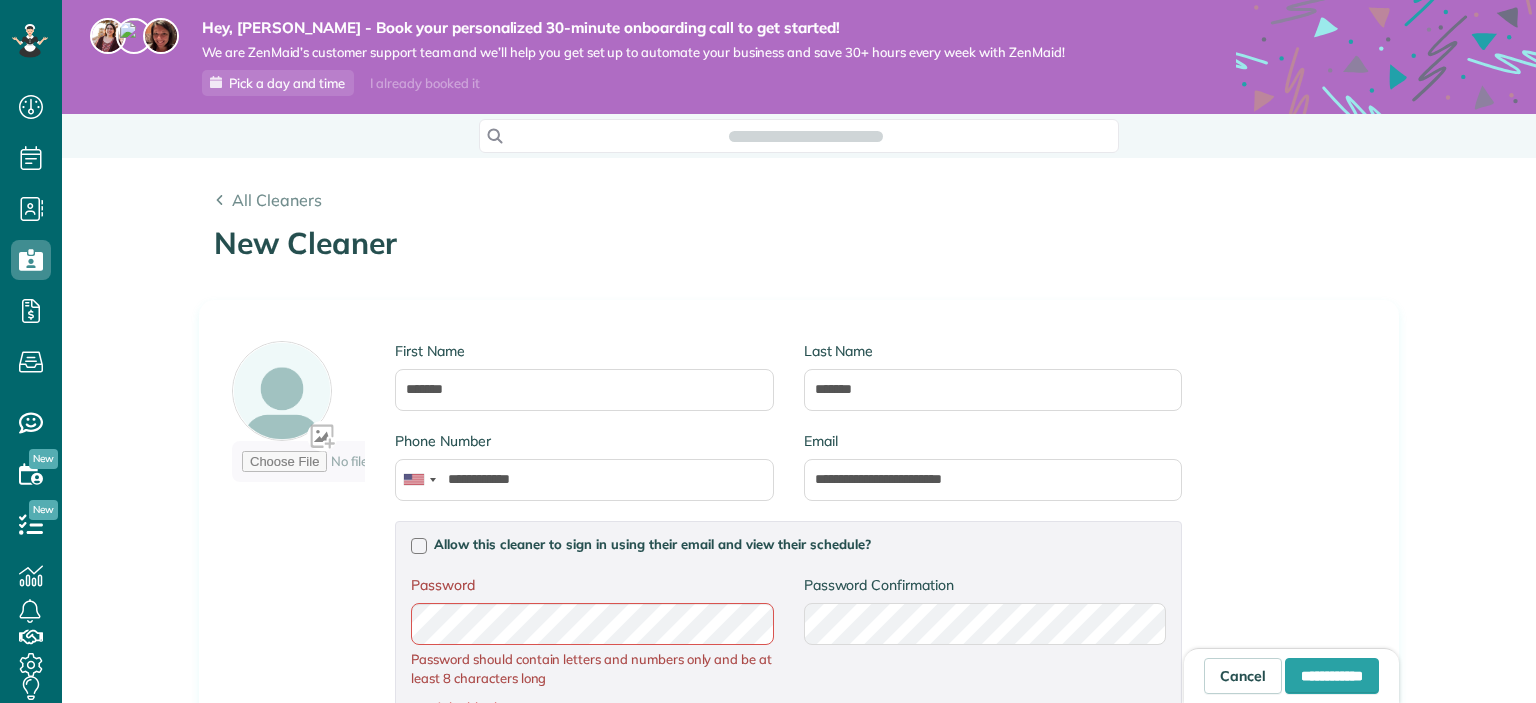 type on "**********" 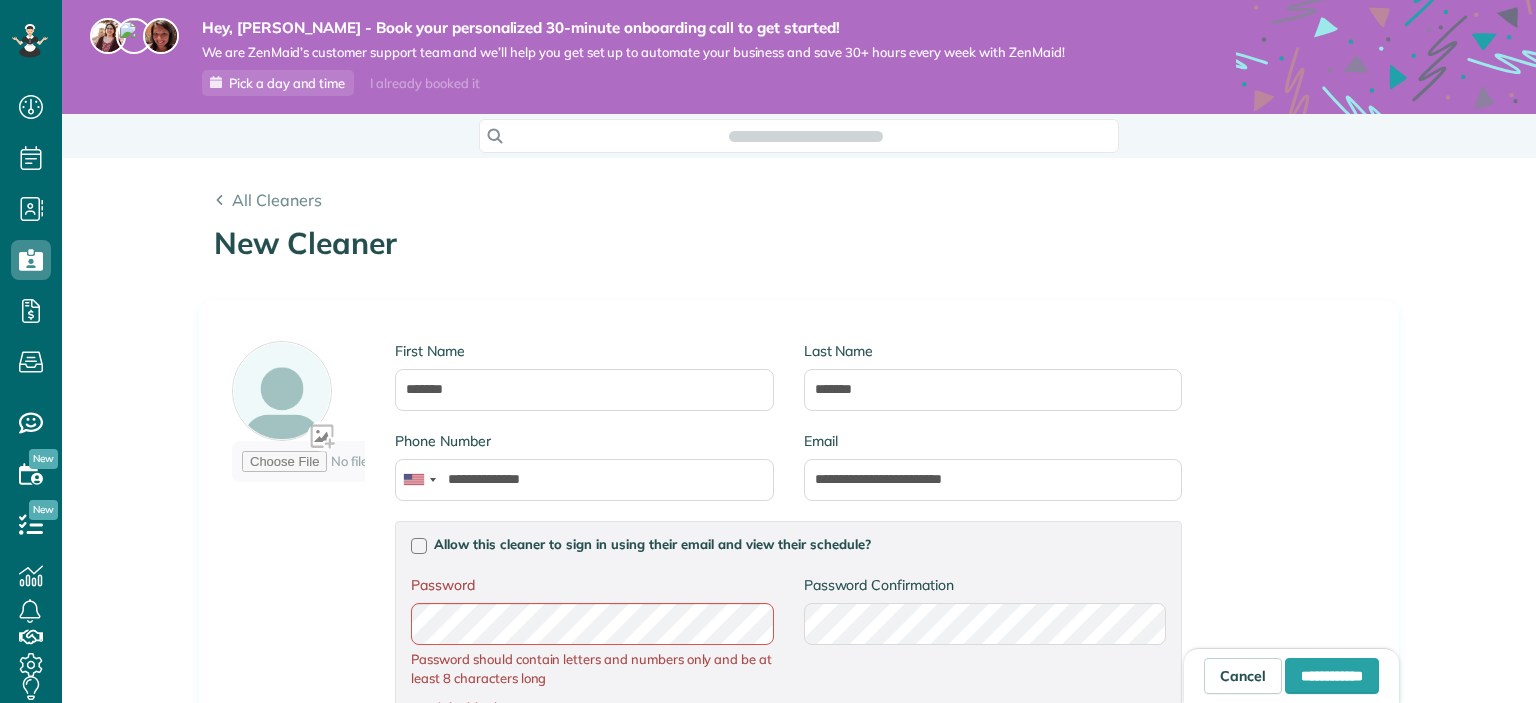 scroll, scrollTop: 0, scrollLeft: 0, axis: both 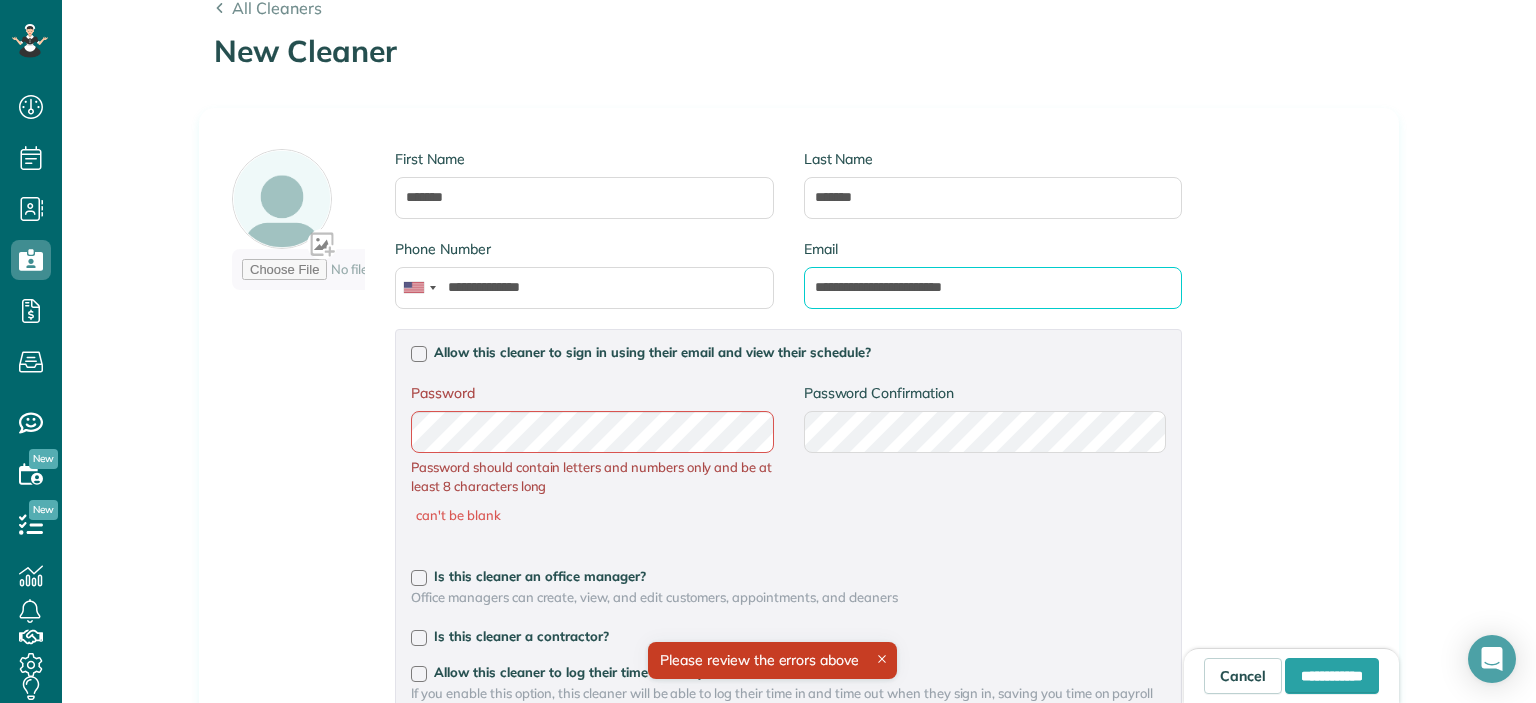 drag, startPoint x: 986, startPoint y: 280, endPoint x: 737, endPoint y: 311, distance: 250.9223 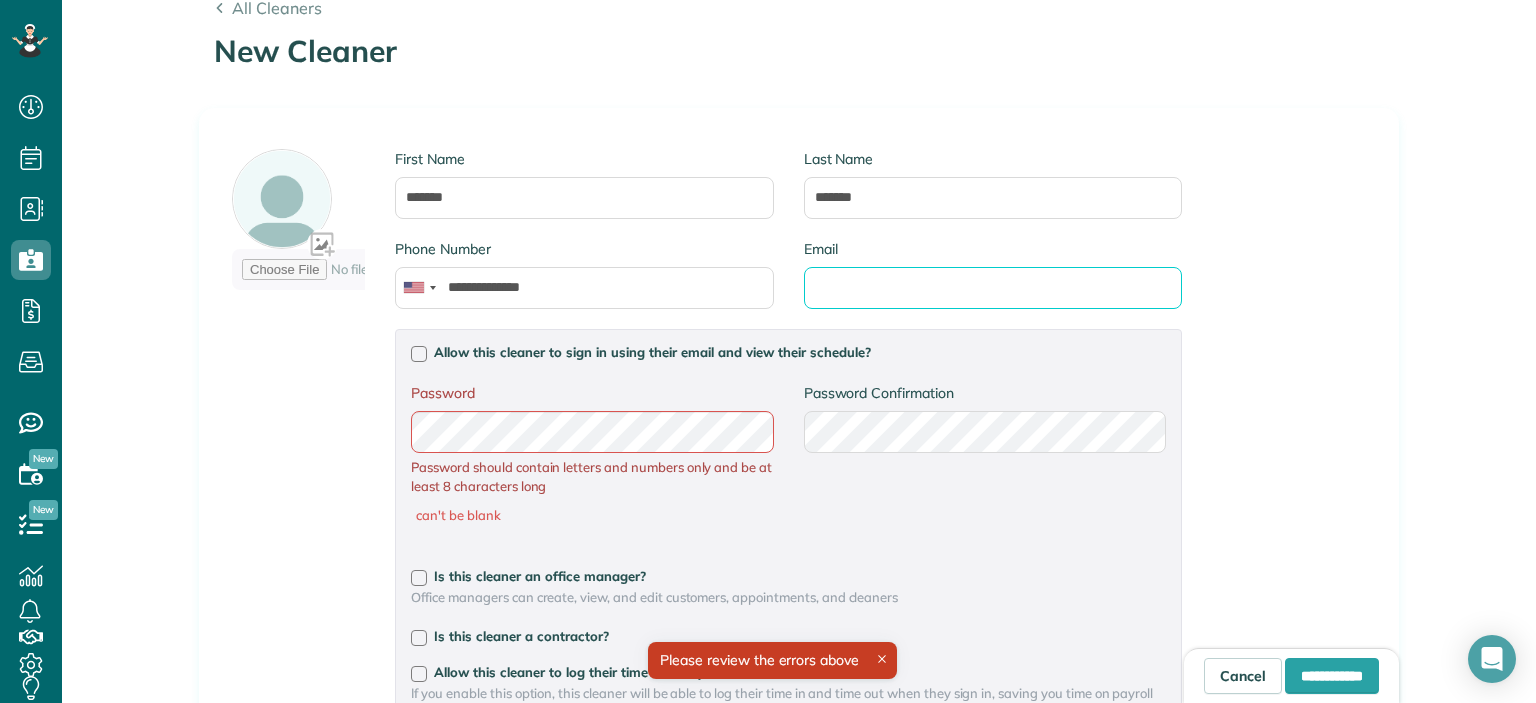 type 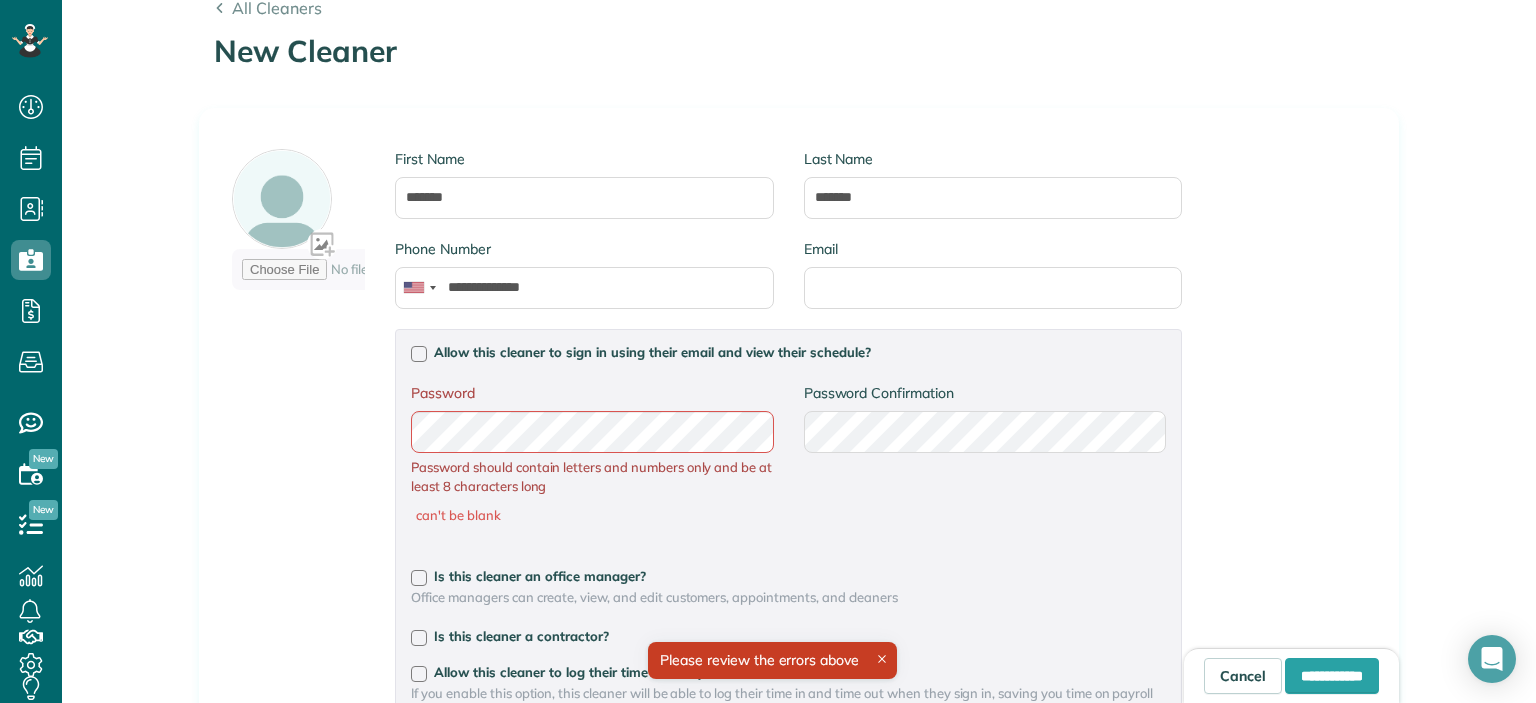 click on "**********" at bounding box center [799, 589] 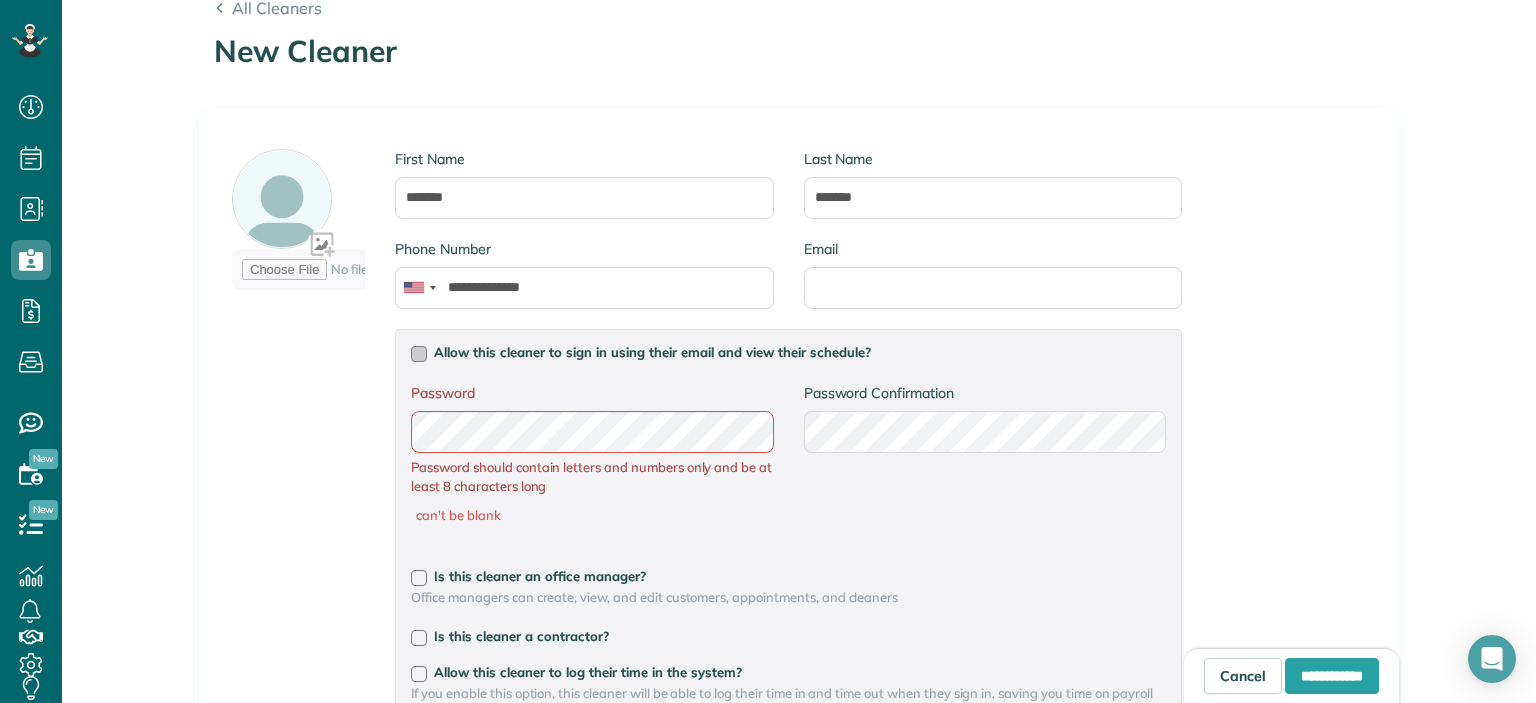 click at bounding box center (419, 354) 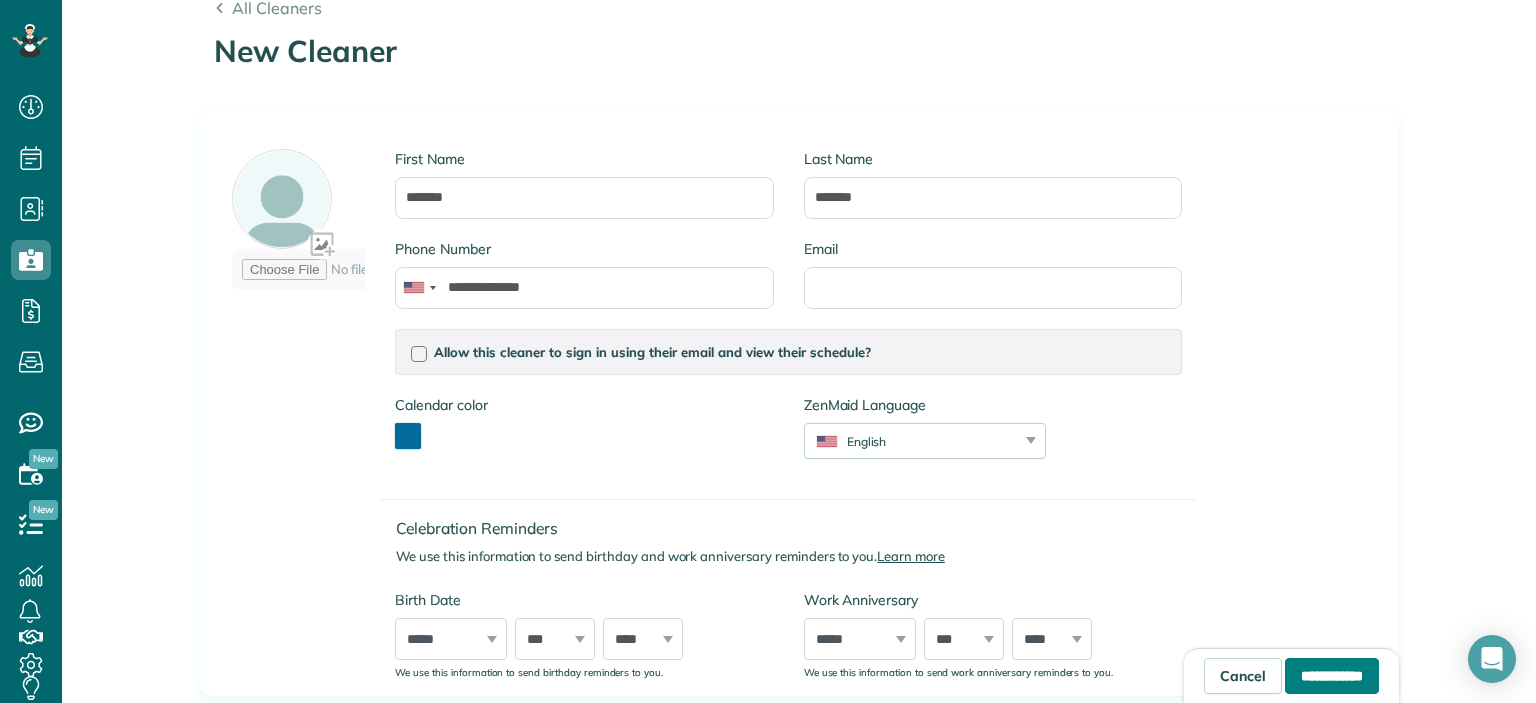 drag, startPoint x: 1298, startPoint y: 677, endPoint x: 1314, endPoint y: 585, distance: 93.38094 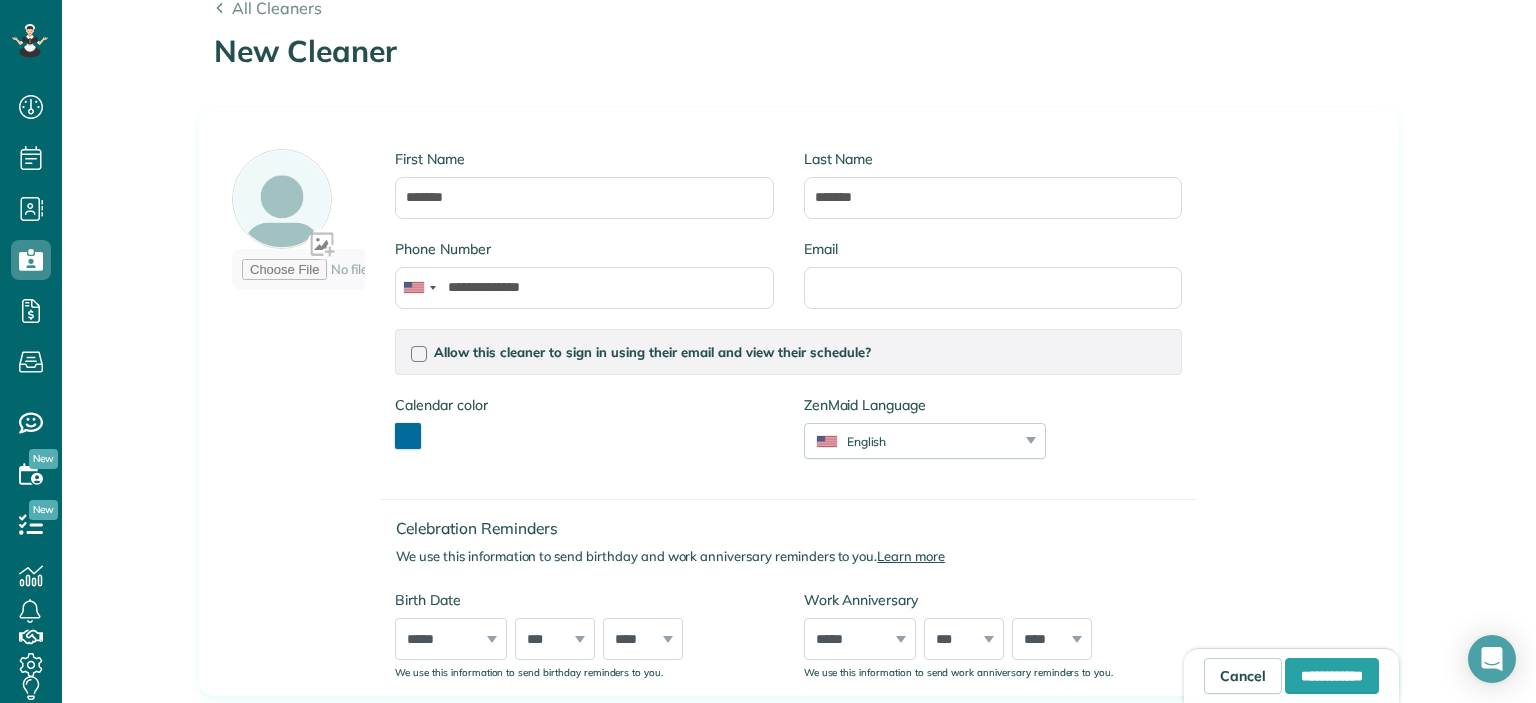 type on "**********" 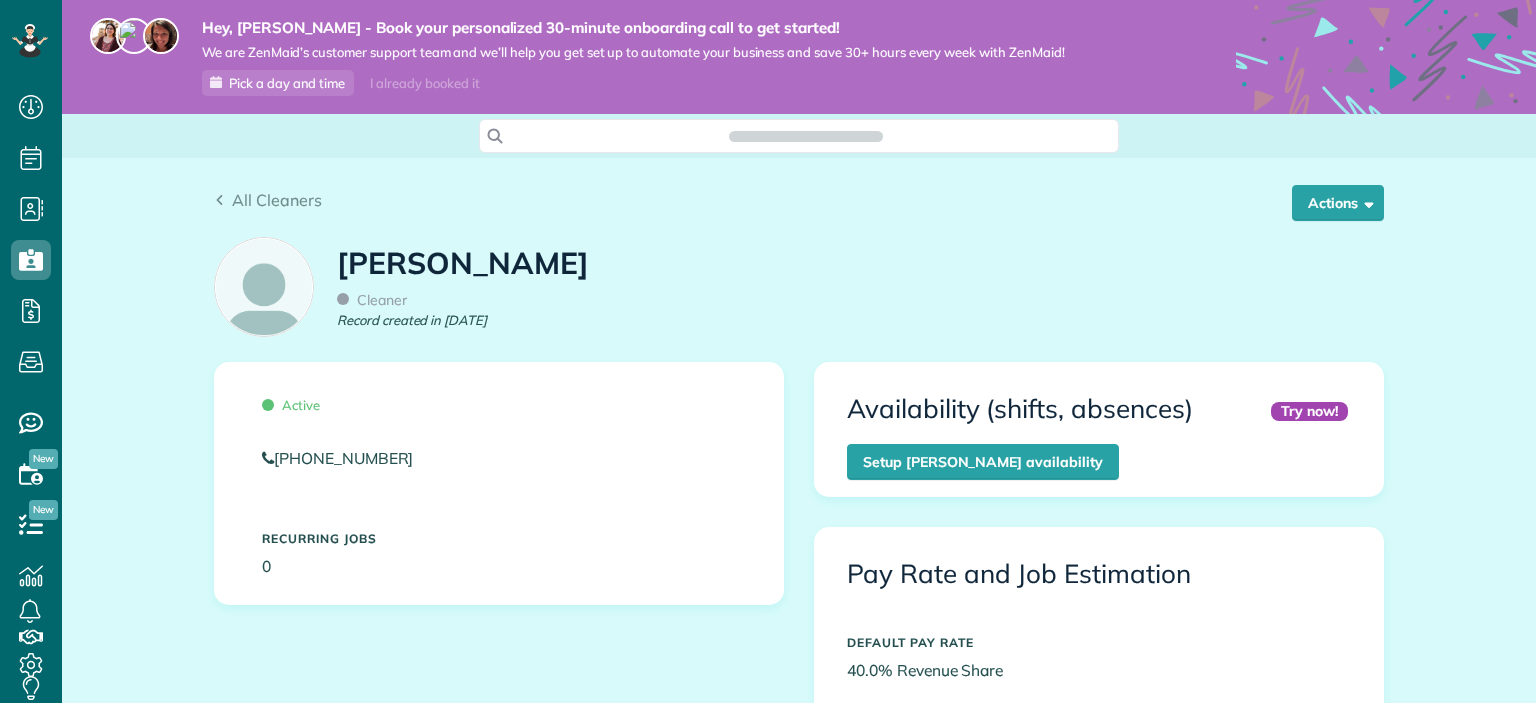 scroll, scrollTop: 0, scrollLeft: 0, axis: both 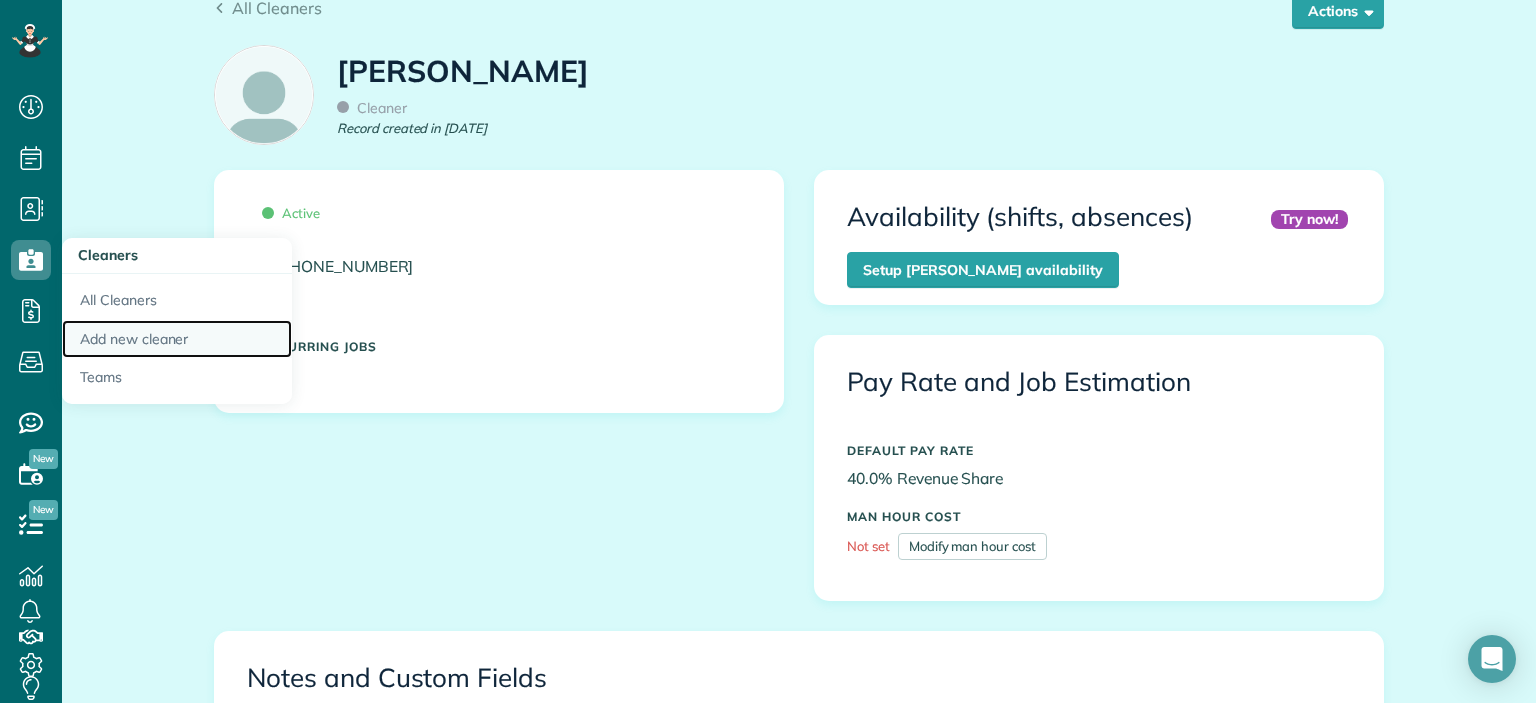 click on "Add new cleaner" at bounding box center (177, 339) 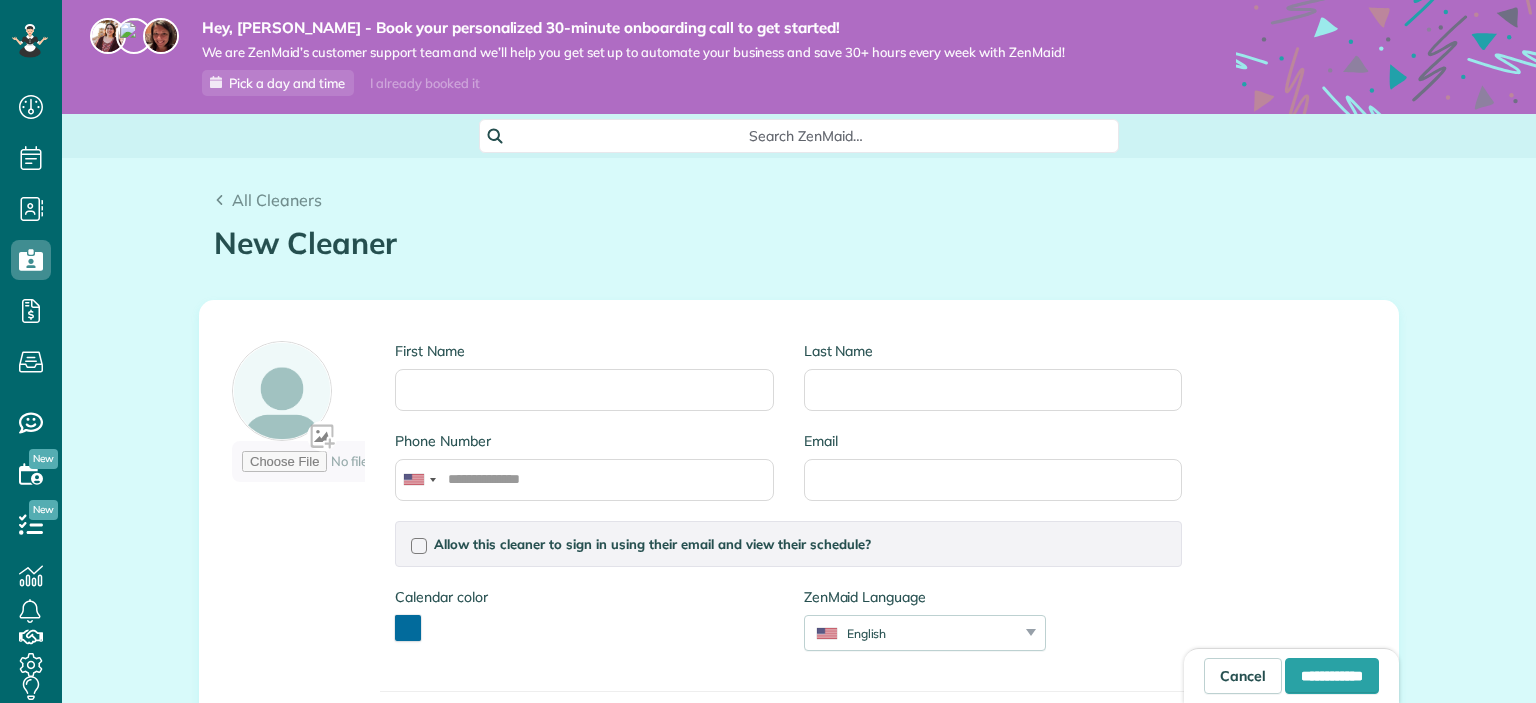 scroll, scrollTop: 0, scrollLeft: 0, axis: both 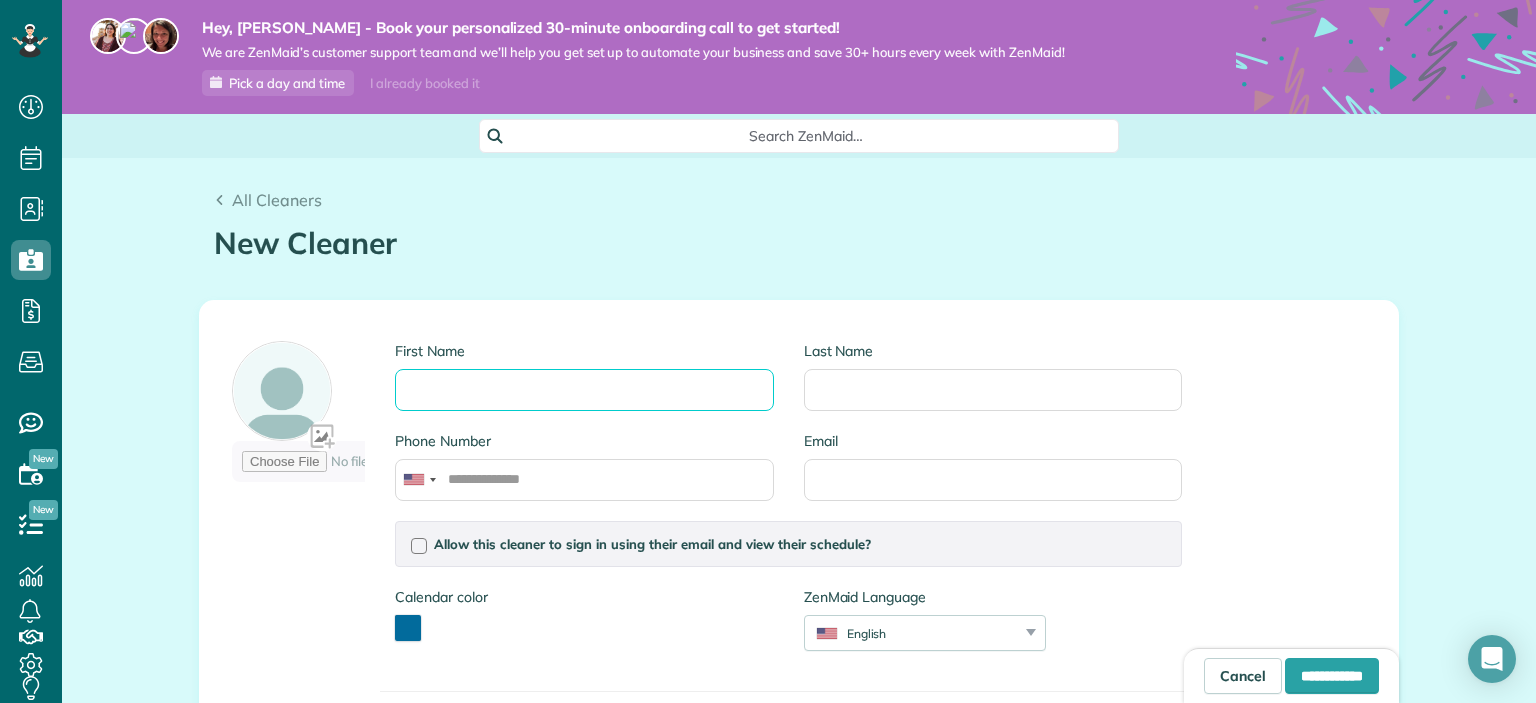 drag, startPoint x: 507, startPoint y: 389, endPoint x: 581, endPoint y: 357, distance: 80.622574 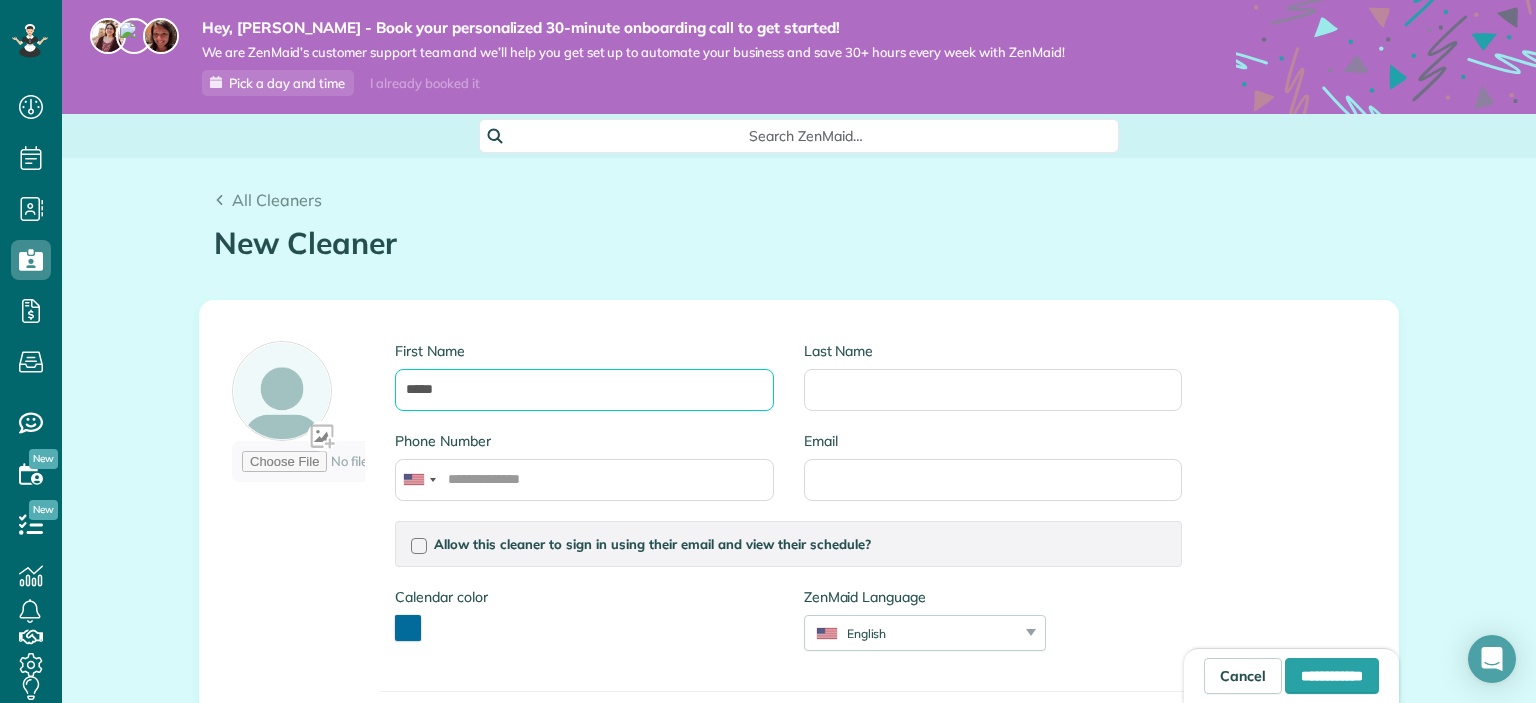 type on "*****" 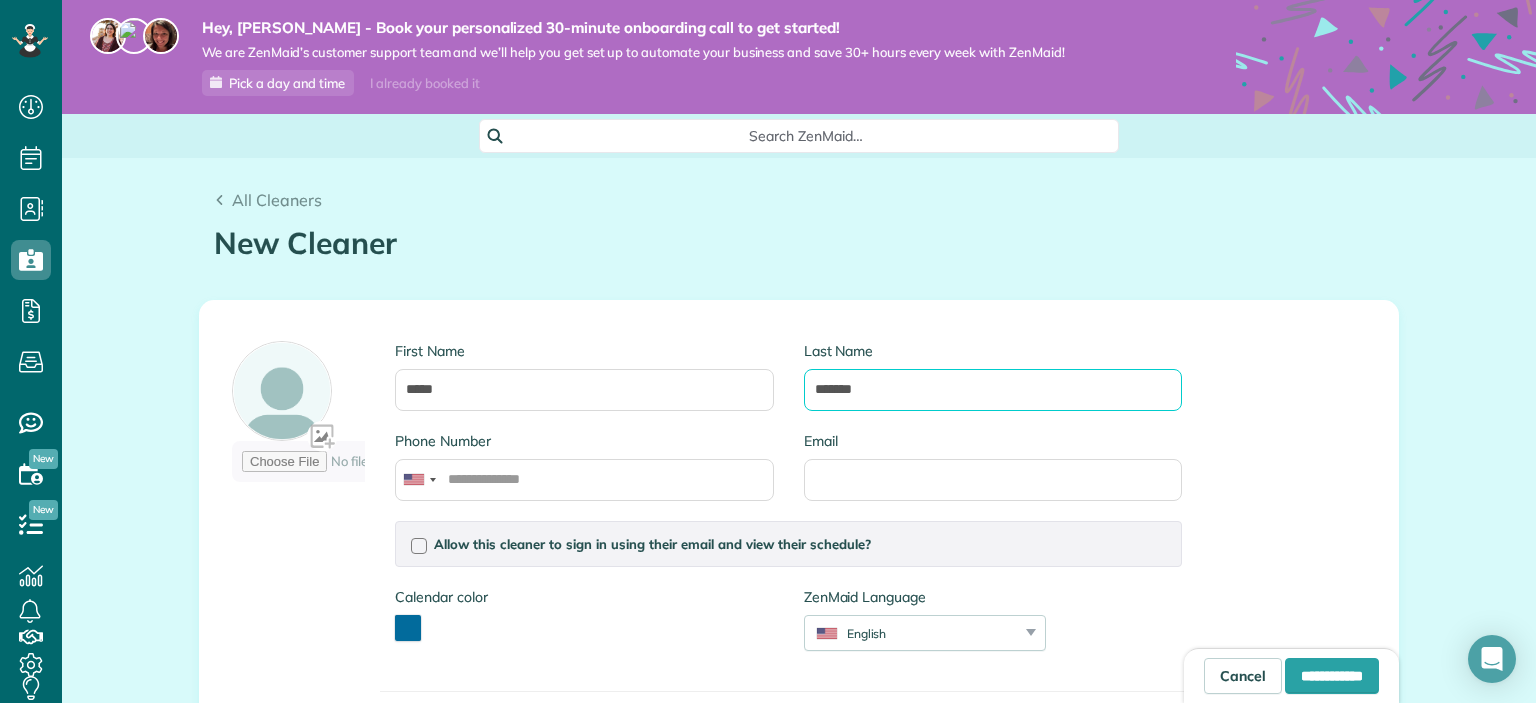 type on "*******" 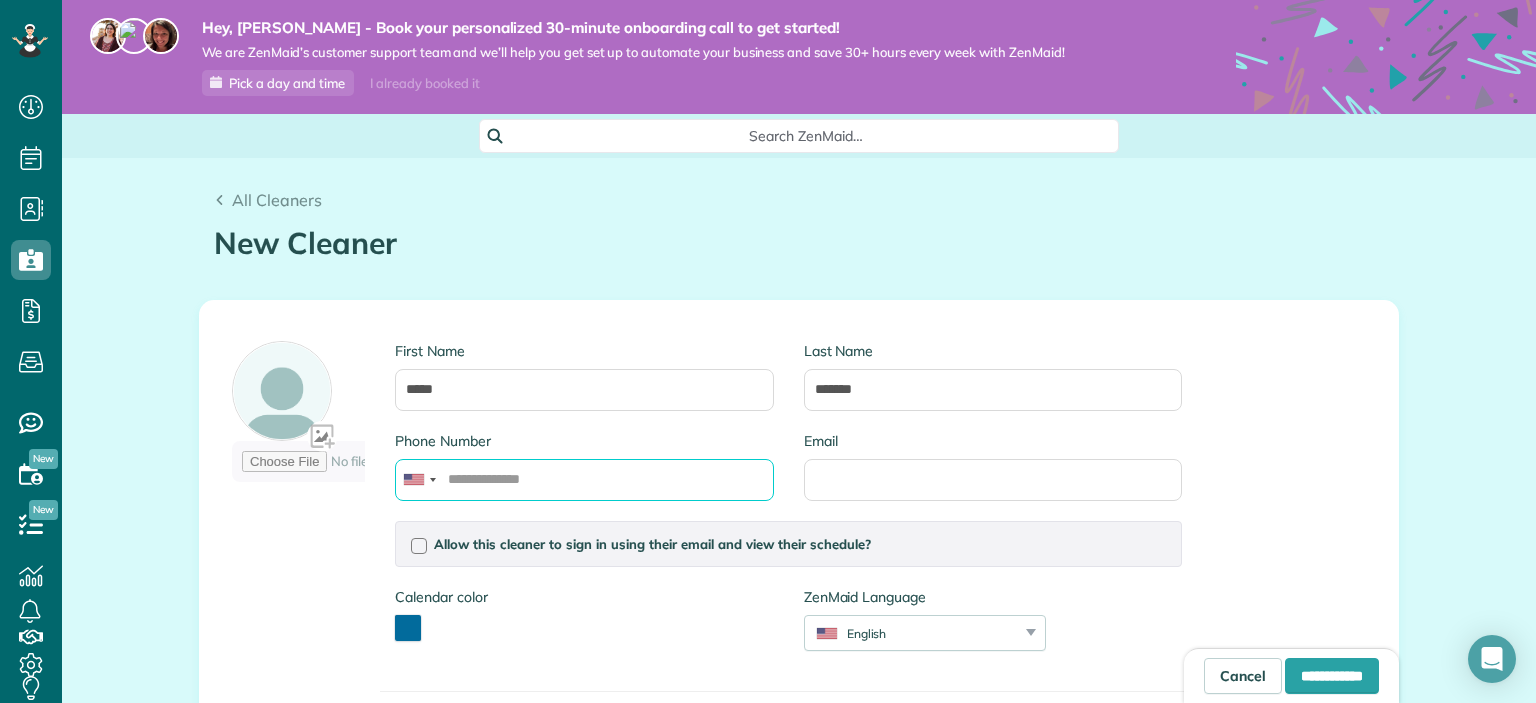 click on "Phone Number" at bounding box center [584, 480] 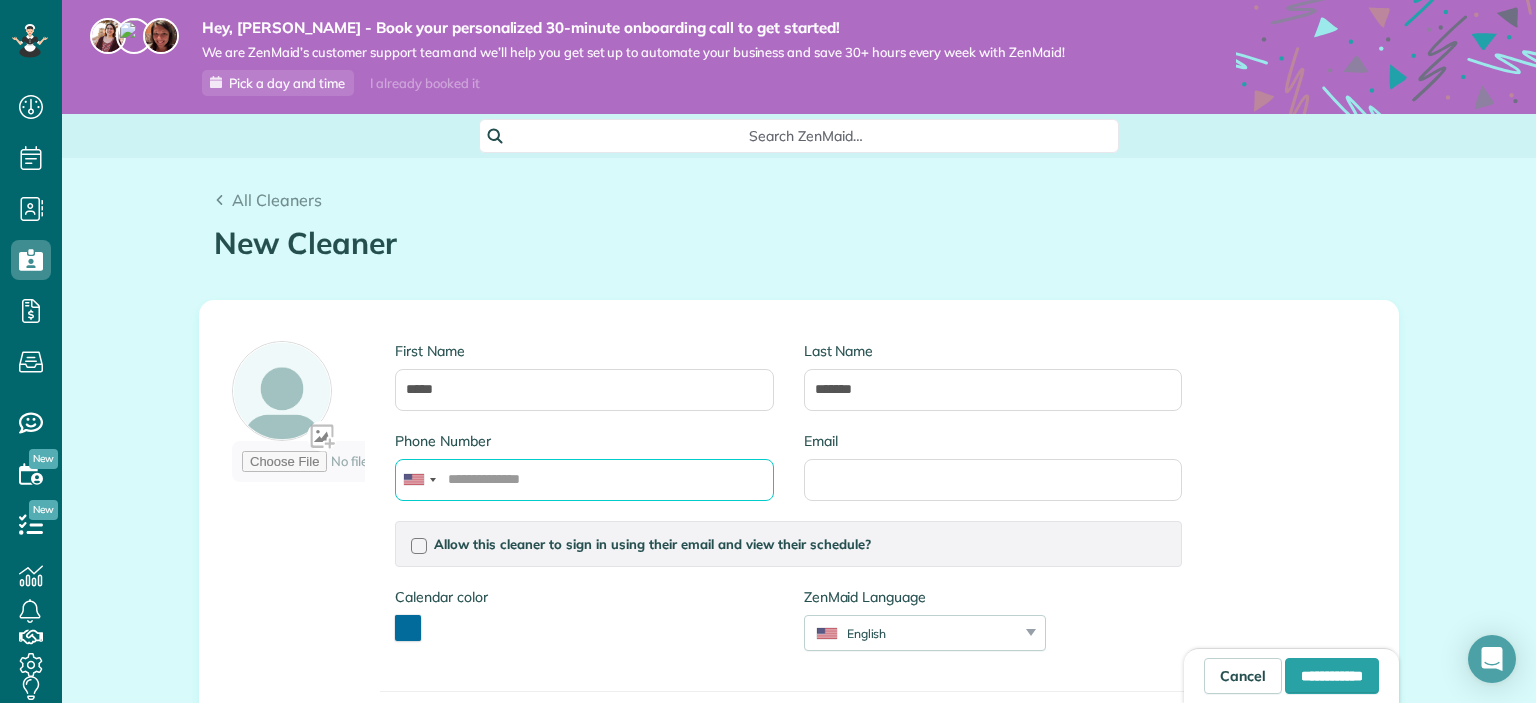 click on "Phone Number" at bounding box center [584, 480] 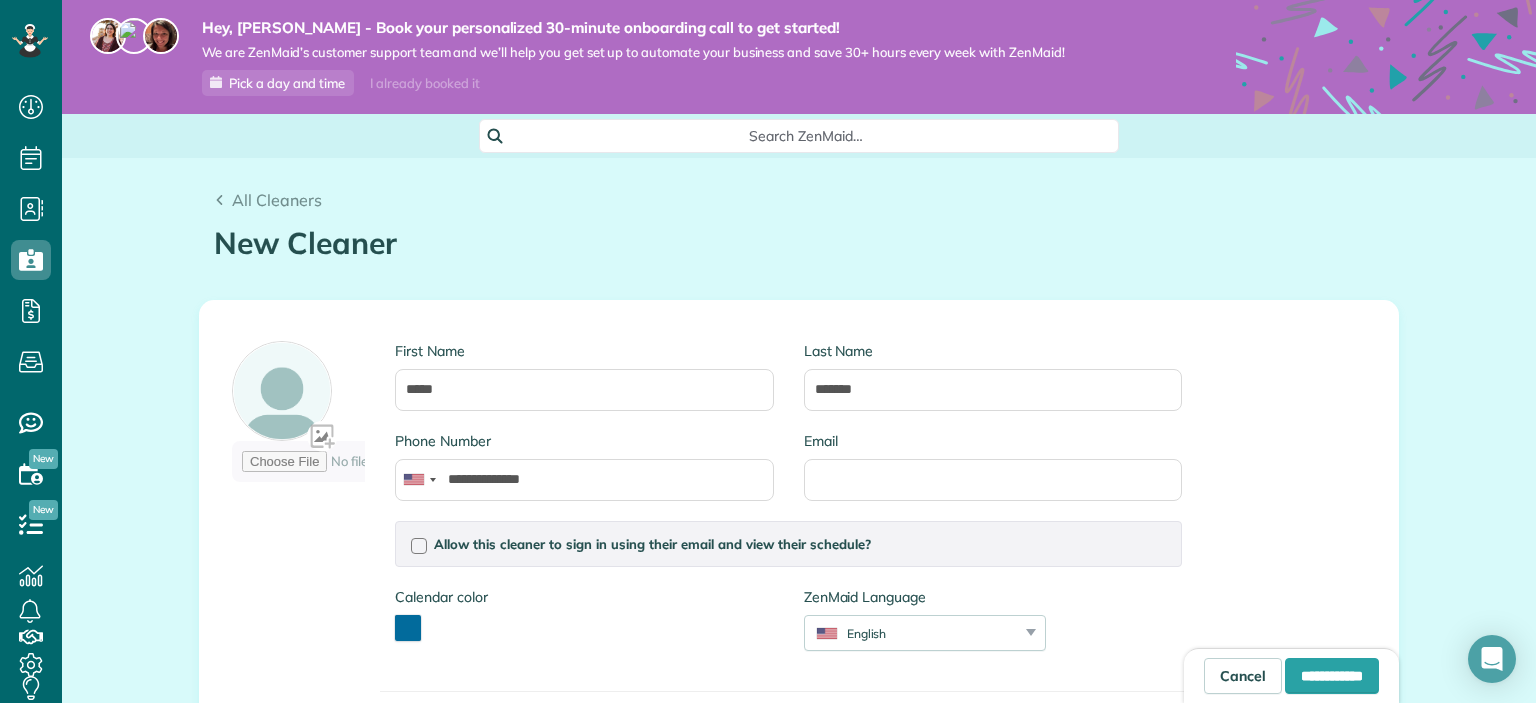 click on "**********" at bounding box center (799, 594) 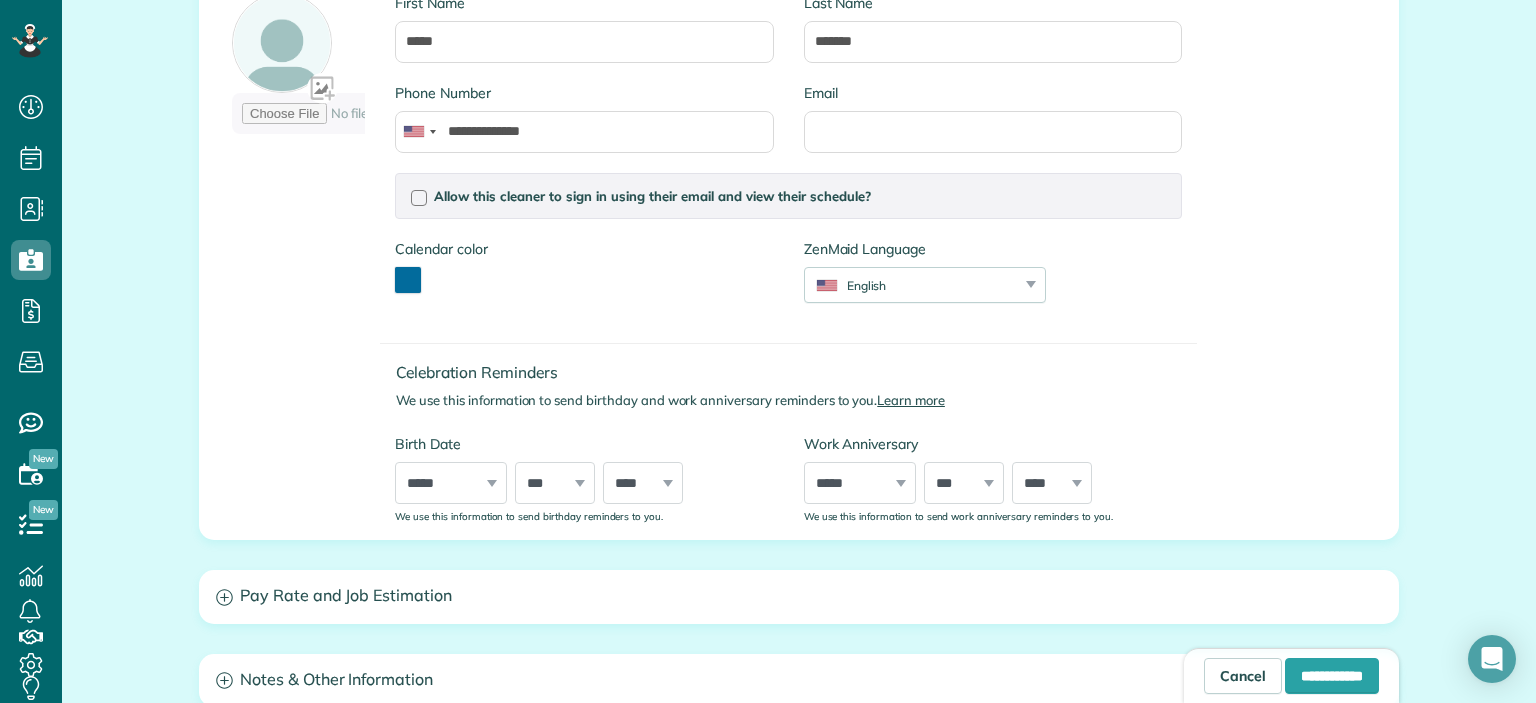 scroll, scrollTop: 384, scrollLeft: 0, axis: vertical 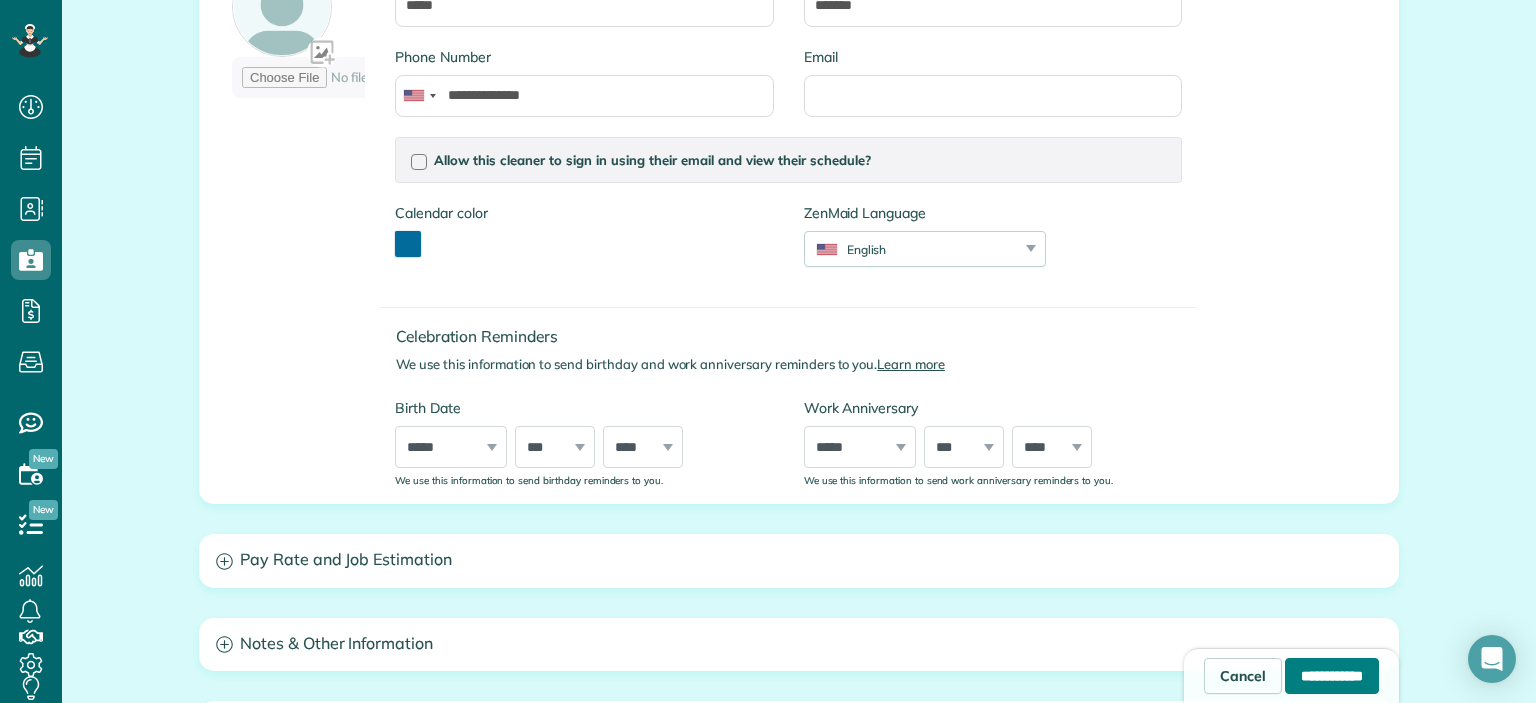 click on "**********" at bounding box center [1332, 676] 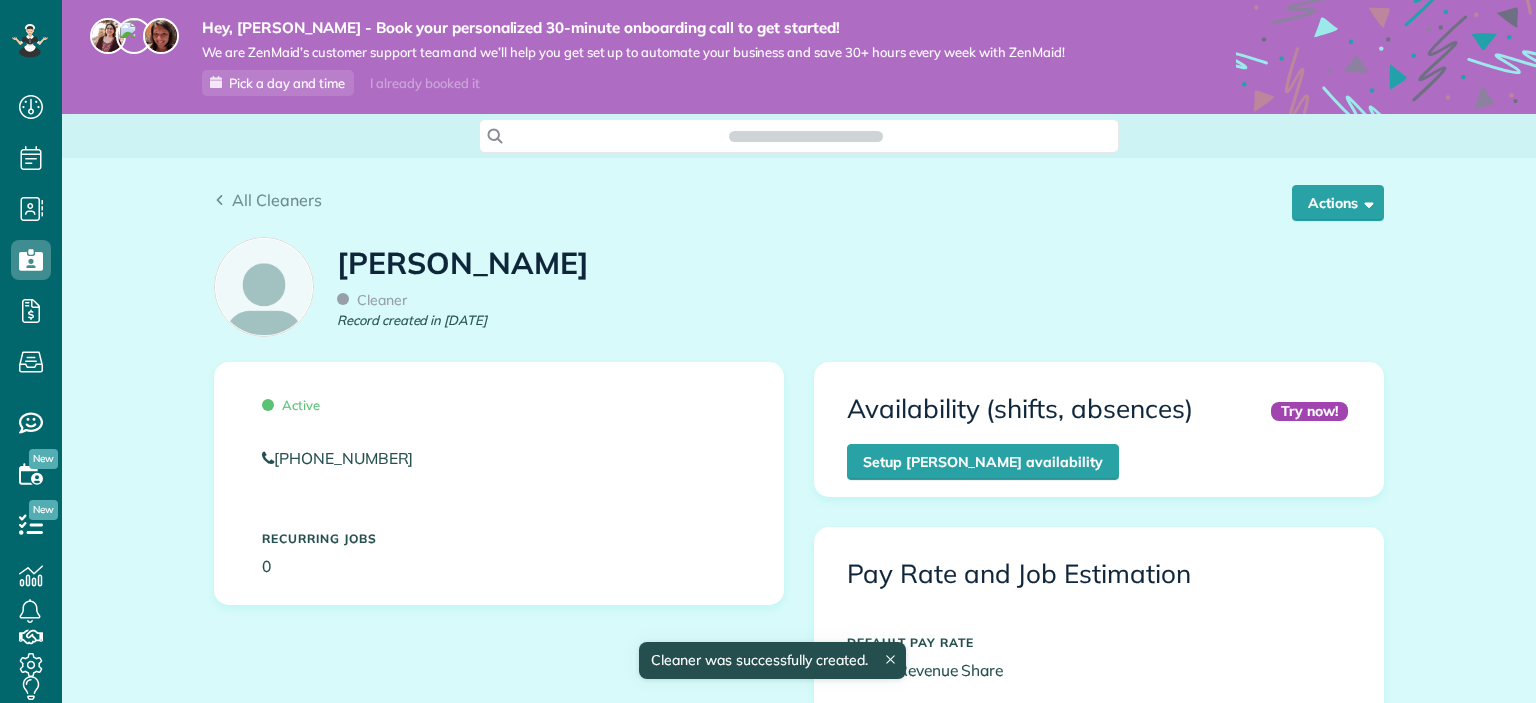 scroll, scrollTop: 0, scrollLeft: 0, axis: both 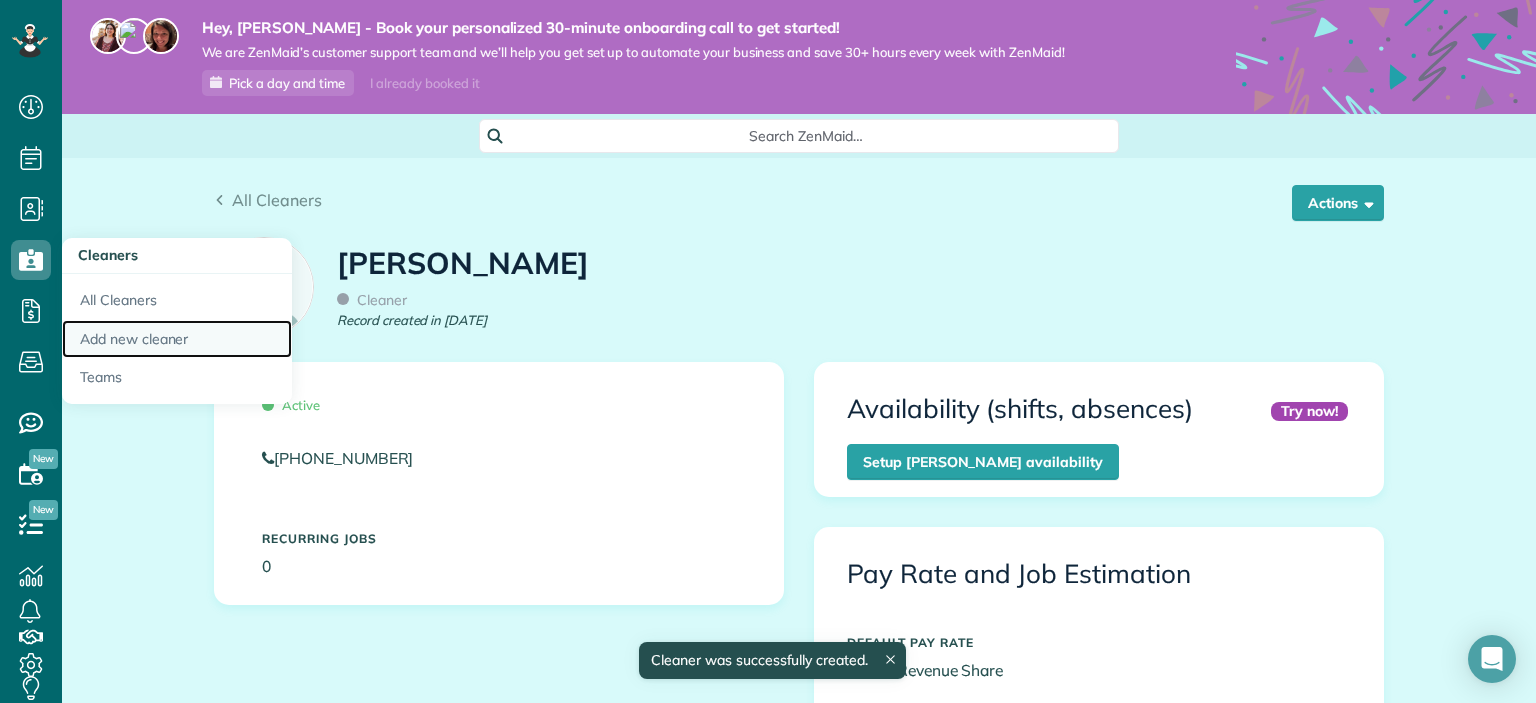 click on "Add new cleaner" at bounding box center (177, 339) 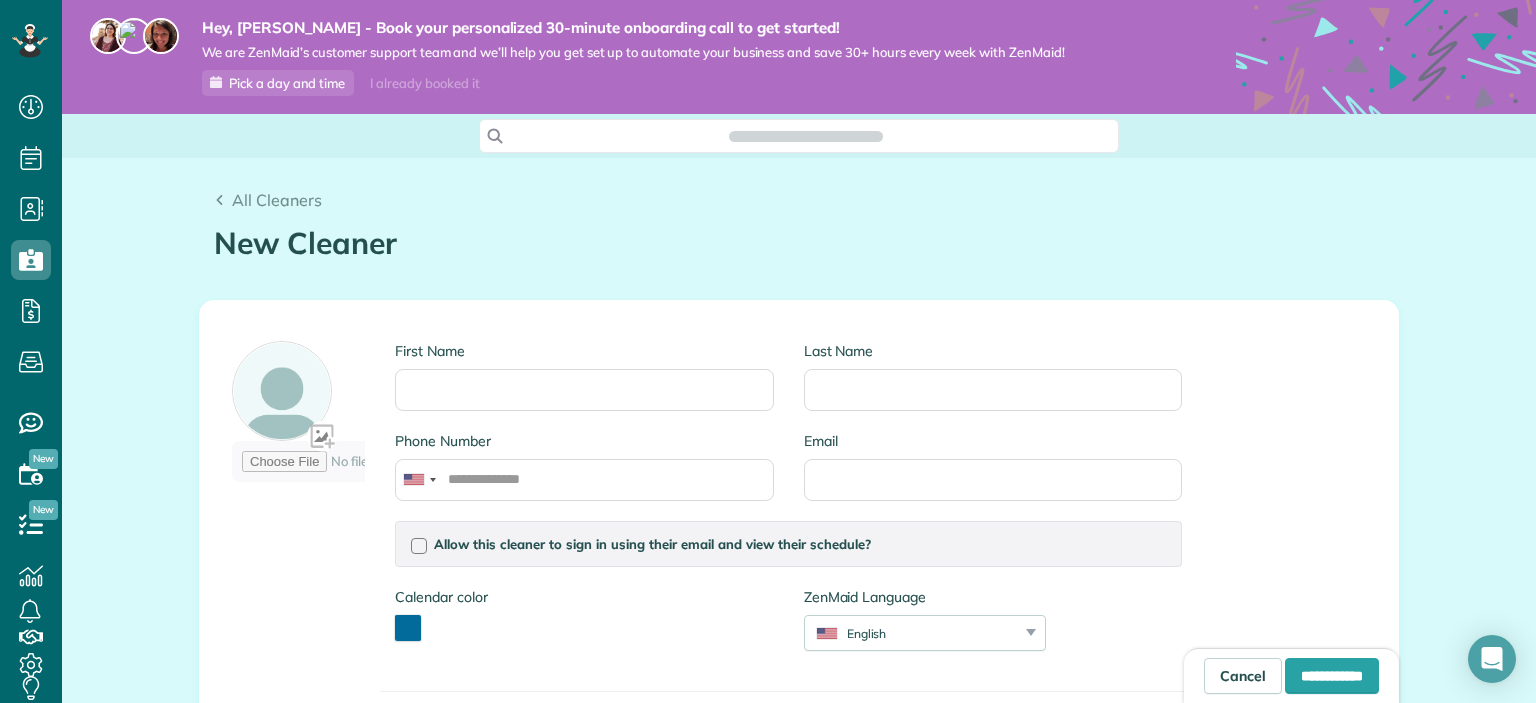 scroll, scrollTop: 0, scrollLeft: 0, axis: both 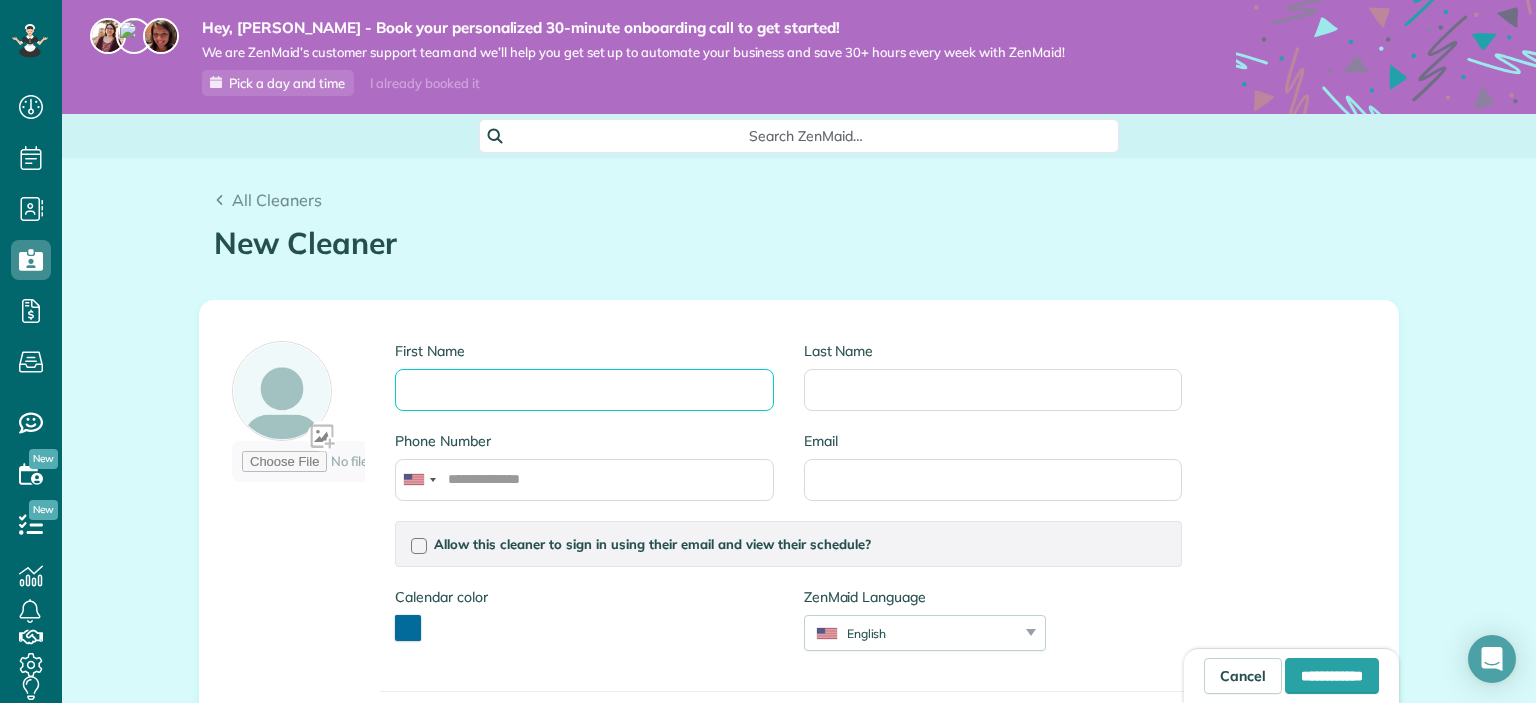 click on "First Name" at bounding box center (584, 390) 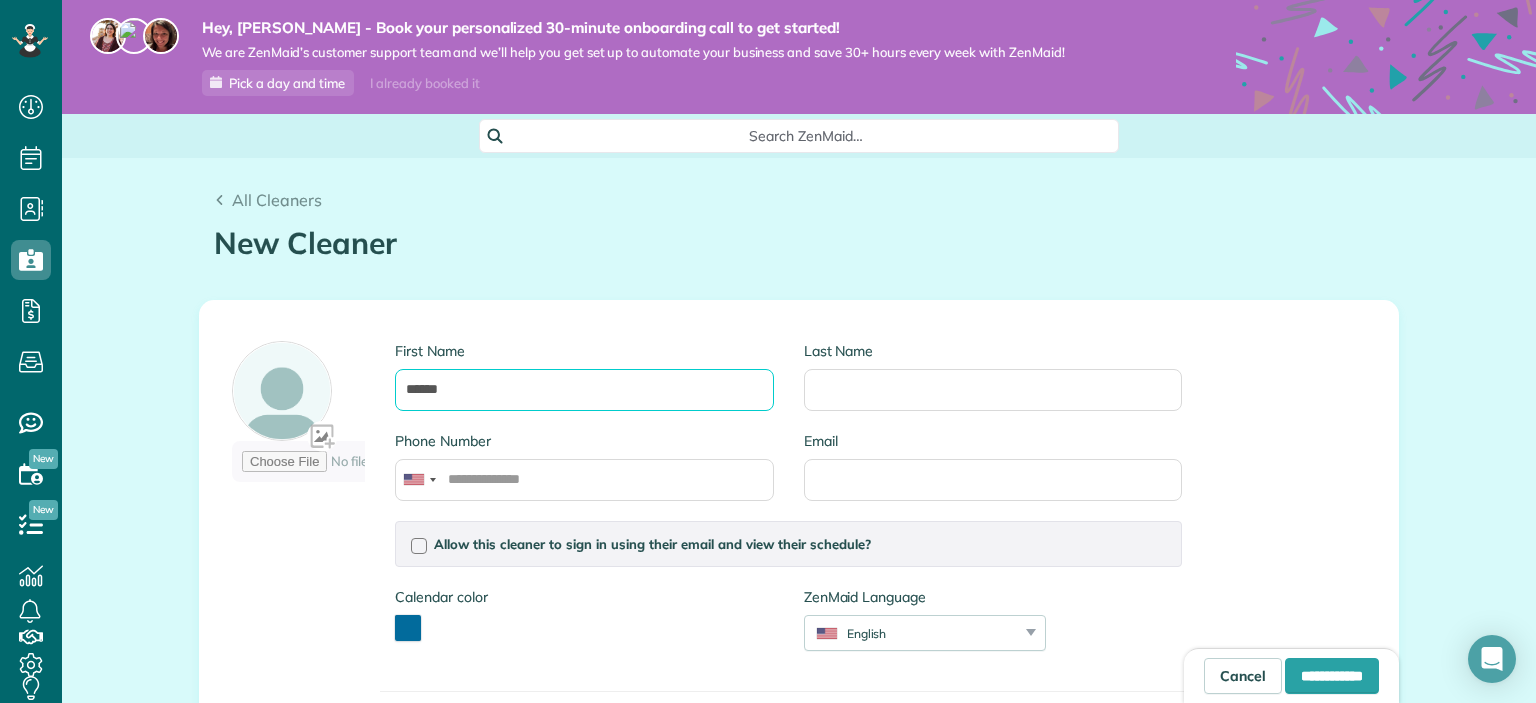 type on "******" 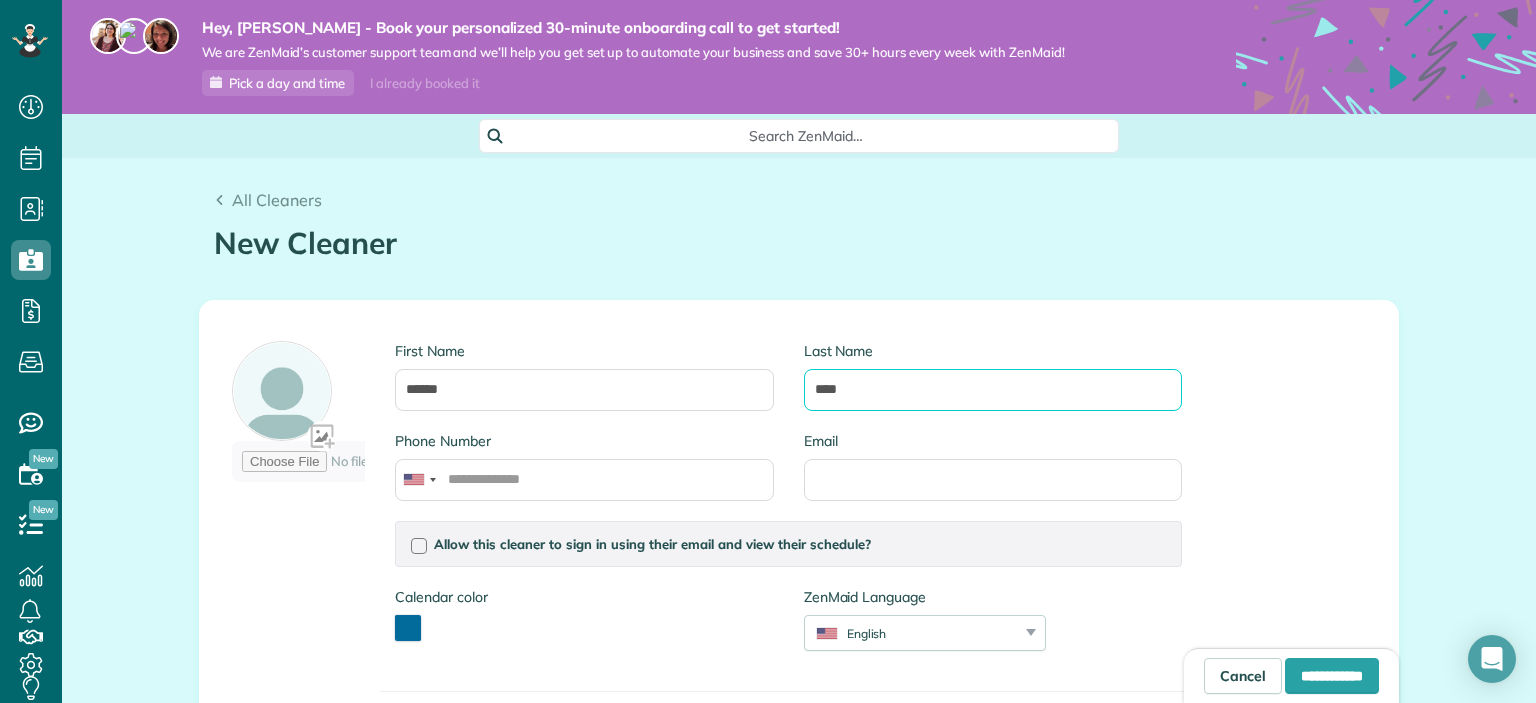 type on "****" 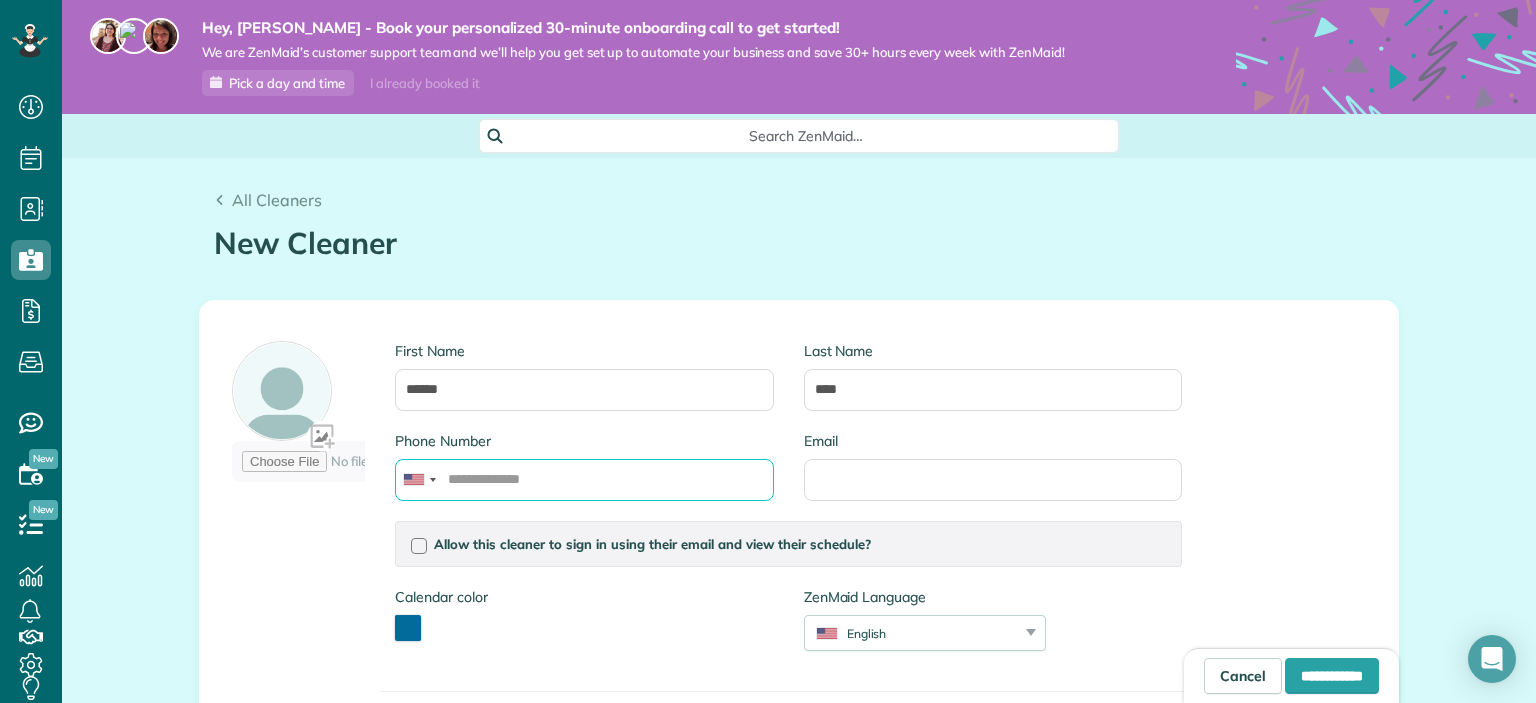 drag, startPoint x: 638, startPoint y: 485, endPoint x: 646, endPoint y: 468, distance: 18.788294 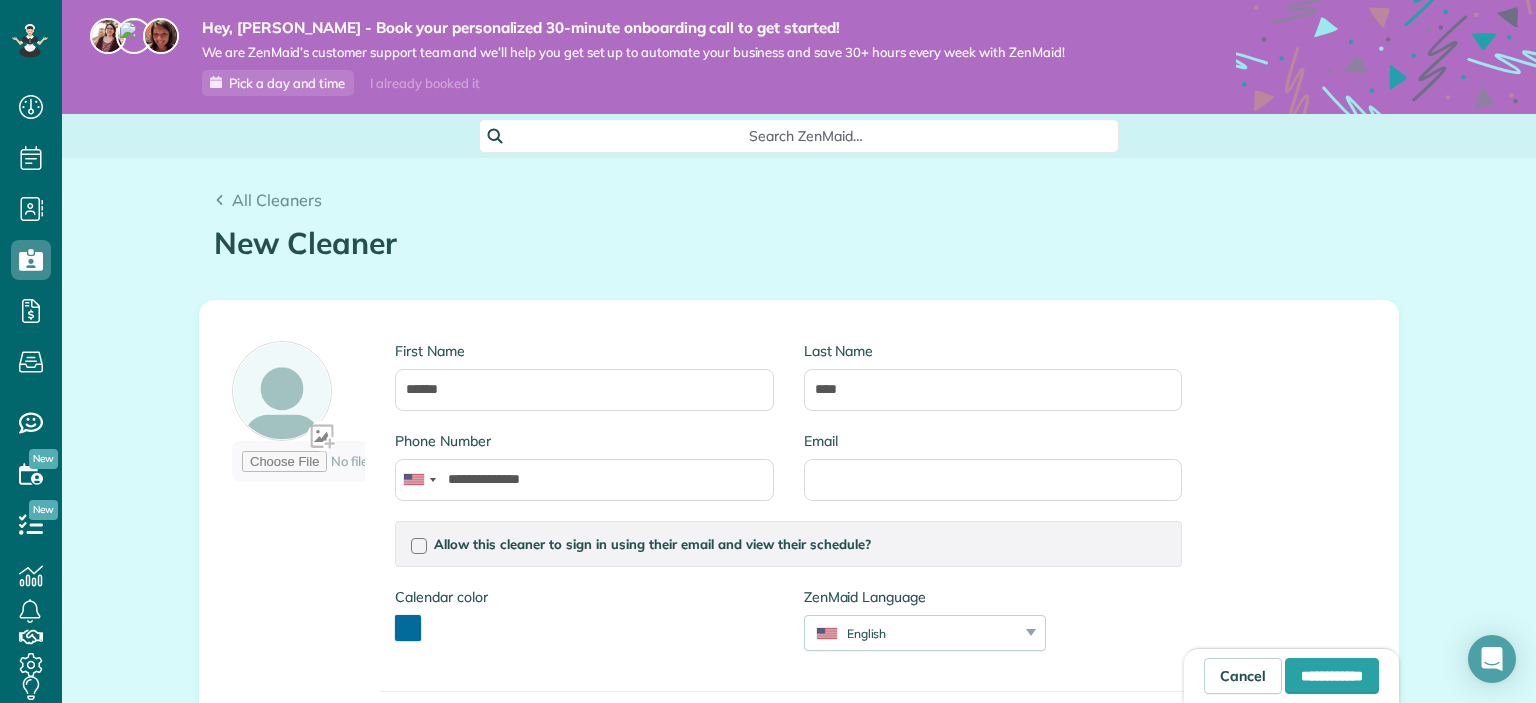 click on "**********" at bounding box center [799, 594] 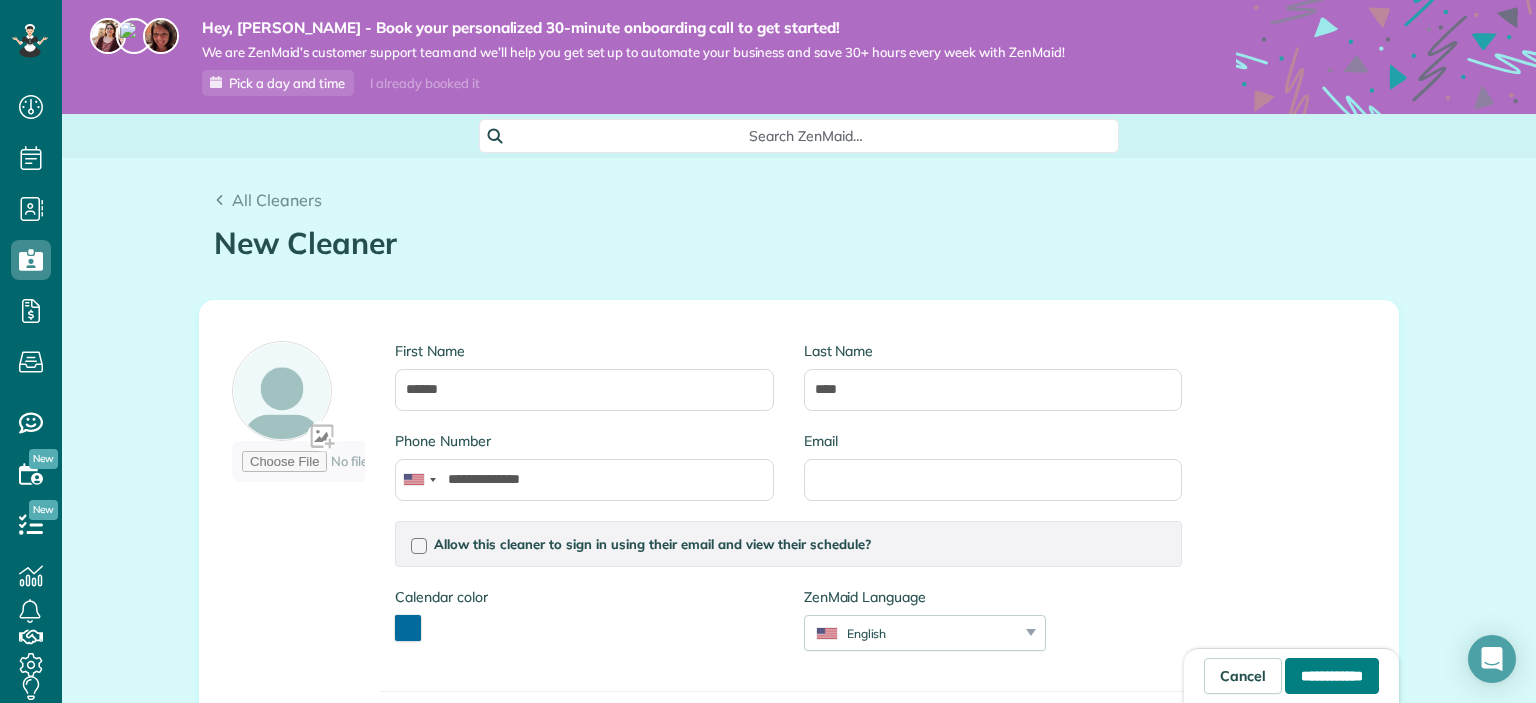 click on "**********" at bounding box center [1332, 676] 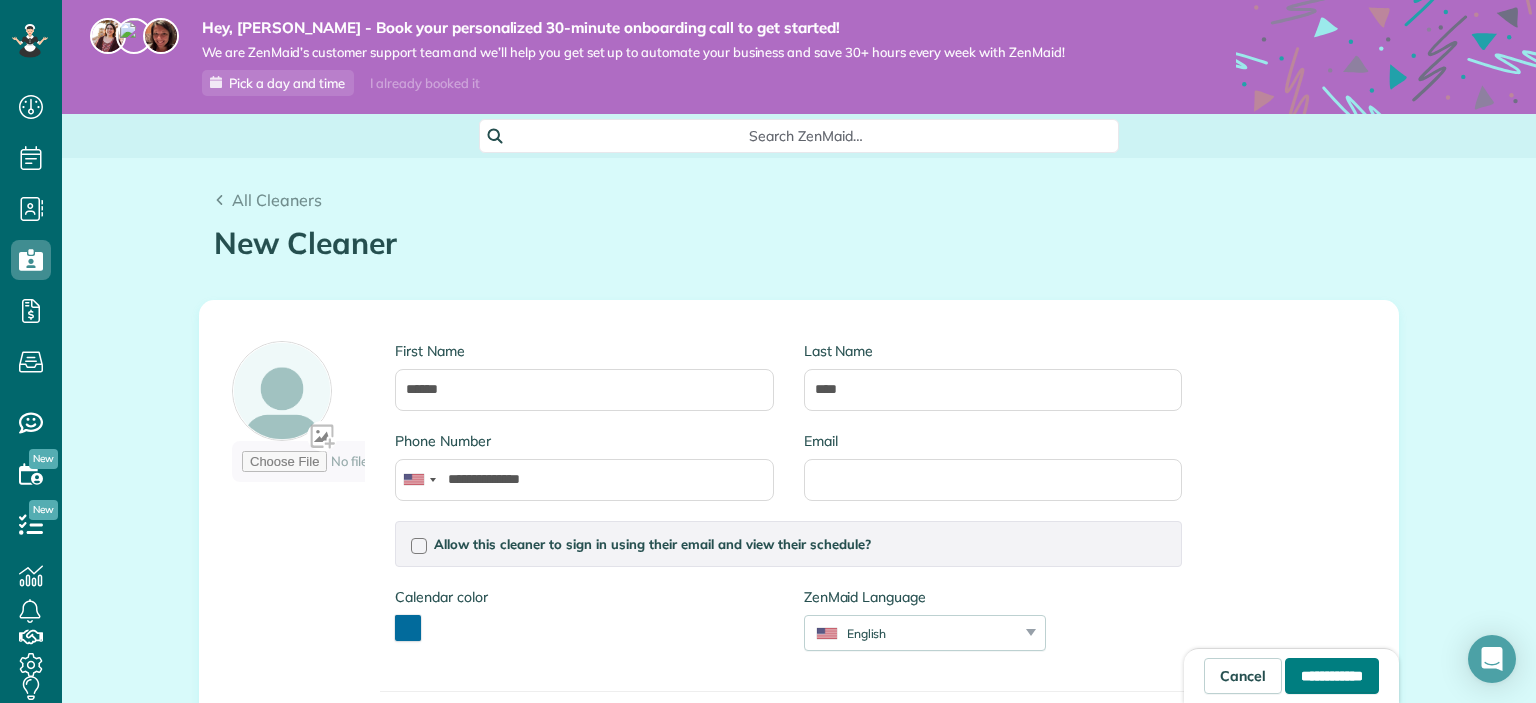 type on "**********" 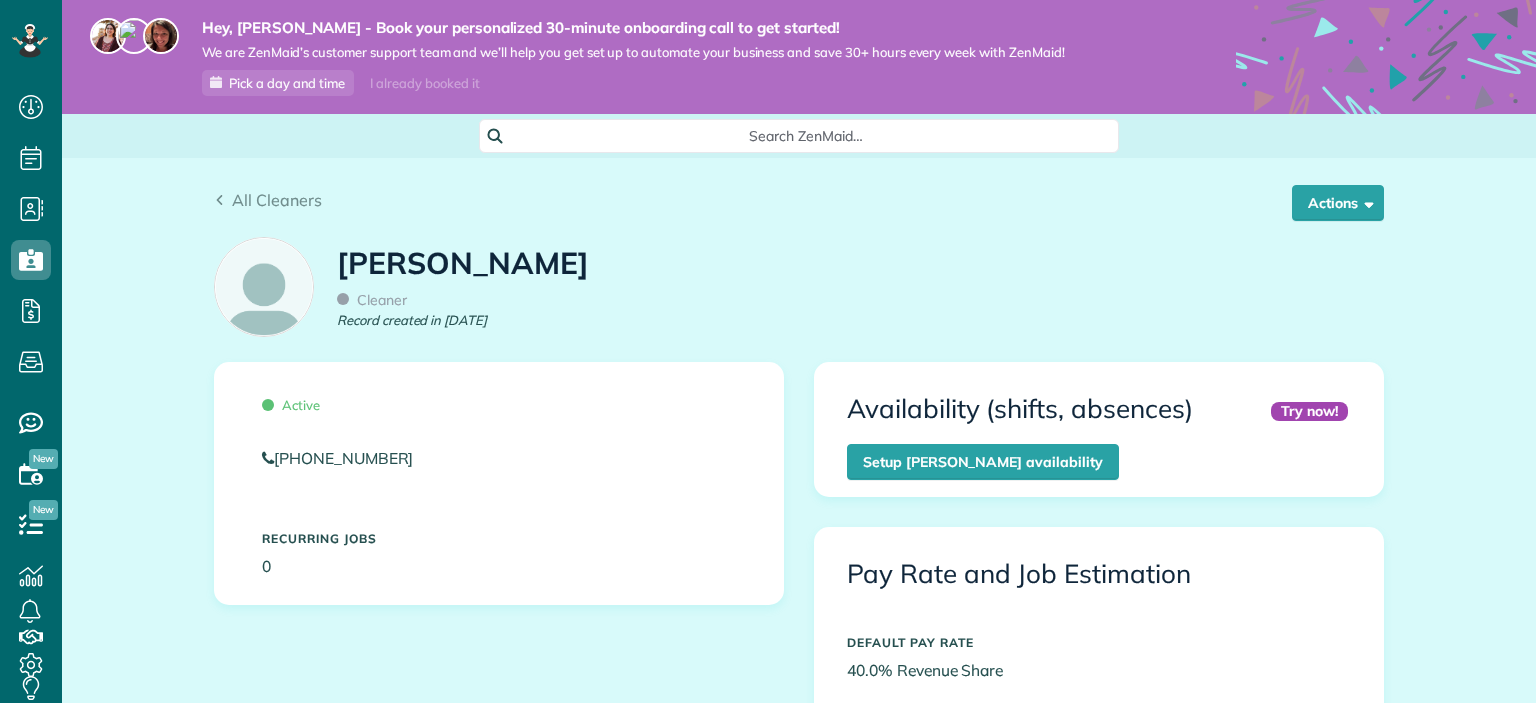 scroll, scrollTop: 0, scrollLeft: 0, axis: both 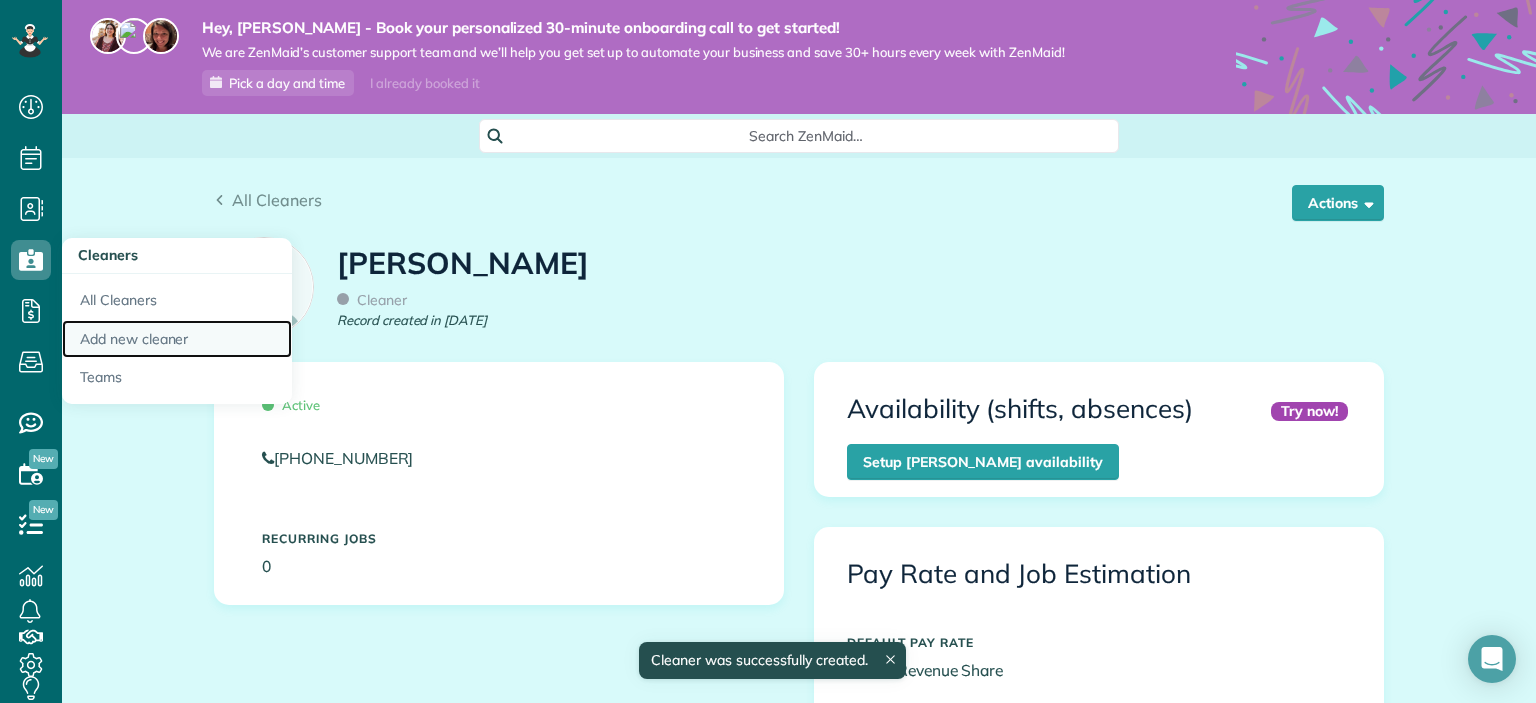 click on "Add new cleaner" at bounding box center [177, 339] 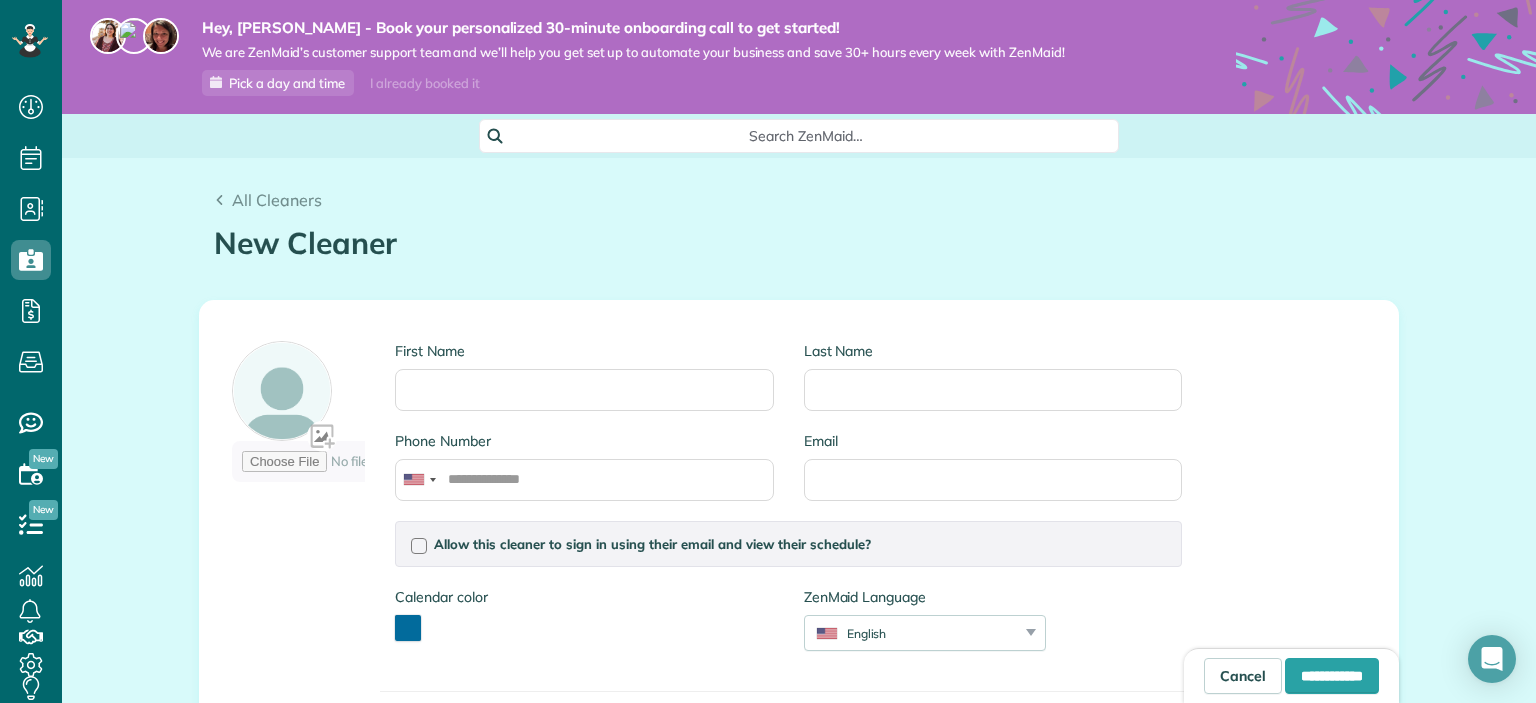 scroll, scrollTop: 0, scrollLeft: 0, axis: both 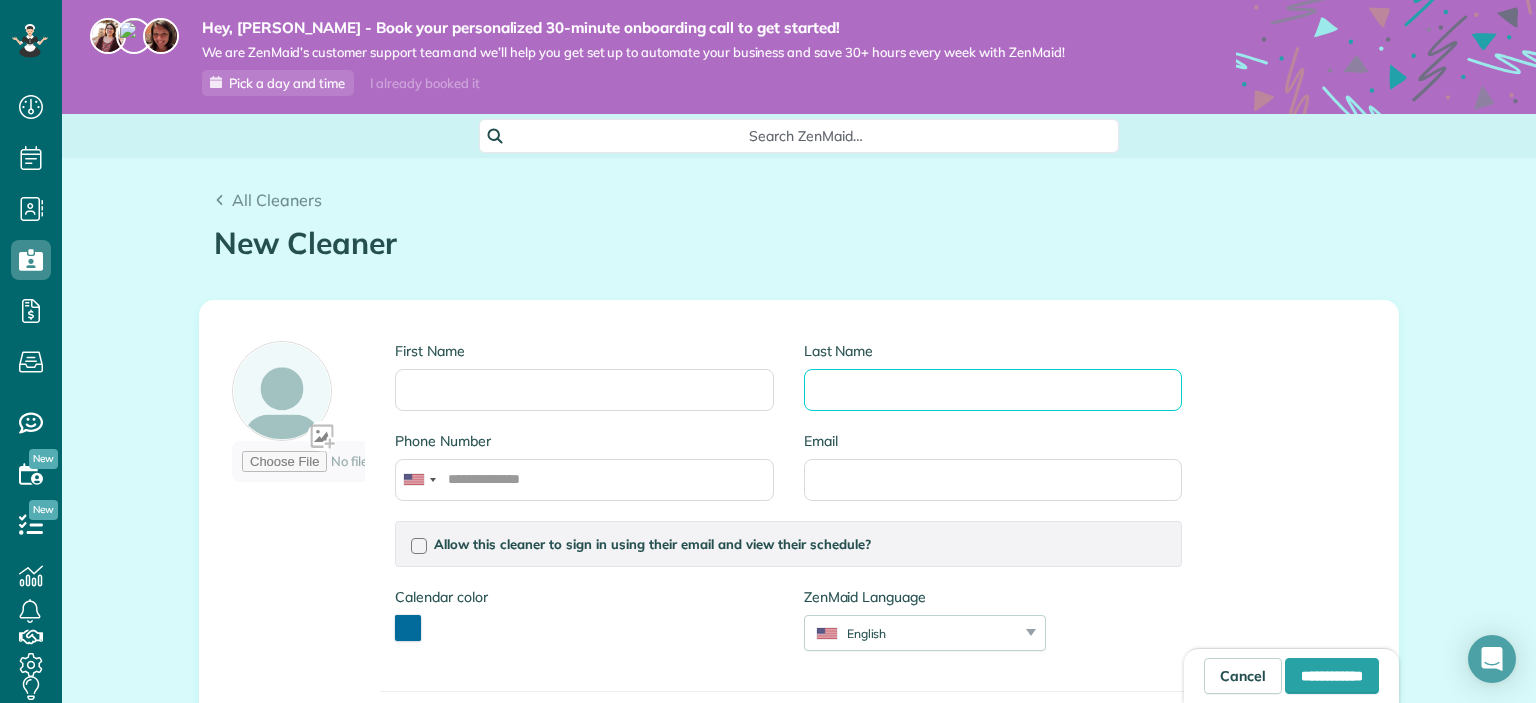 click on "Last Name" at bounding box center [993, 390] 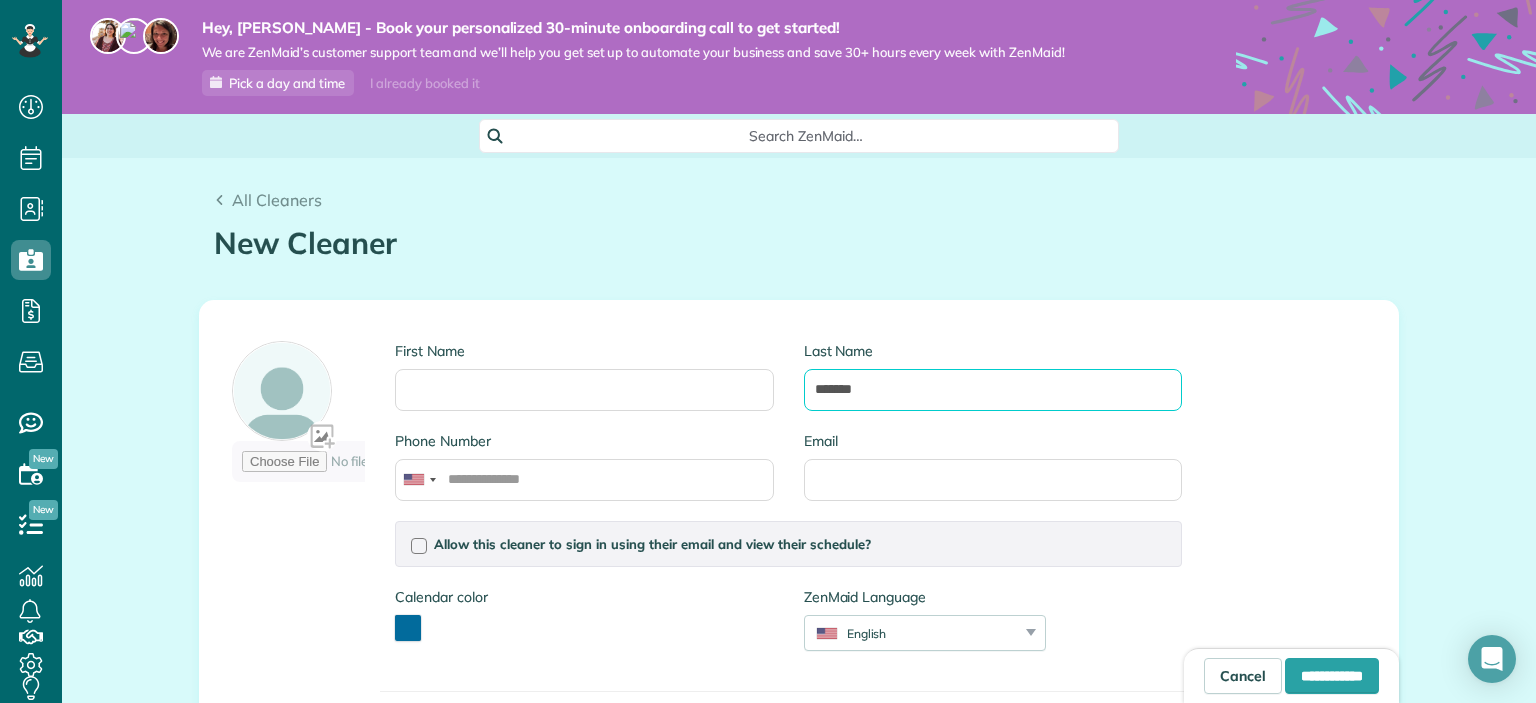 type on "*******" 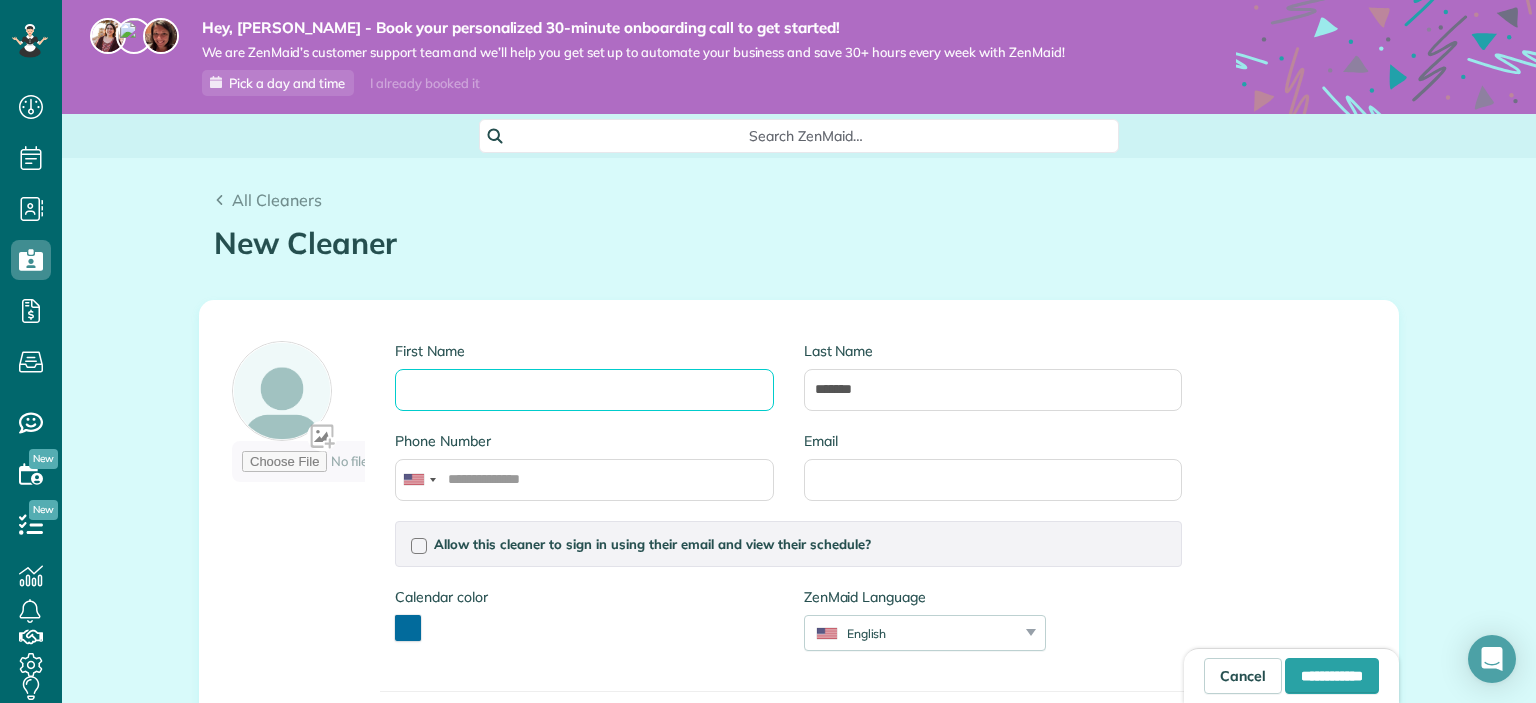 click on "First Name" at bounding box center [584, 390] 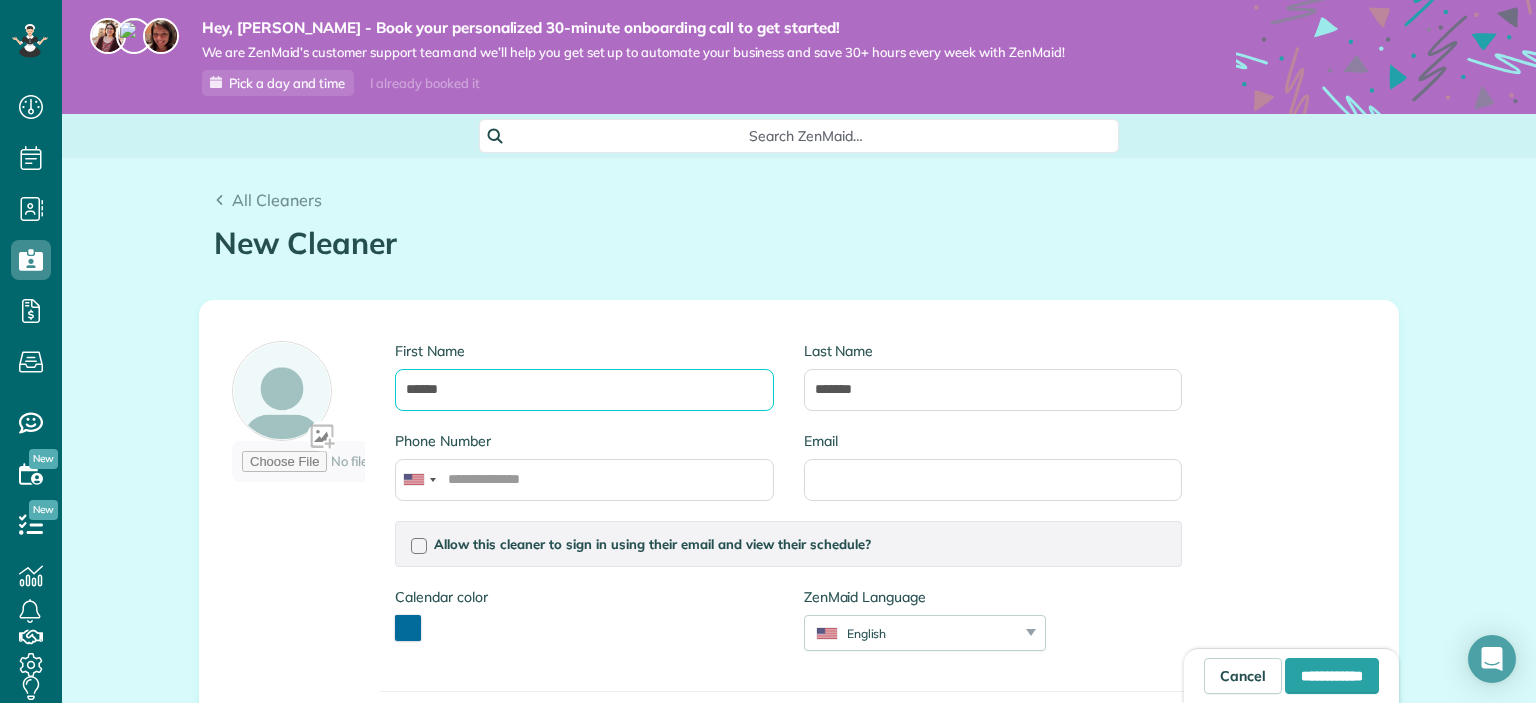 type on "******" 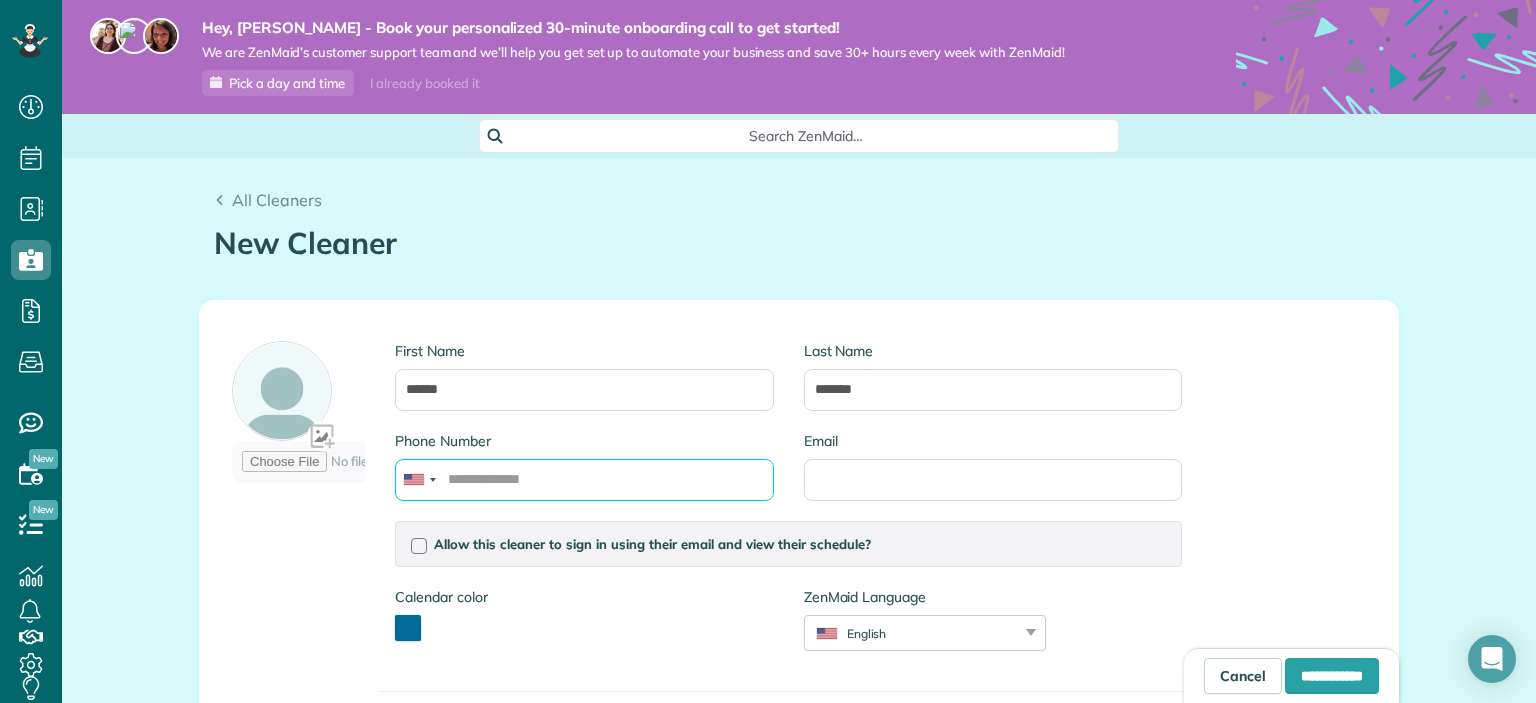 click on "Phone Number" at bounding box center (584, 480) 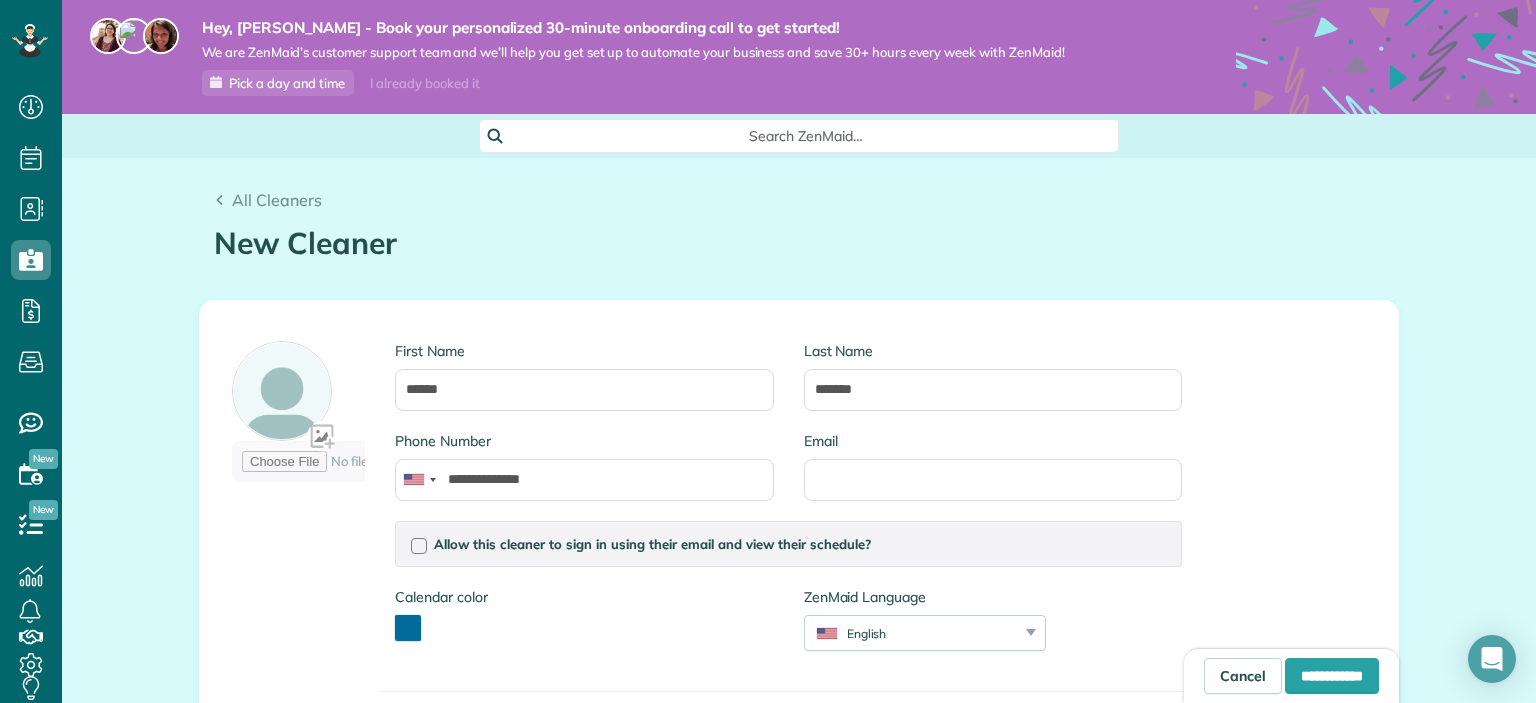 click on "**********" at bounding box center (799, 594) 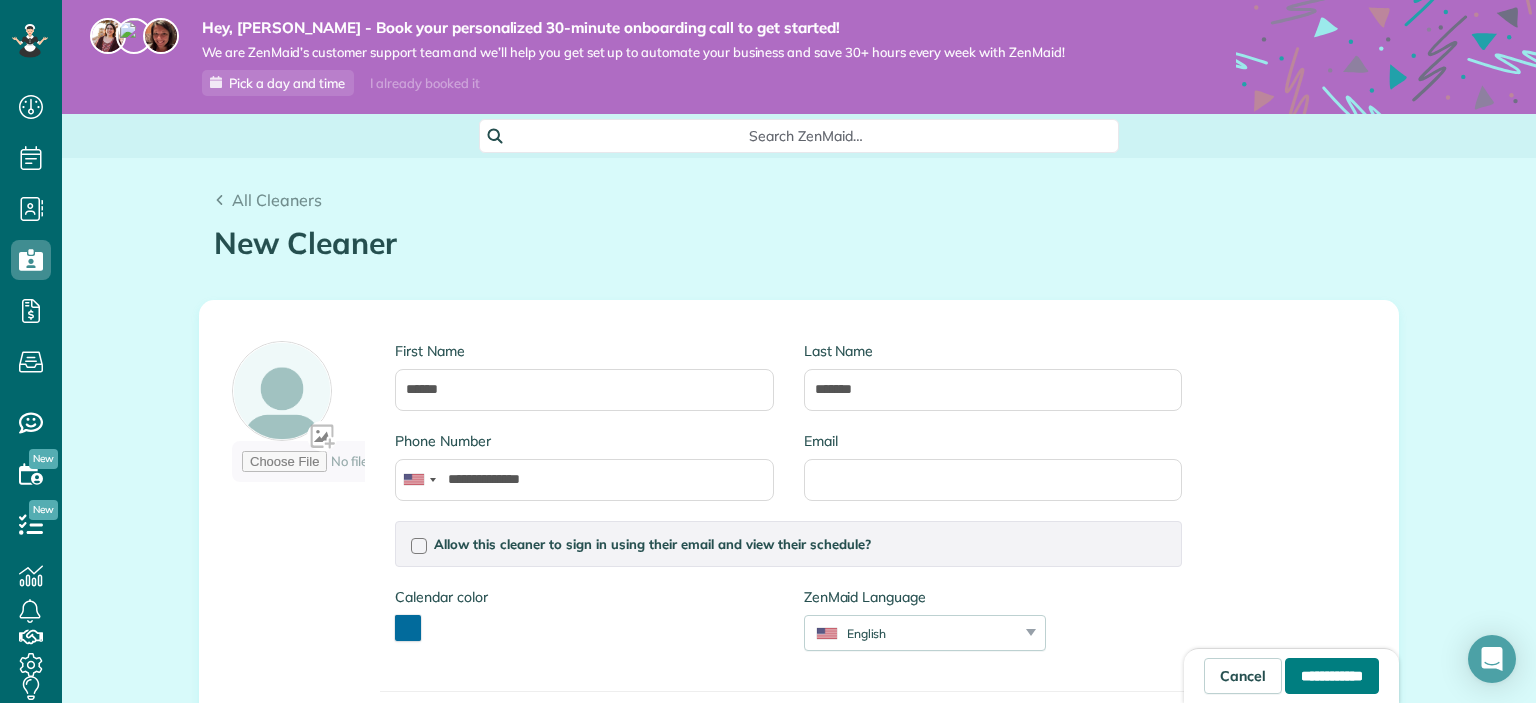 drag, startPoint x: 1307, startPoint y: 675, endPoint x: 1294, endPoint y: 612, distance: 64.327286 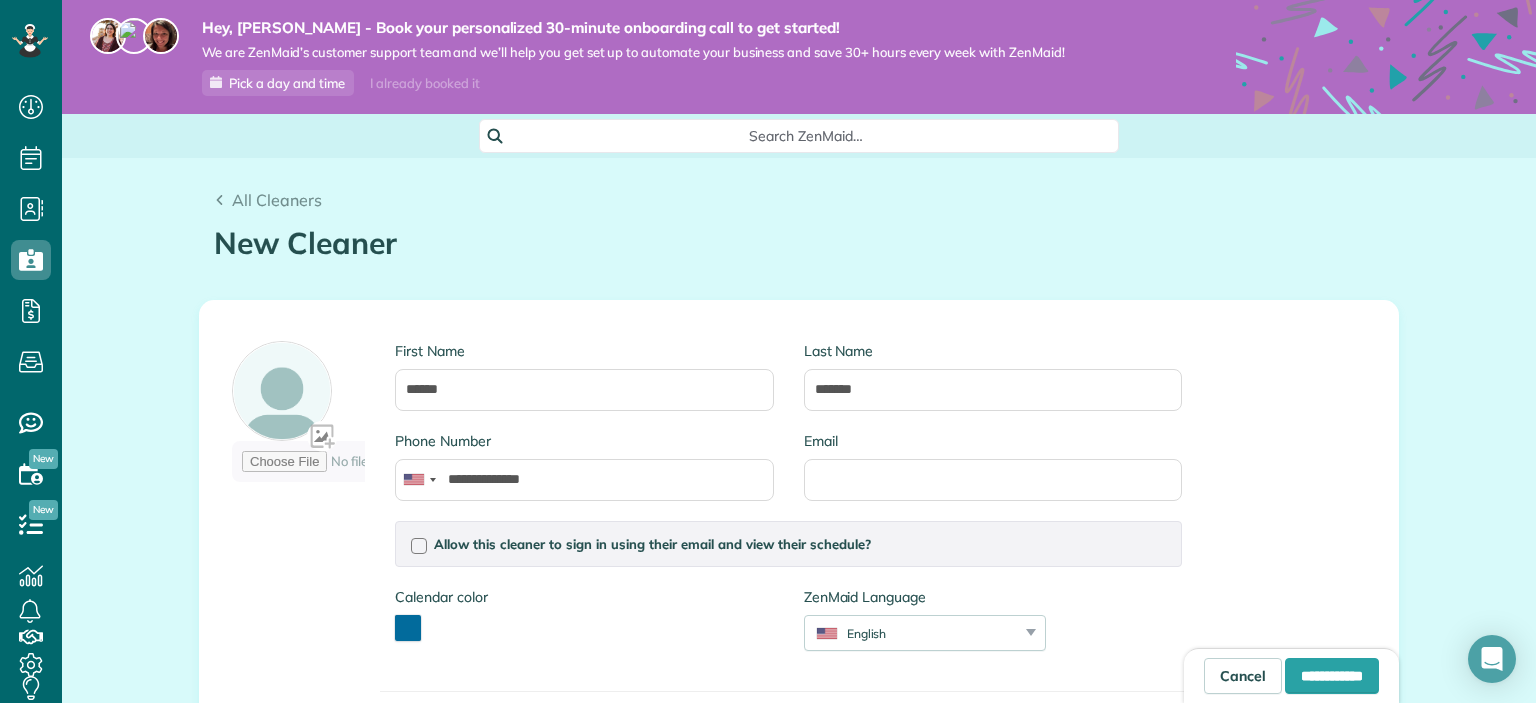 type on "**********" 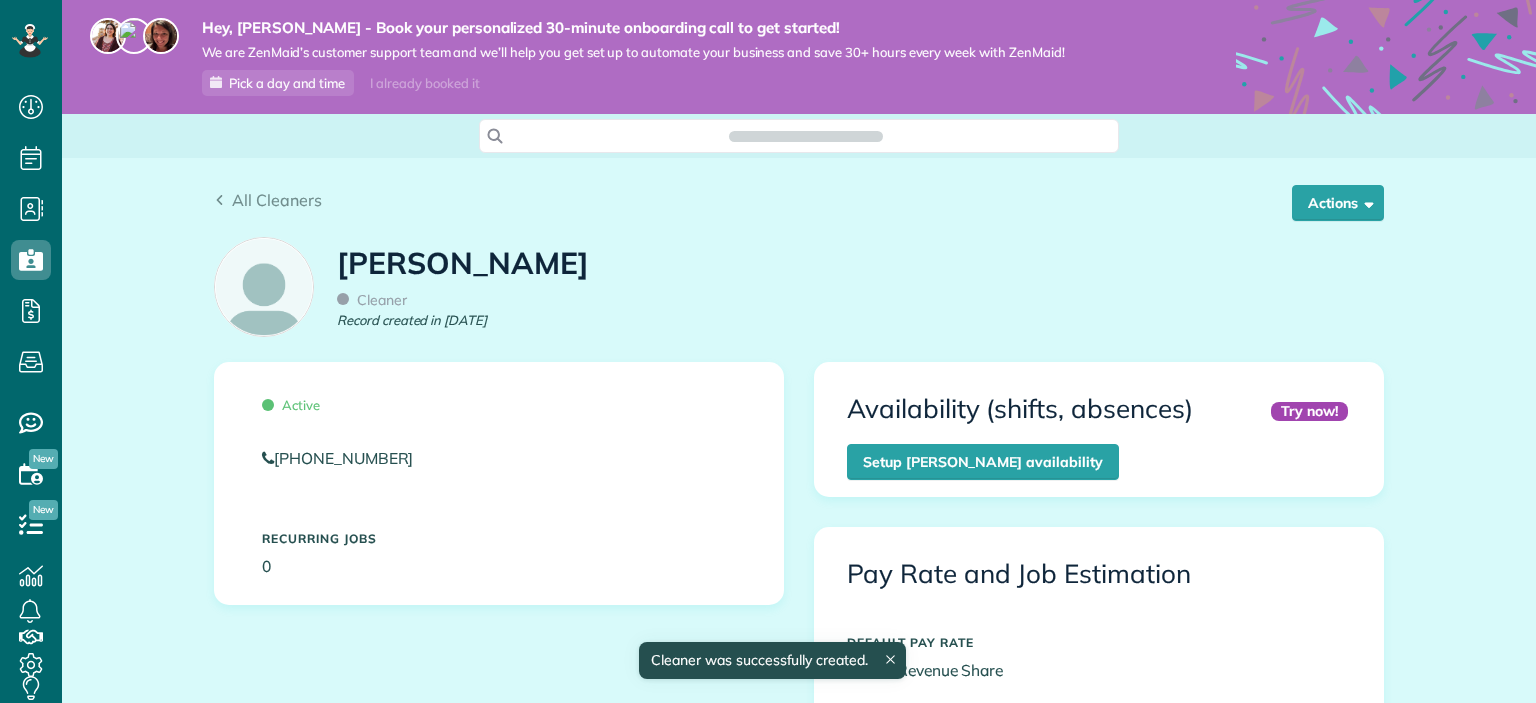 scroll, scrollTop: 0, scrollLeft: 0, axis: both 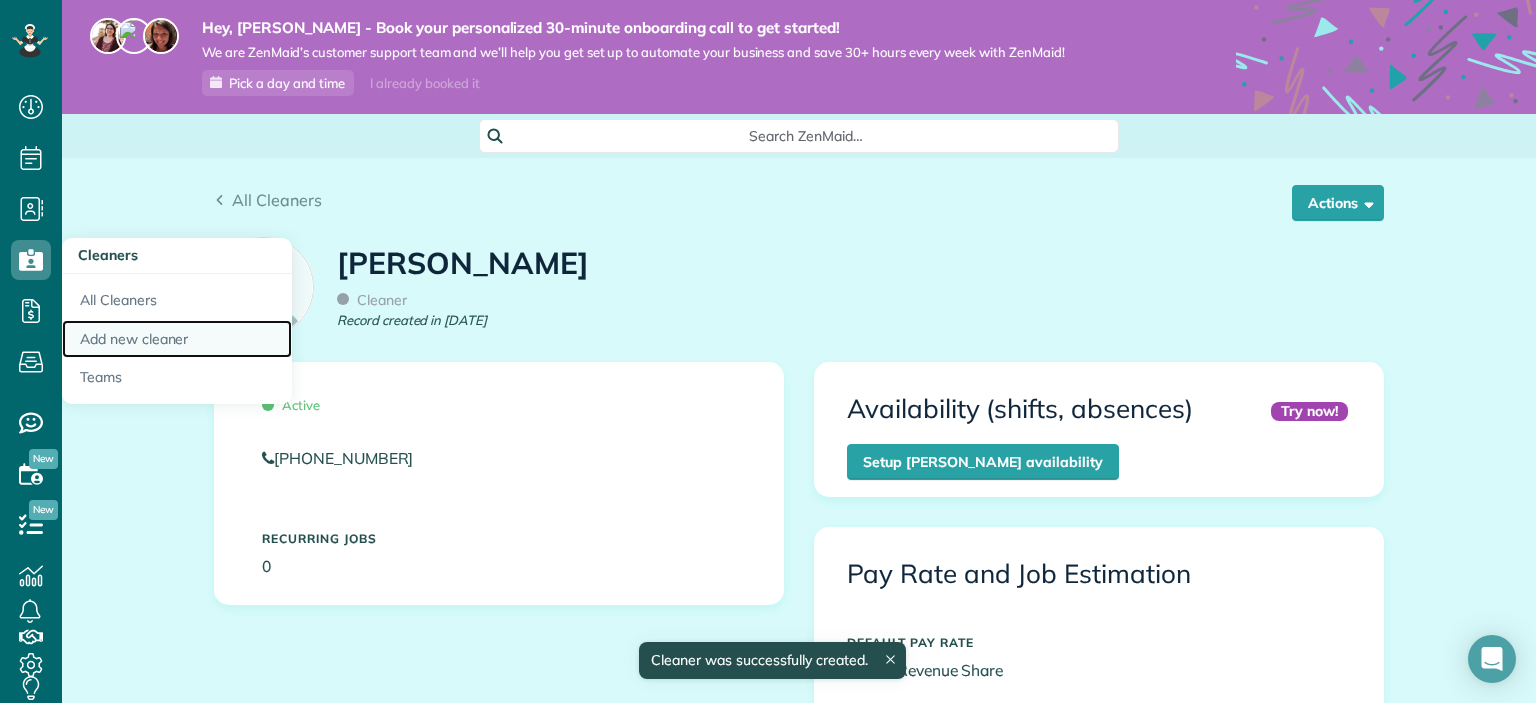 click on "Add new cleaner" at bounding box center [177, 339] 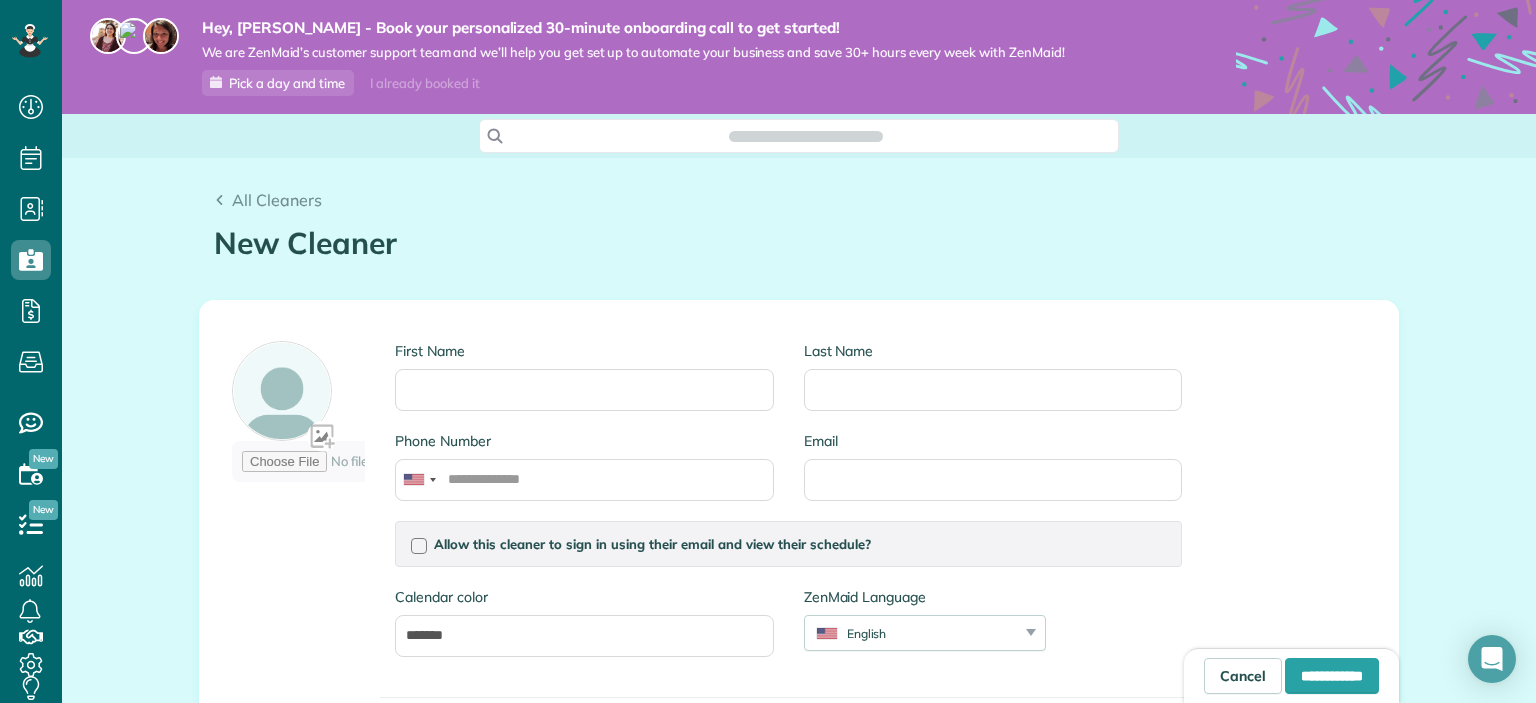 scroll, scrollTop: 0, scrollLeft: 0, axis: both 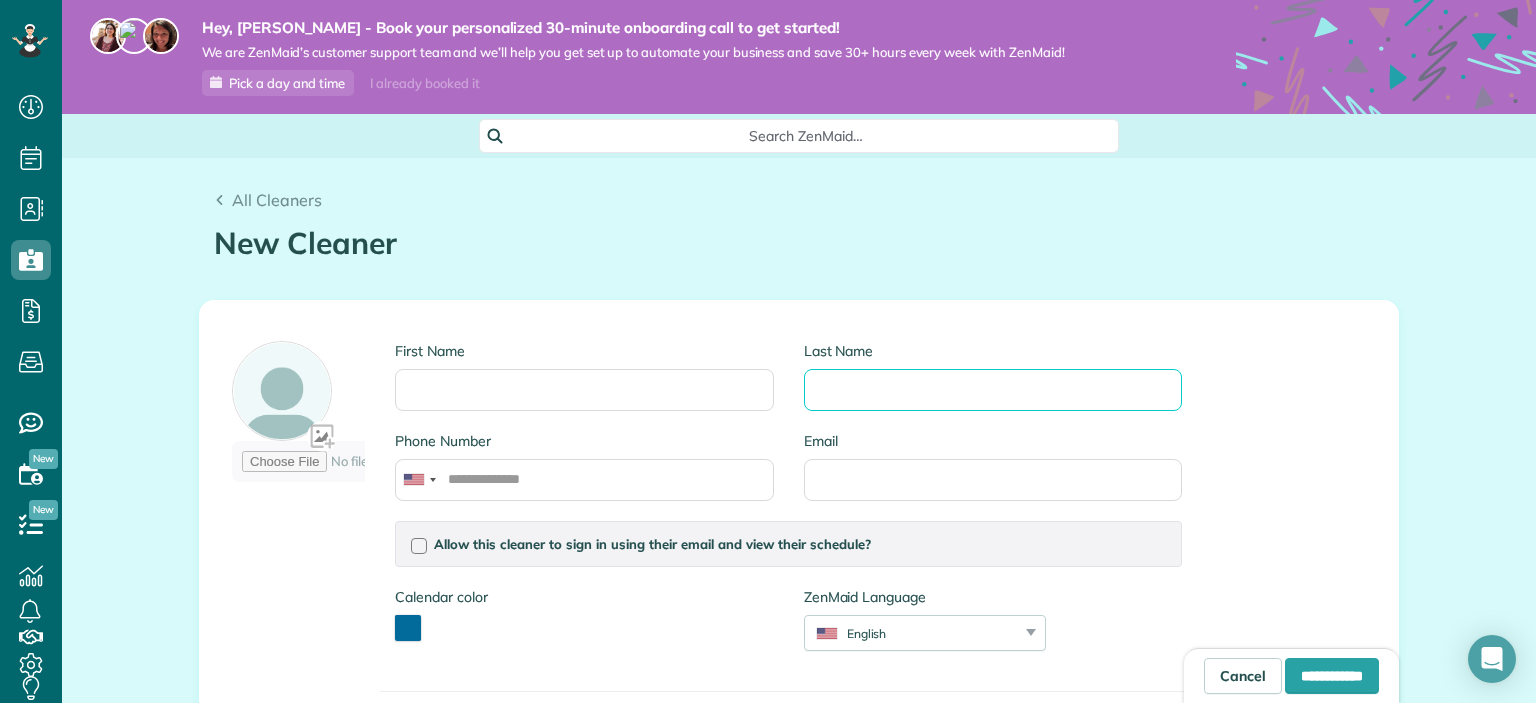 click on "Last Name" at bounding box center [993, 390] 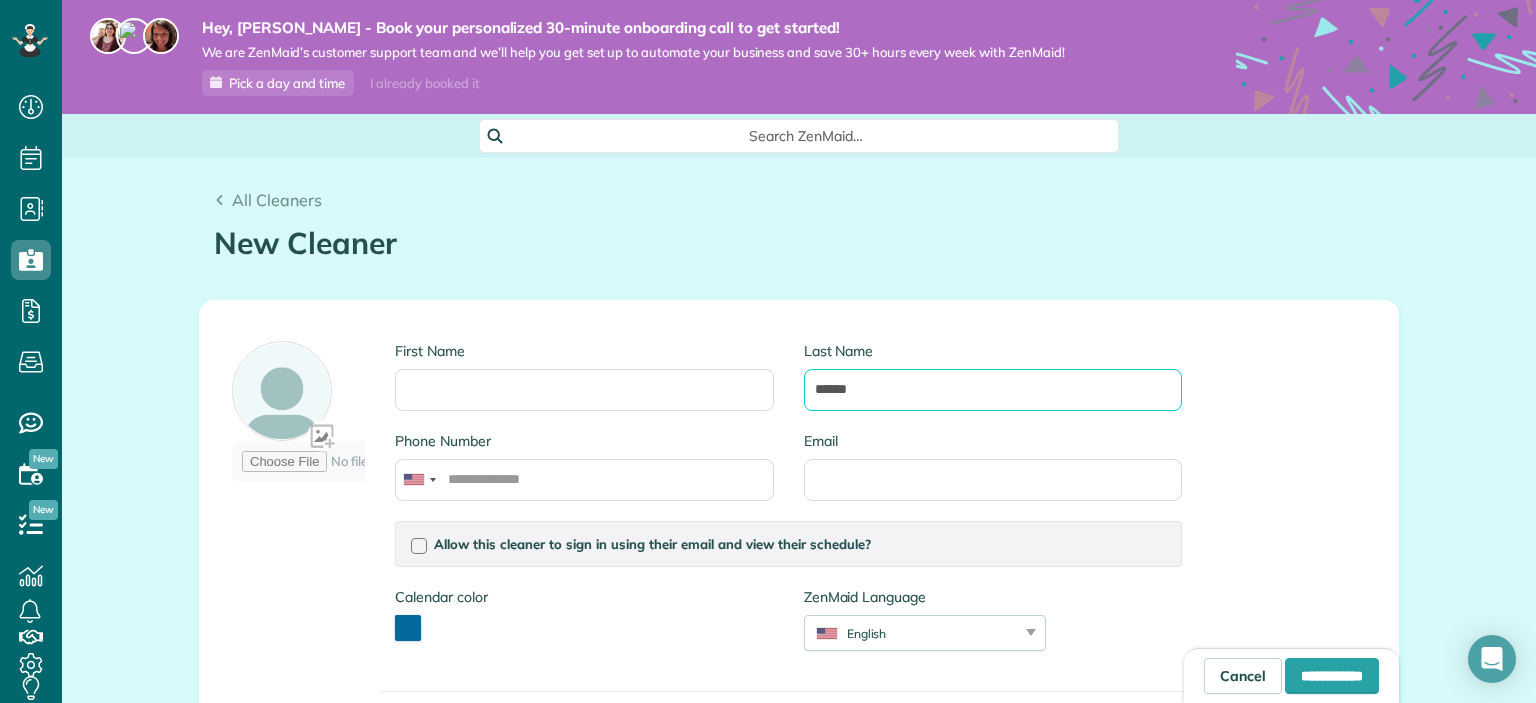 type on "******" 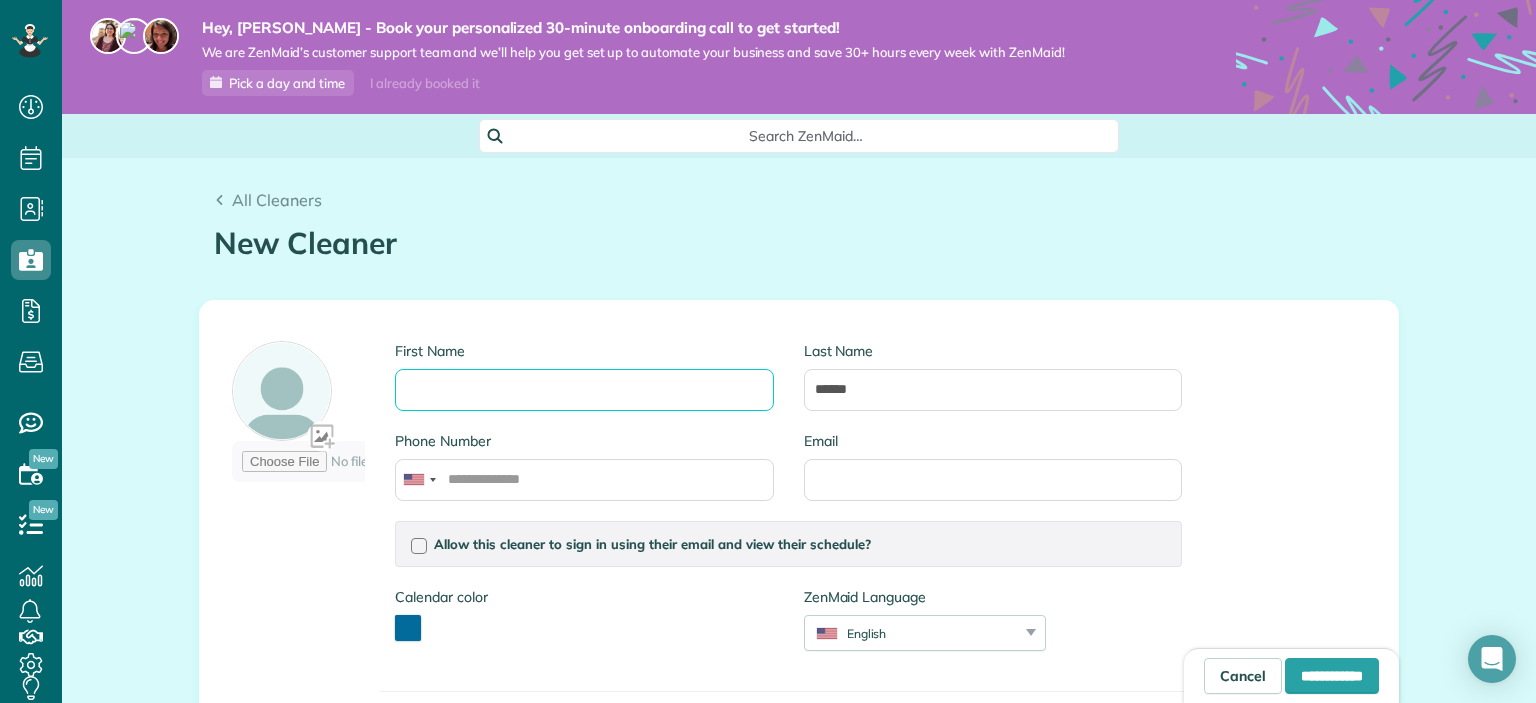 click on "First Name" at bounding box center (584, 390) 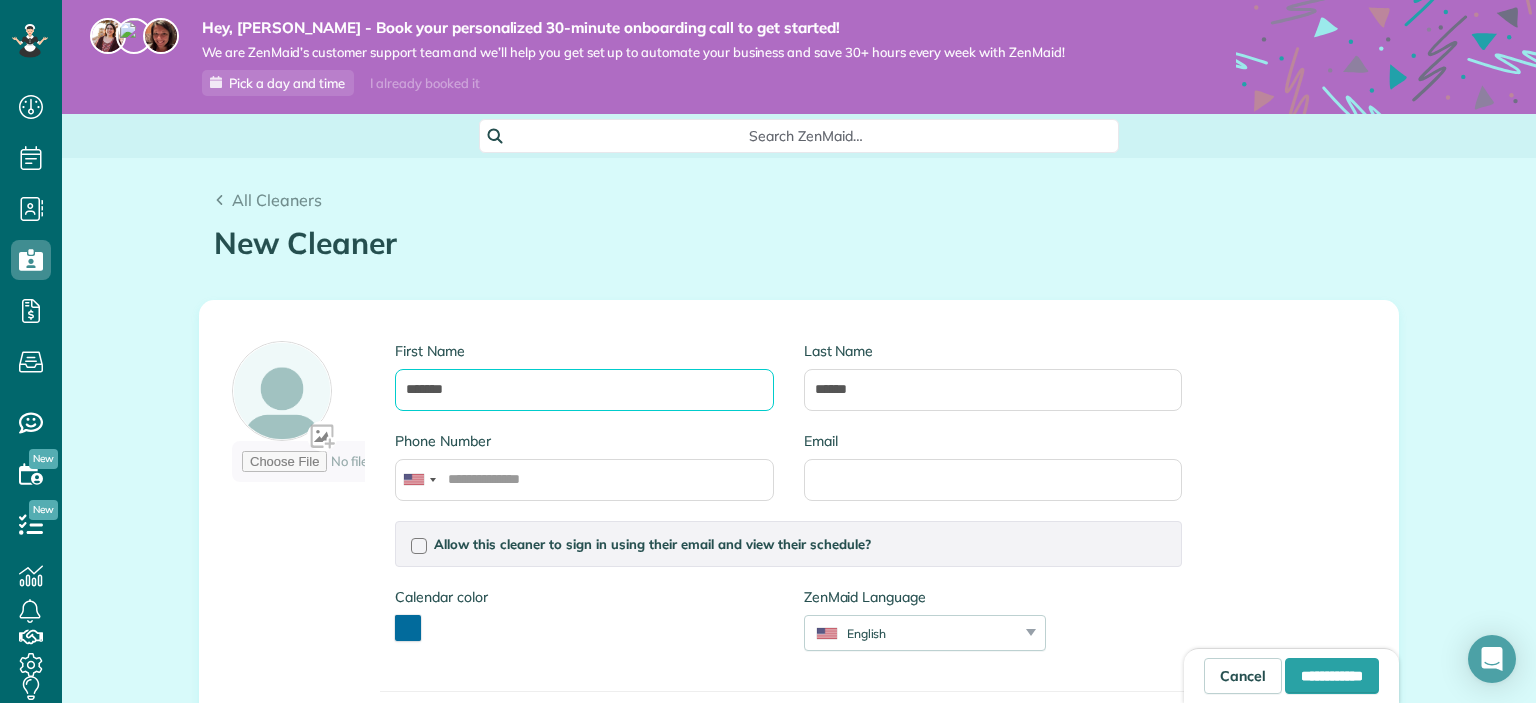 type on "*******" 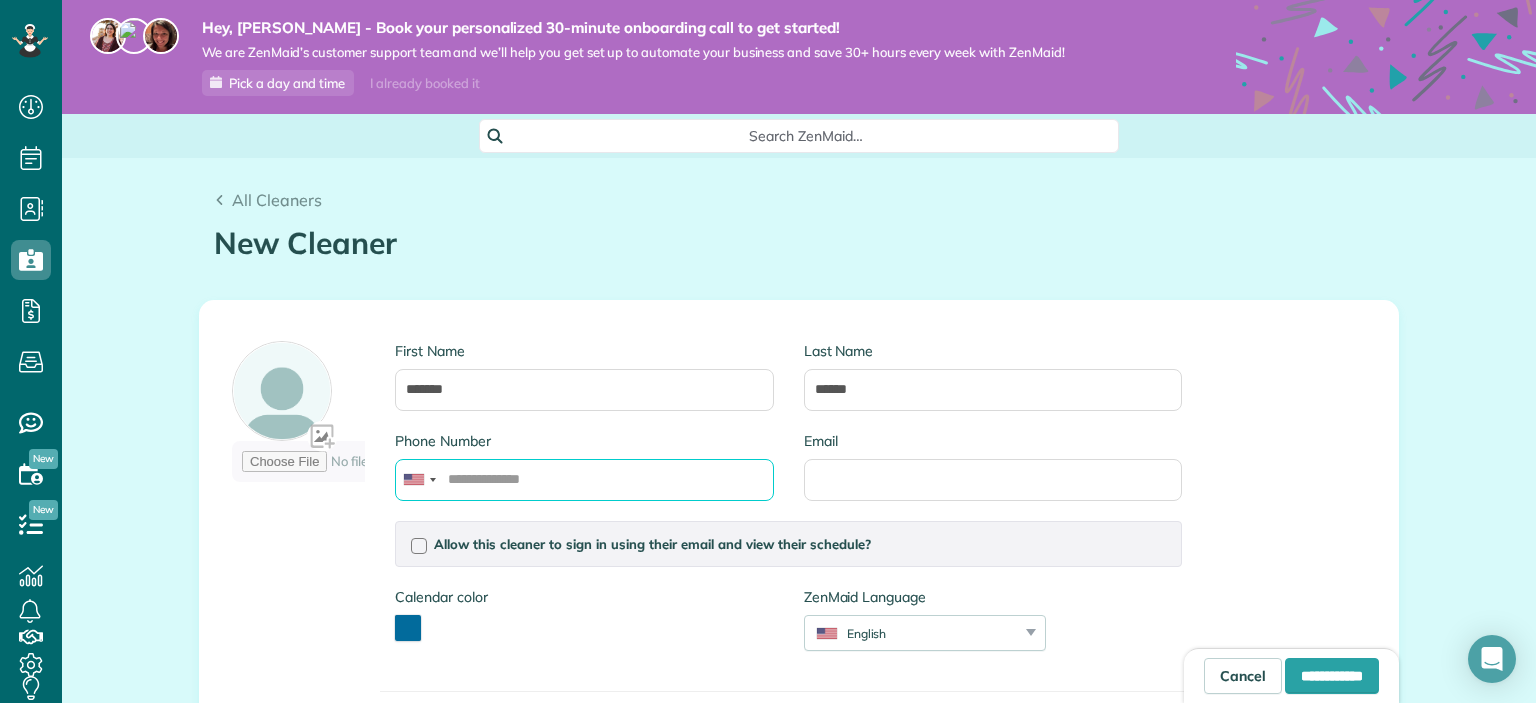 drag, startPoint x: 630, startPoint y: 478, endPoint x: 641, endPoint y: 469, distance: 14.21267 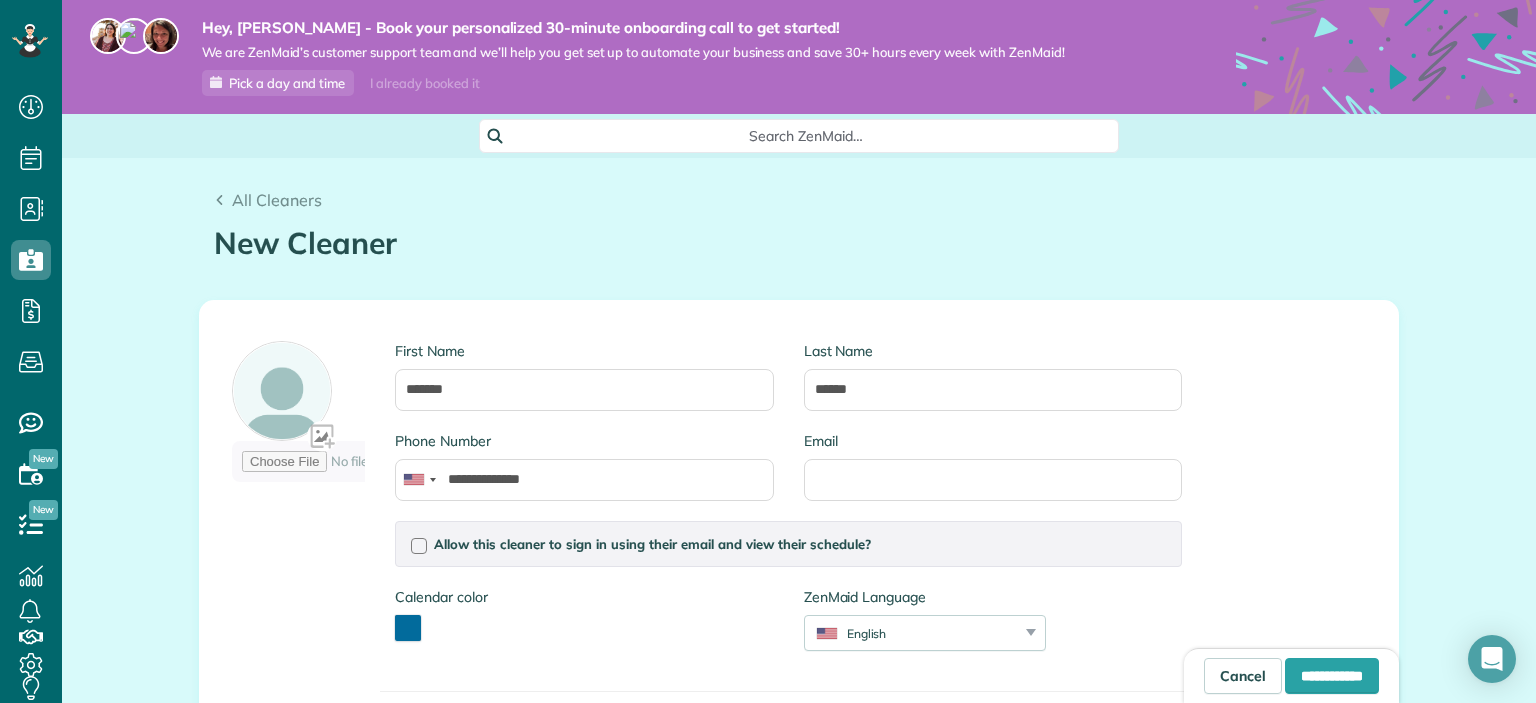 click on "**********" at bounding box center [799, 594] 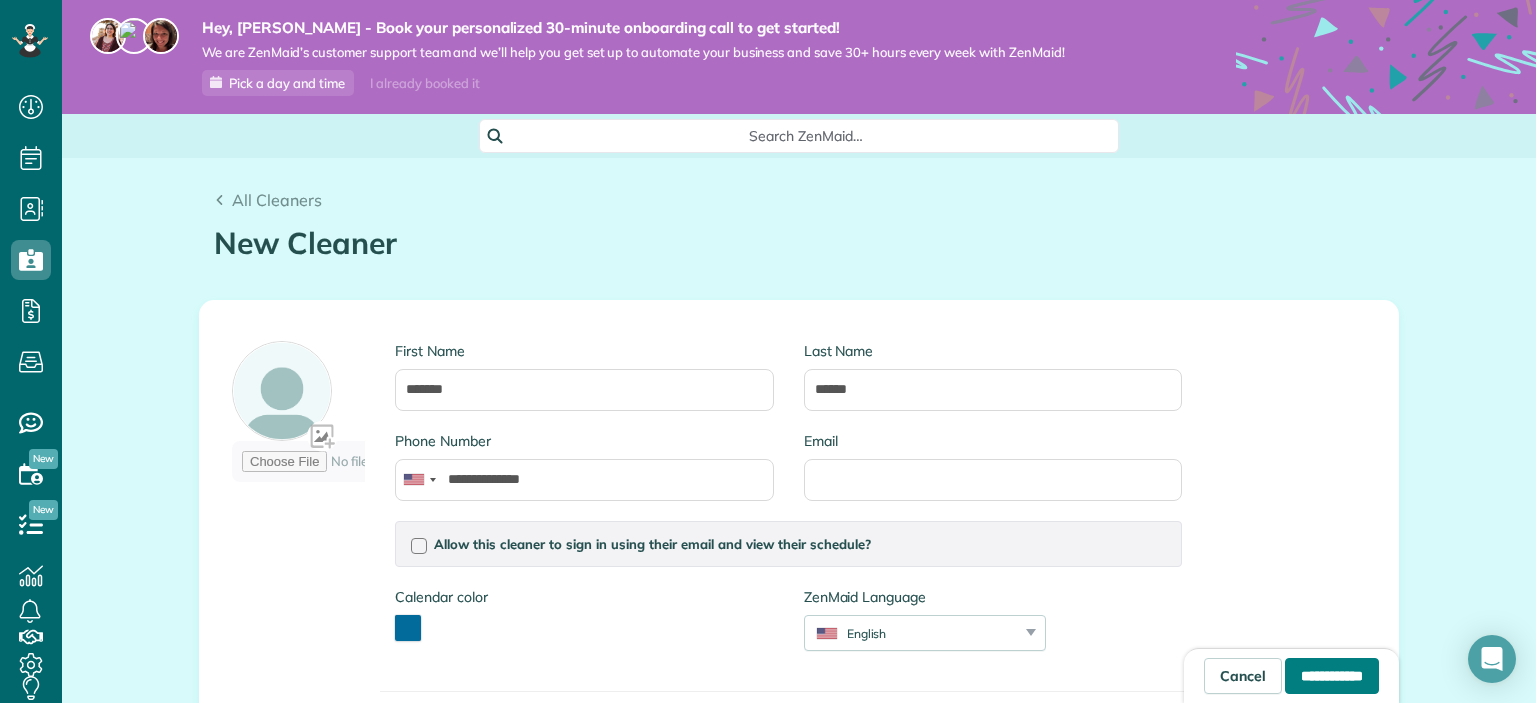 drag, startPoint x: 1318, startPoint y: 678, endPoint x: 1314, endPoint y: 642, distance: 36.221542 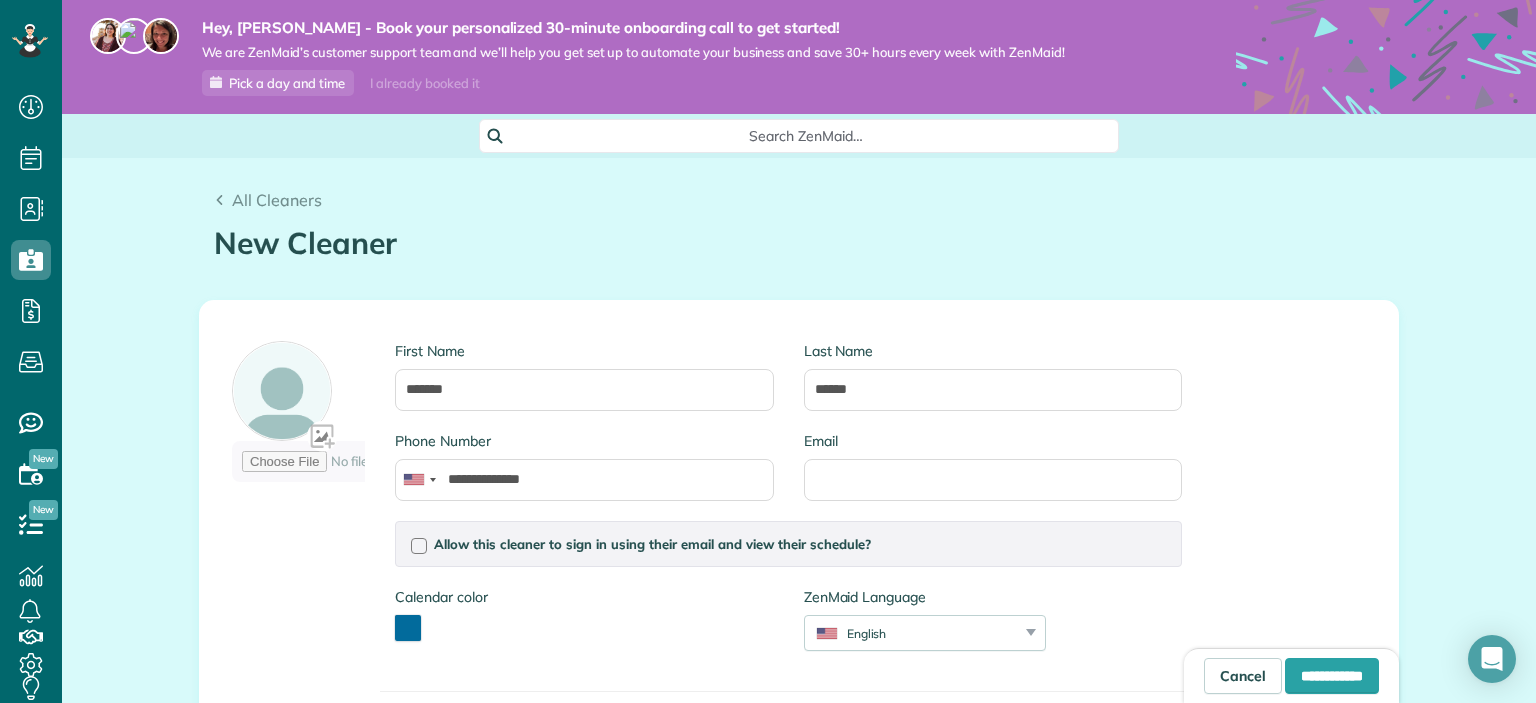 type on "**********" 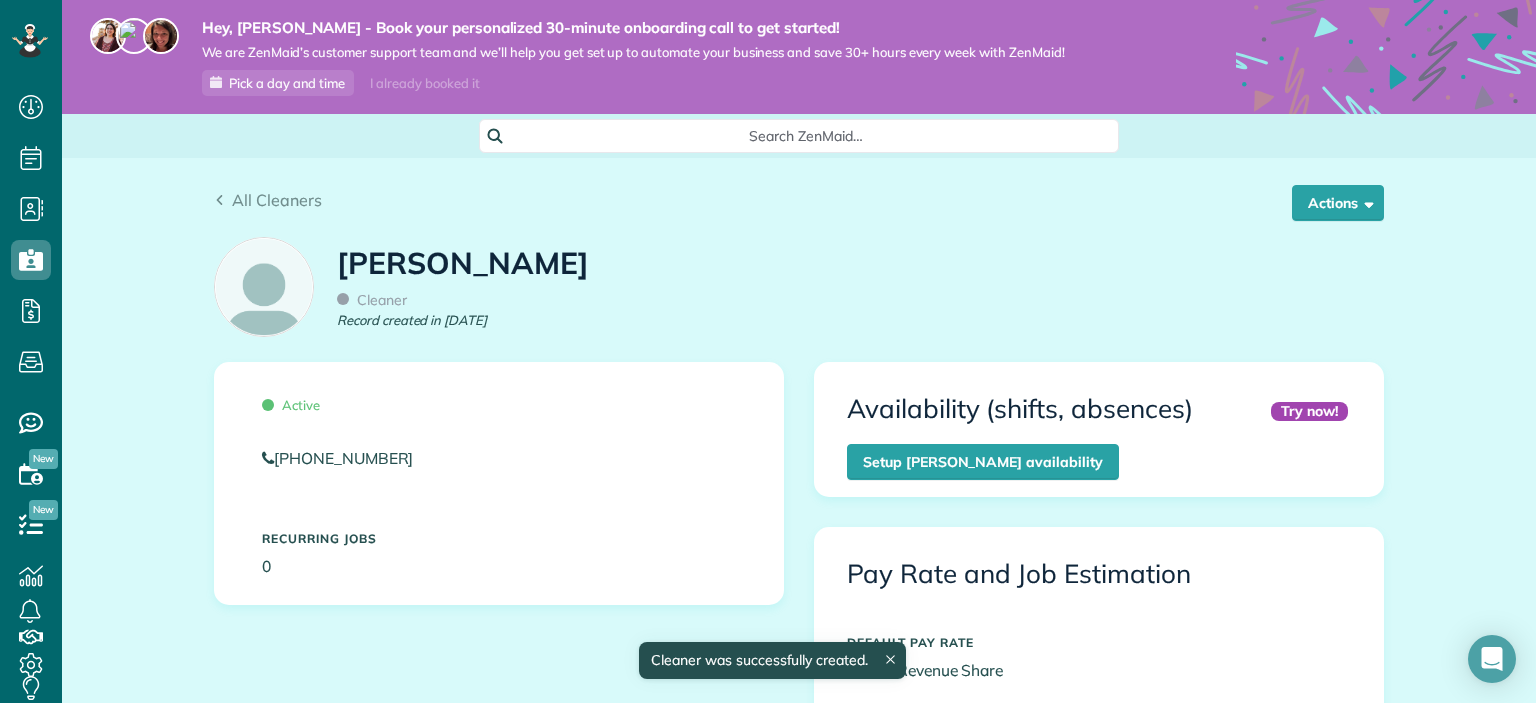 scroll, scrollTop: 0, scrollLeft: 0, axis: both 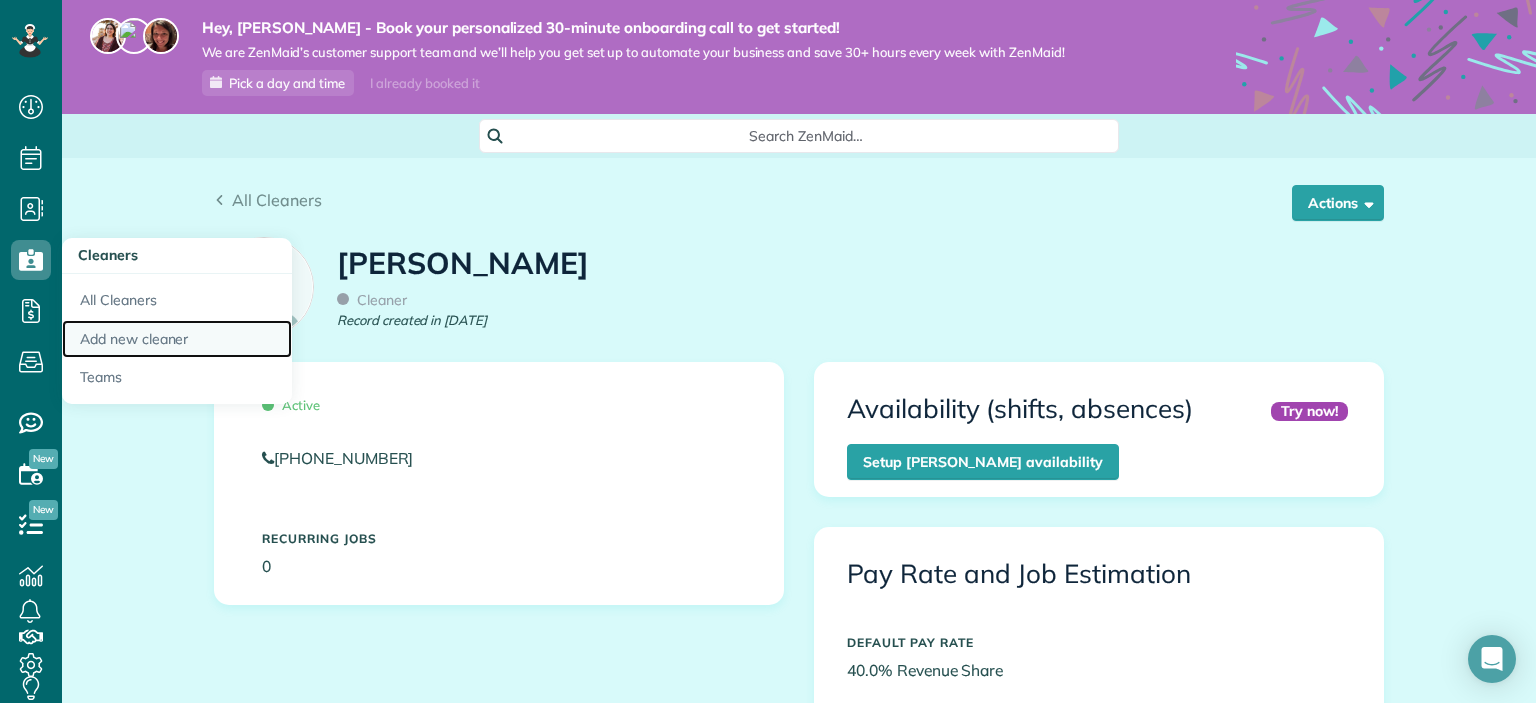 click on "Add new cleaner" at bounding box center [177, 339] 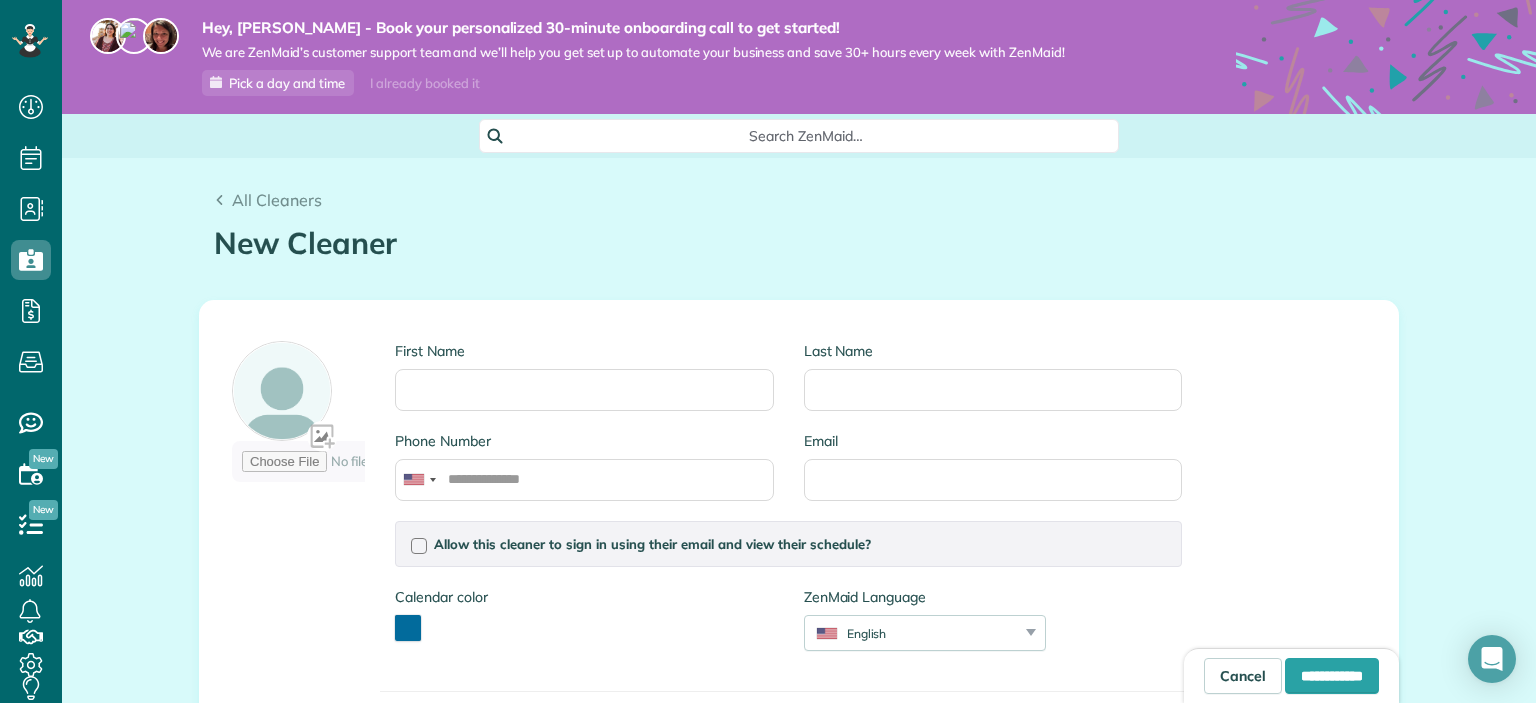 scroll, scrollTop: 0, scrollLeft: 0, axis: both 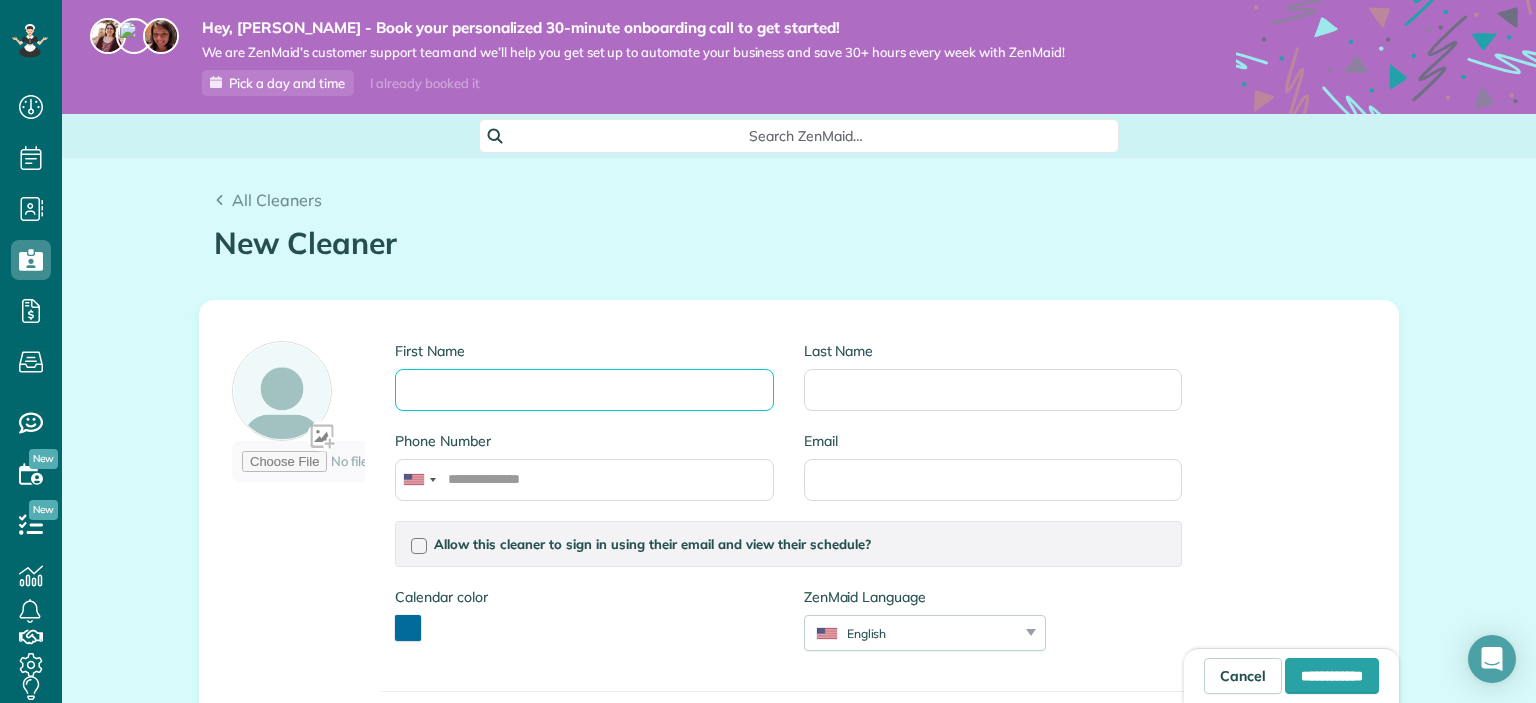 click on "First Name" at bounding box center (584, 390) 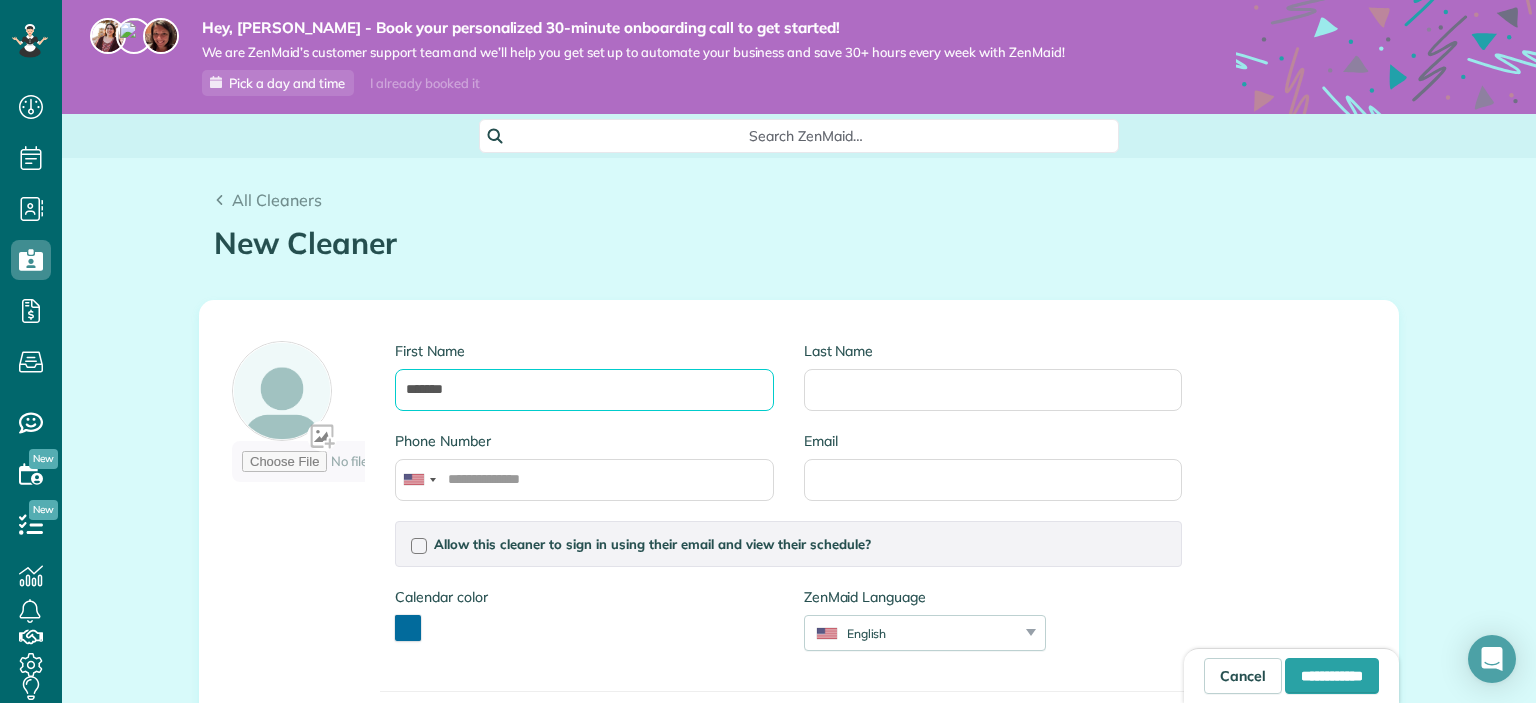 type on "*******" 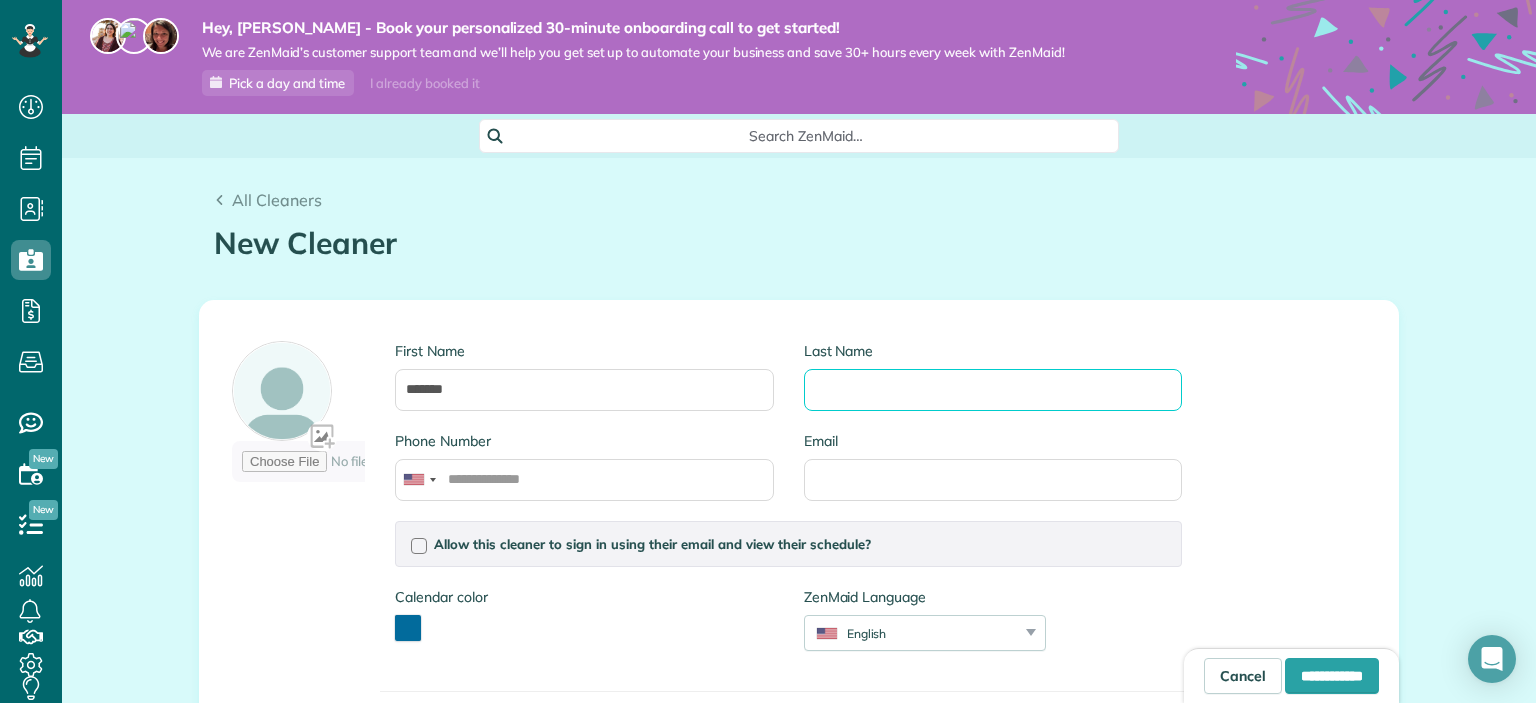 click on "Last Name" at bounding box center [993, 390] 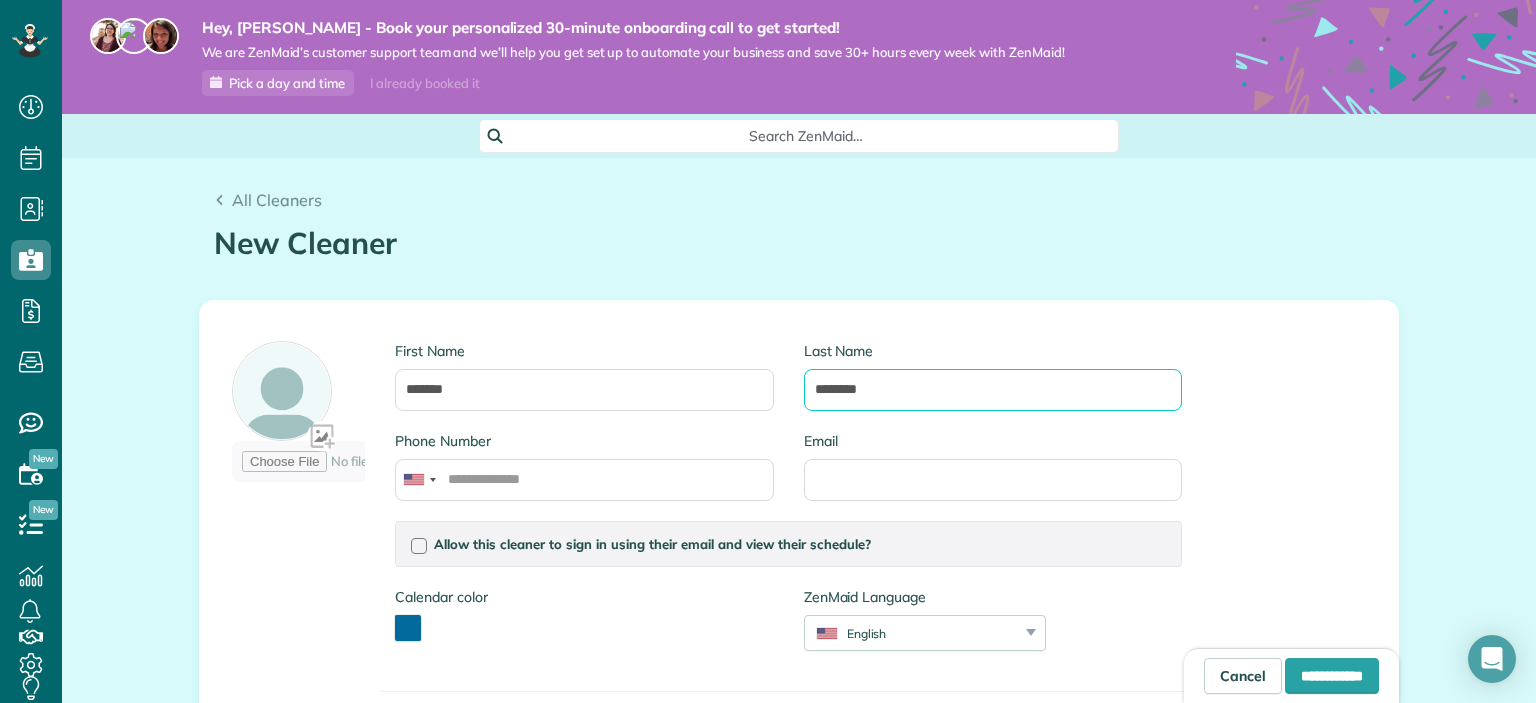 type on "********" 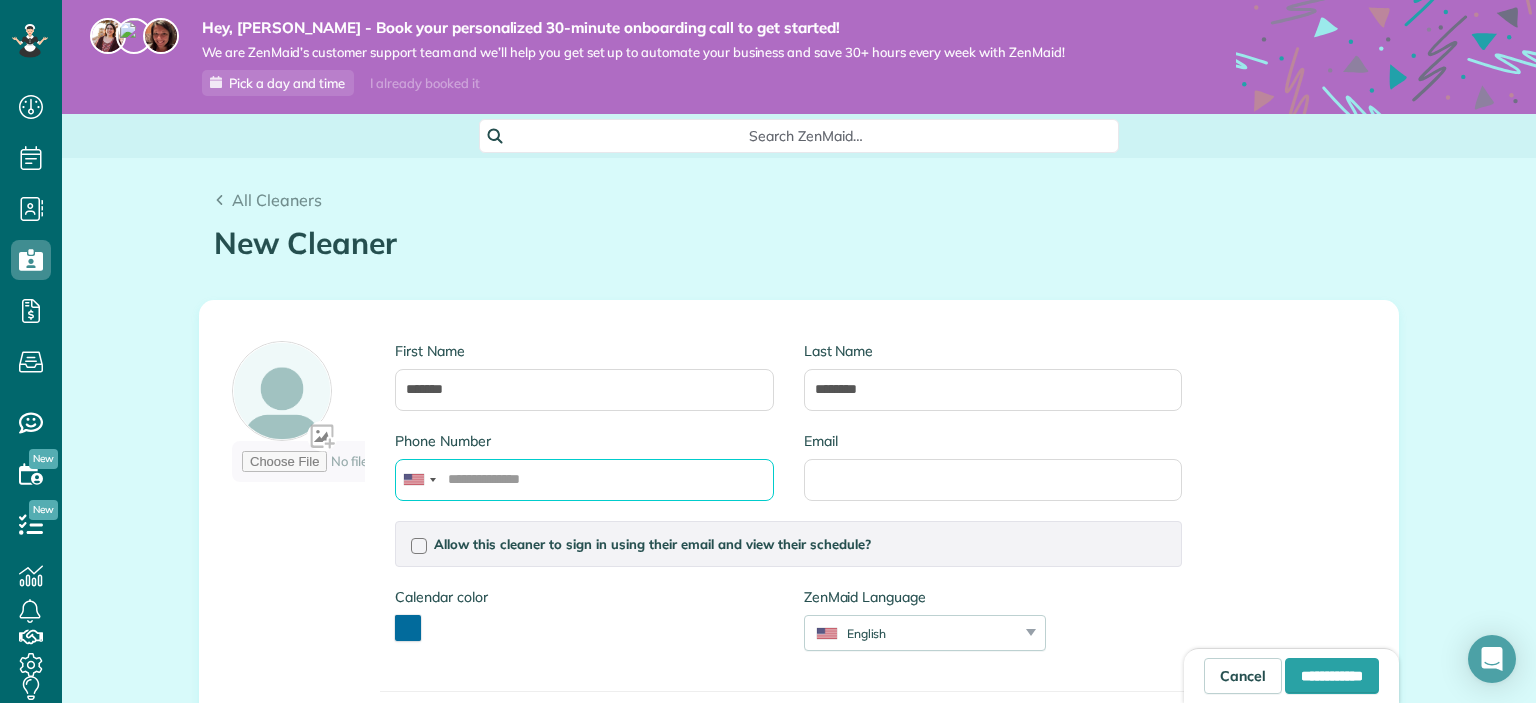 drag, startPoint x: 653, startPoint y: 479, endPoint x: 678, endPoint y: 446, distance: 41.400482 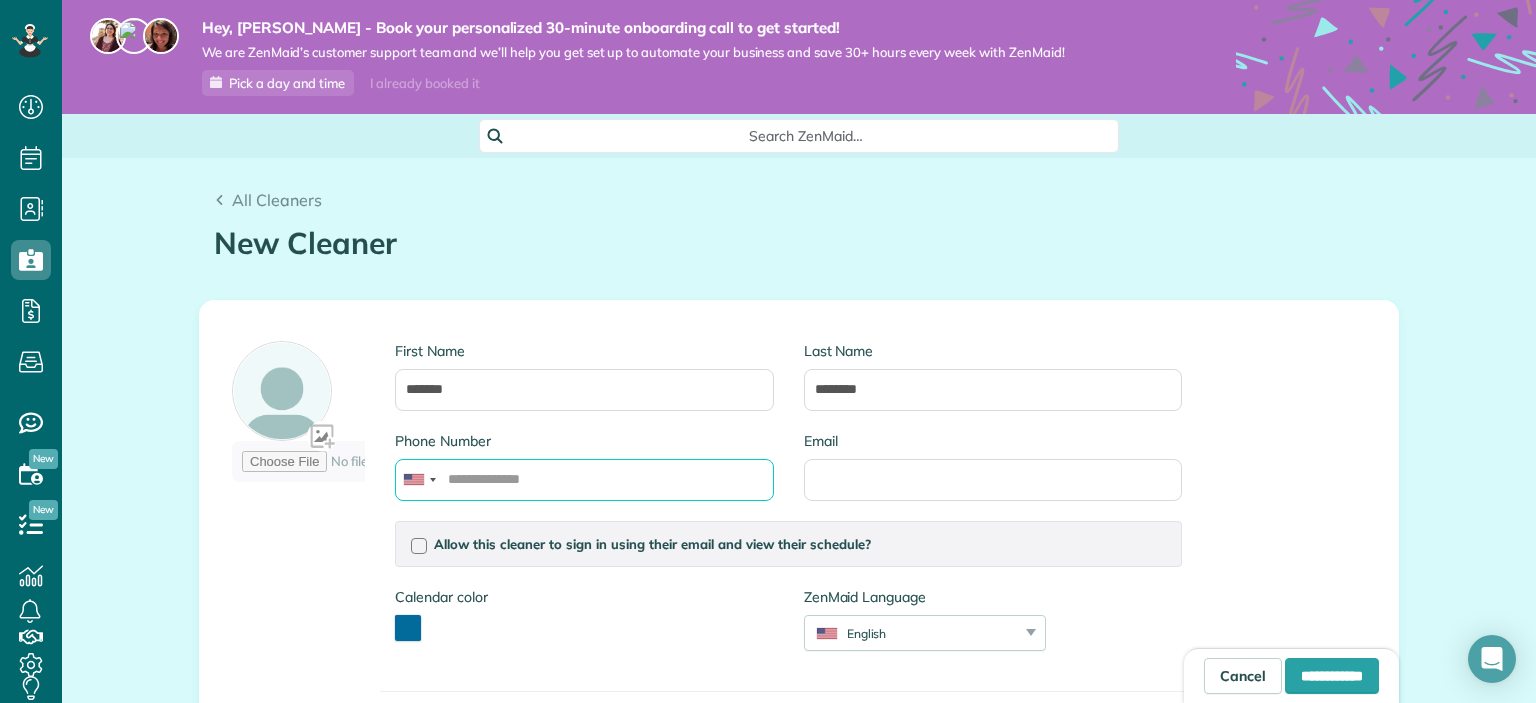 paste on "**********" 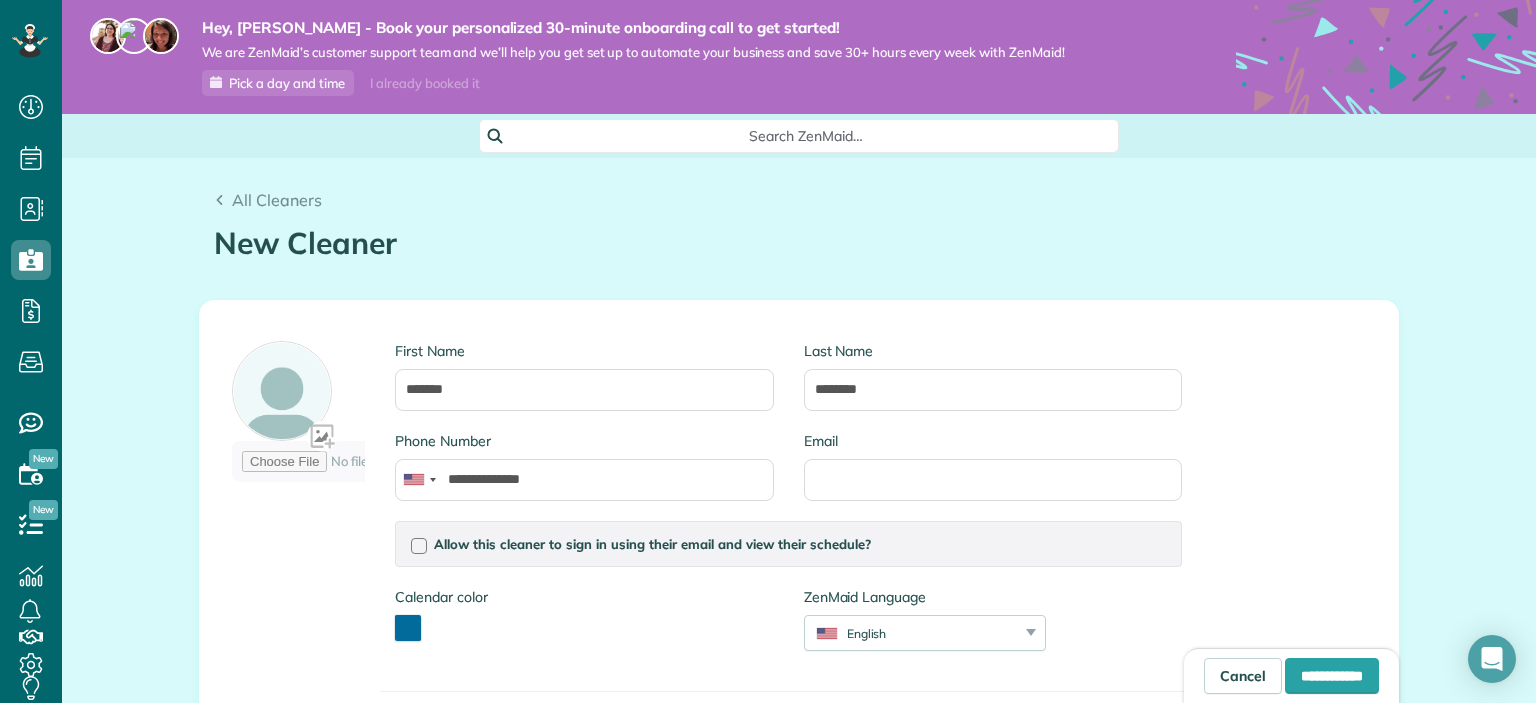 click on "**********" at bounding box center [799, 594] 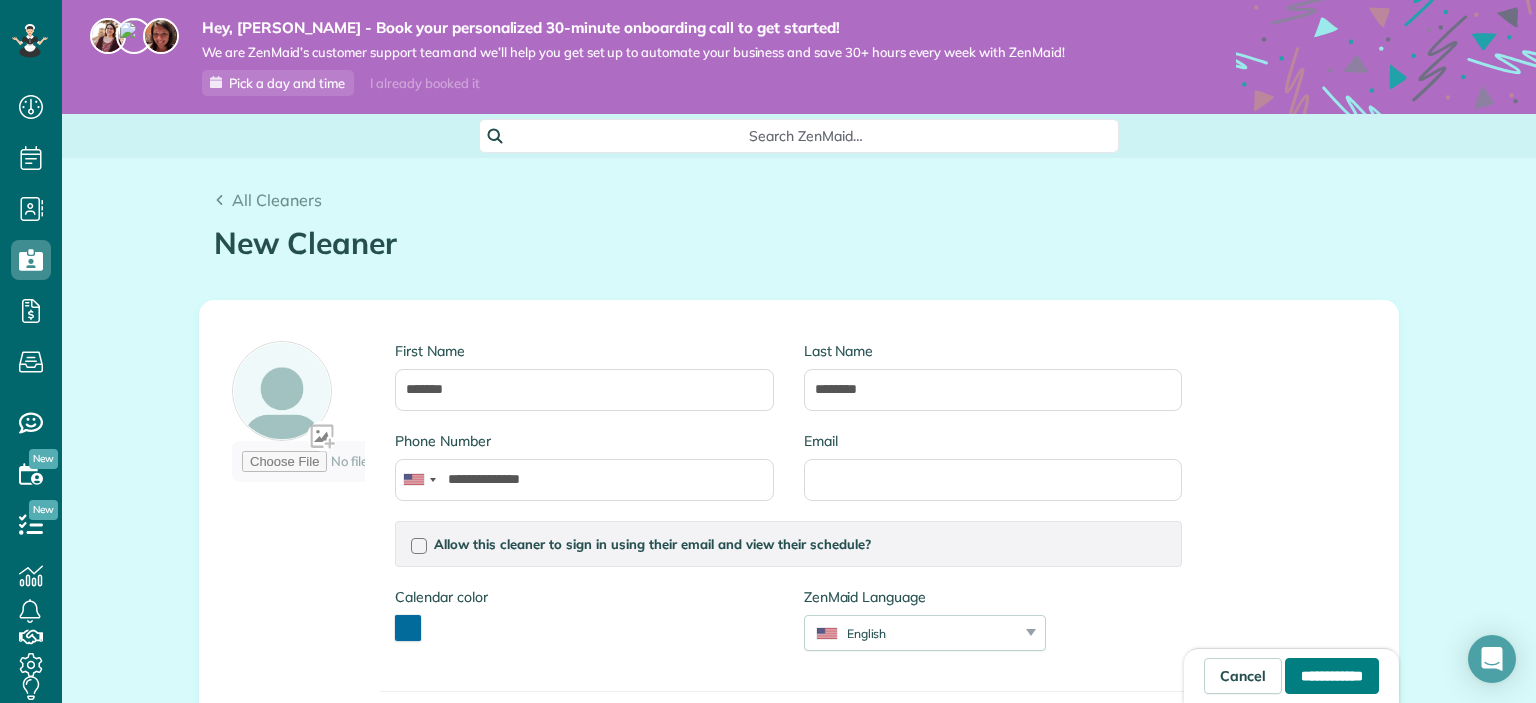 click on "**********" at bounding box center (1332, 676) 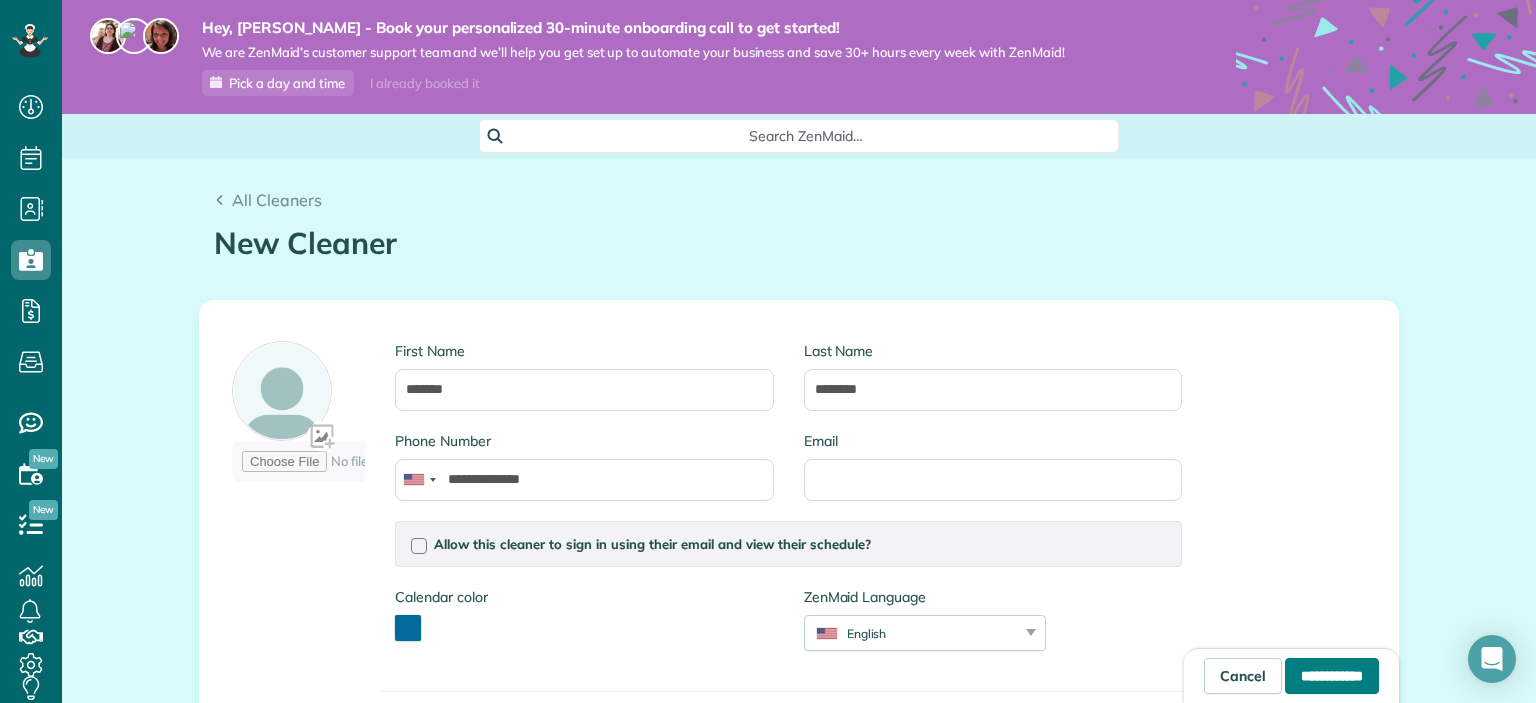 type on "**********" 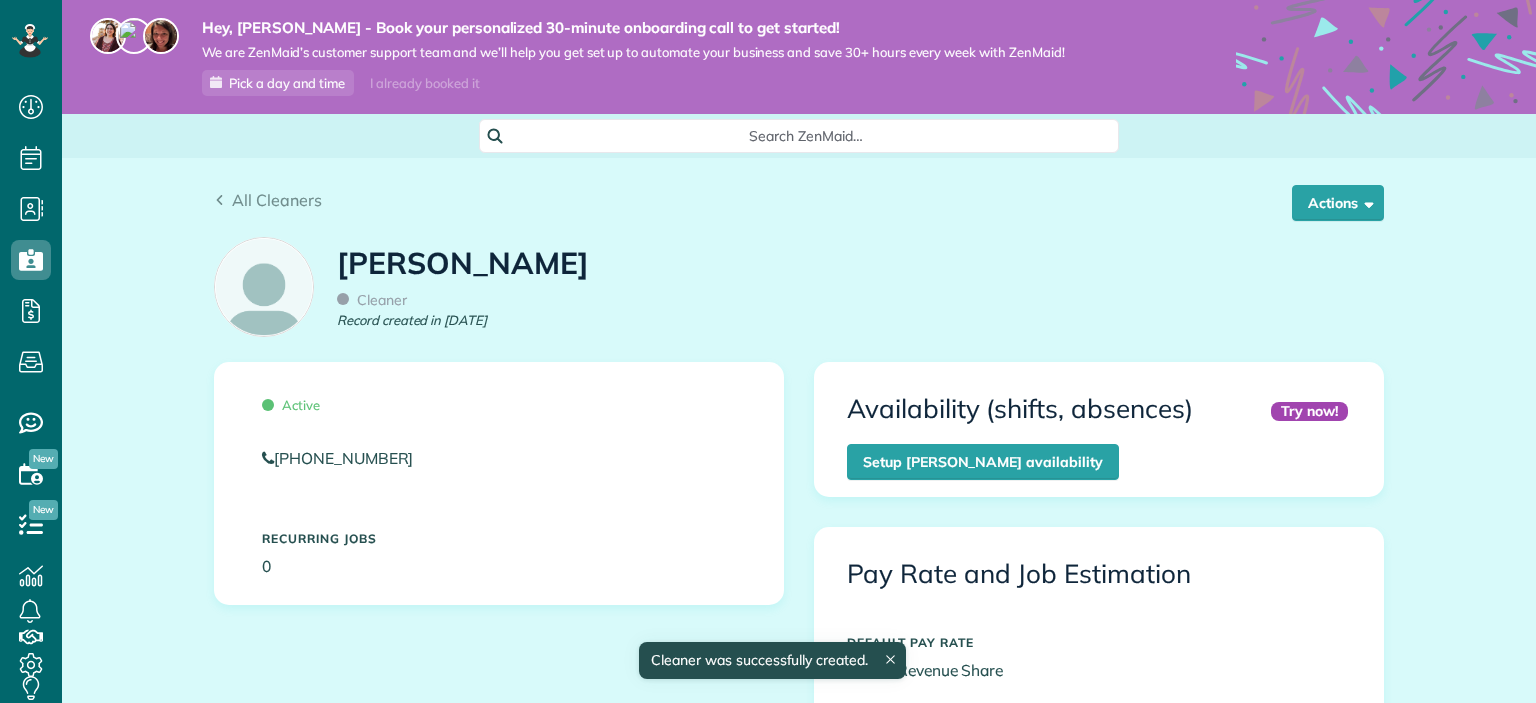scroll, scrollTop: 0, scrollLeft: 0, axis: both 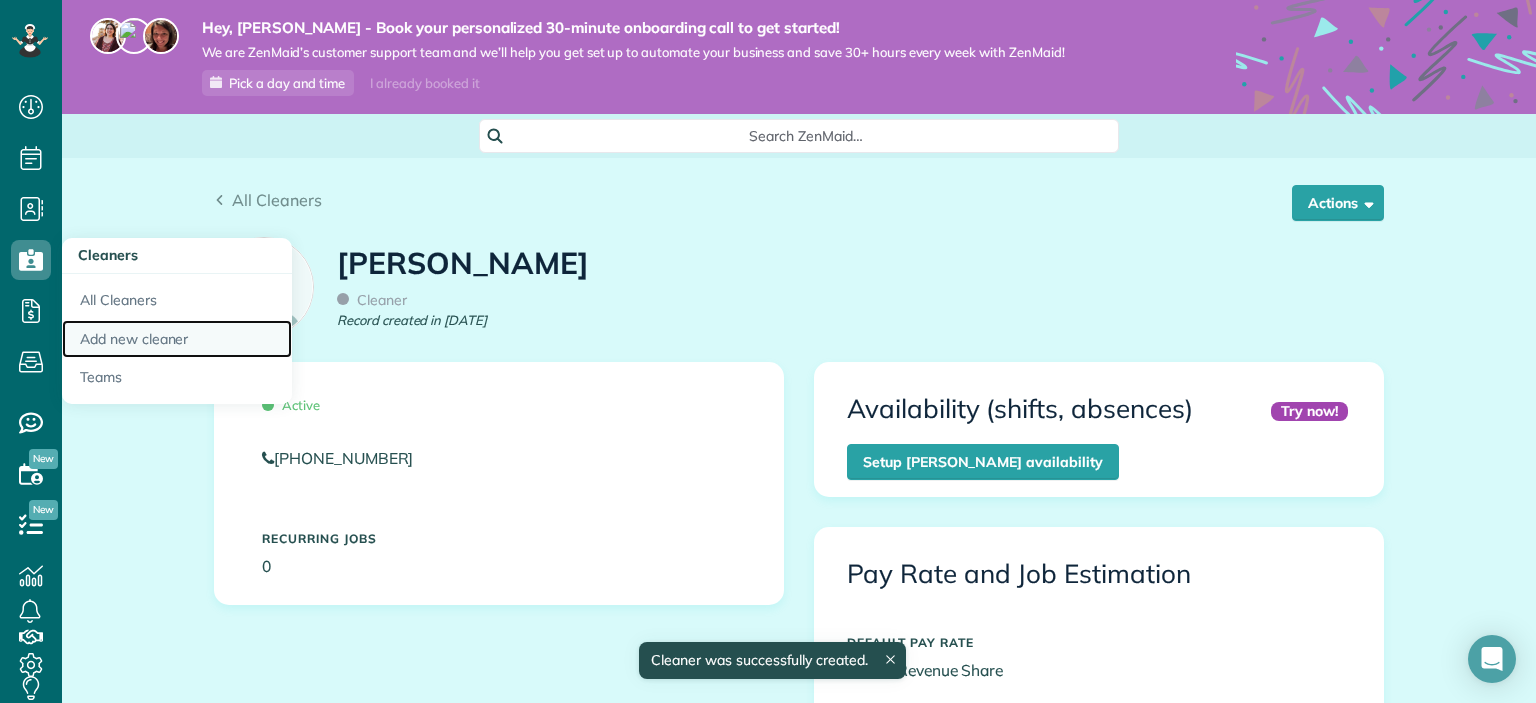 click on "Add new cleaner" at bounding box center [177, 339] 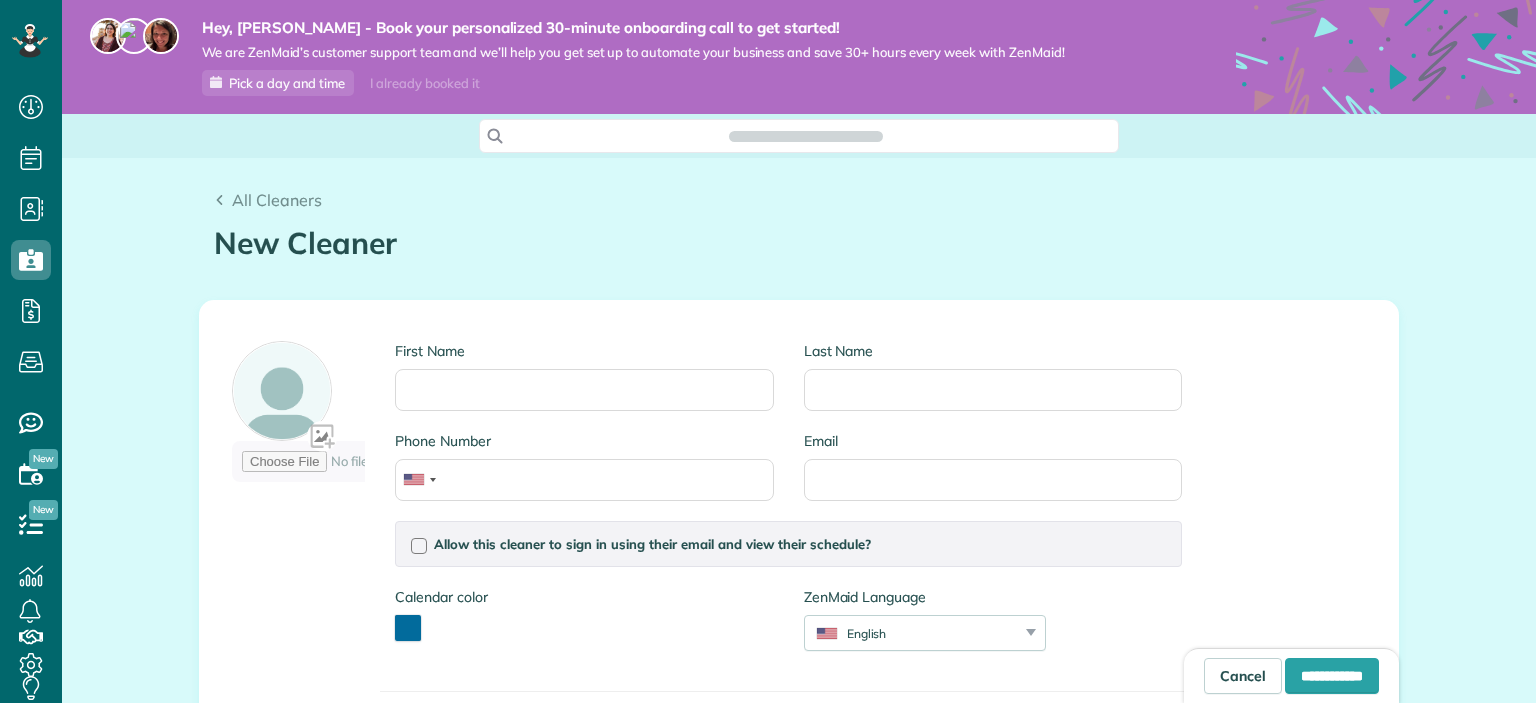 scroll, scrollTop: 0, scrollLeft: 0, axis: both 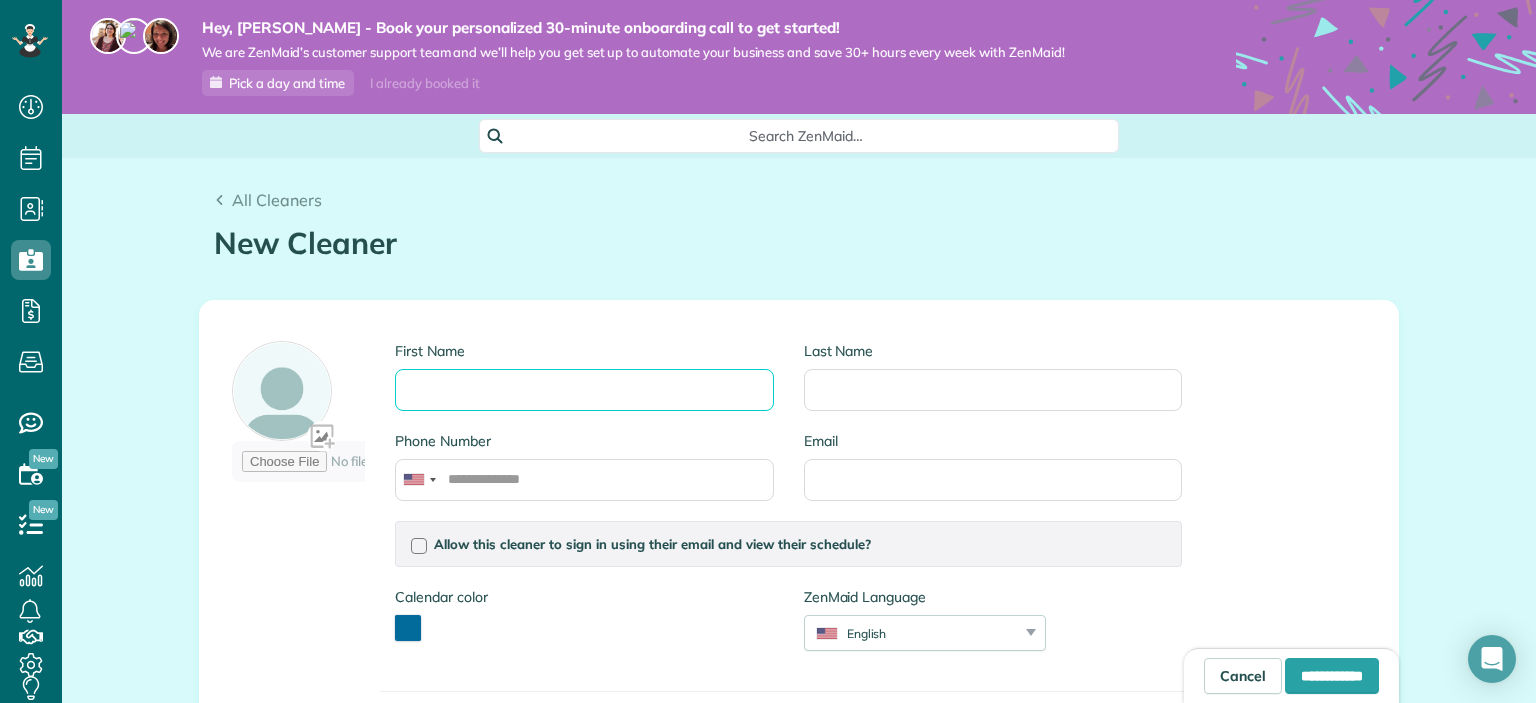 drag, startPoint x: 611, startPoint y: 385, endPoint x: 626, endPoint y: 376, distance: 17.492855 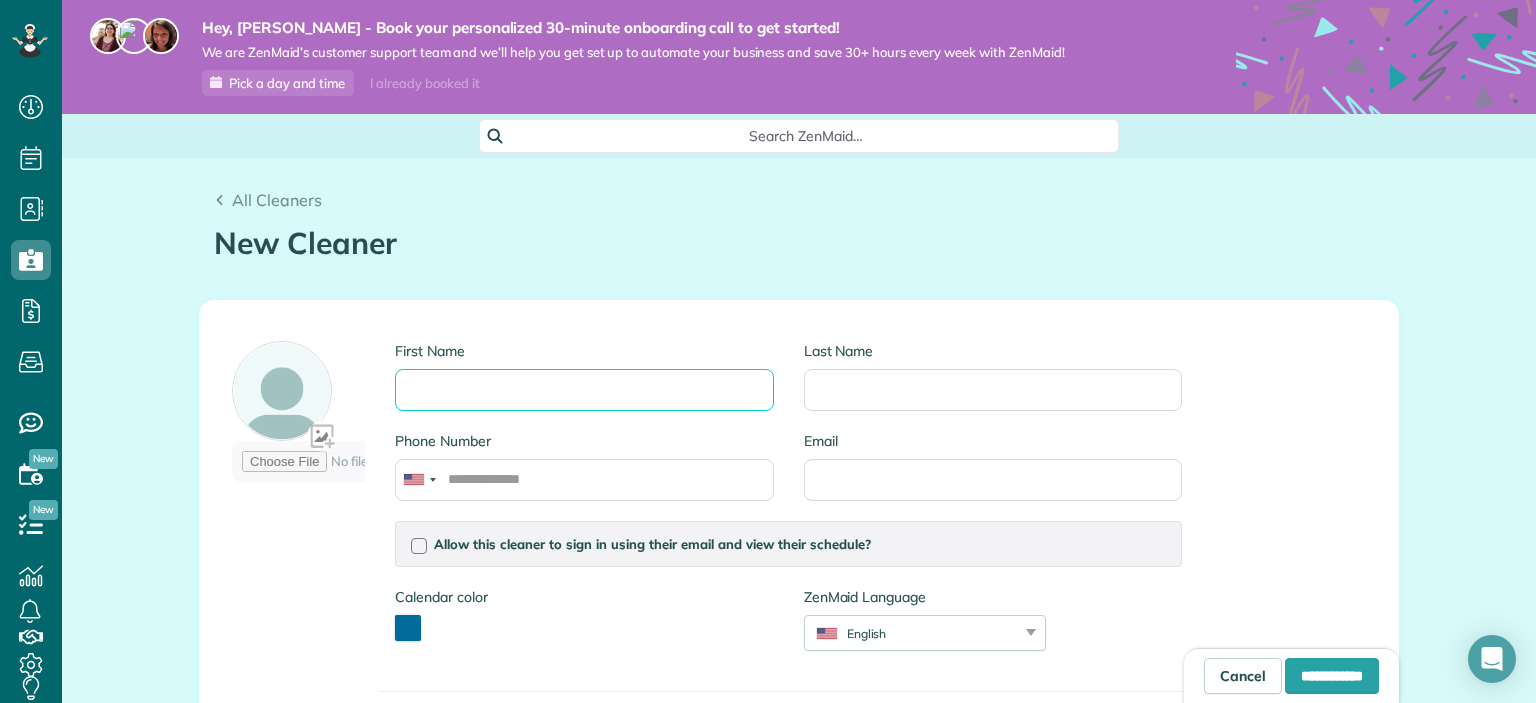 click on "First Name" at bounding box center (584, 390) 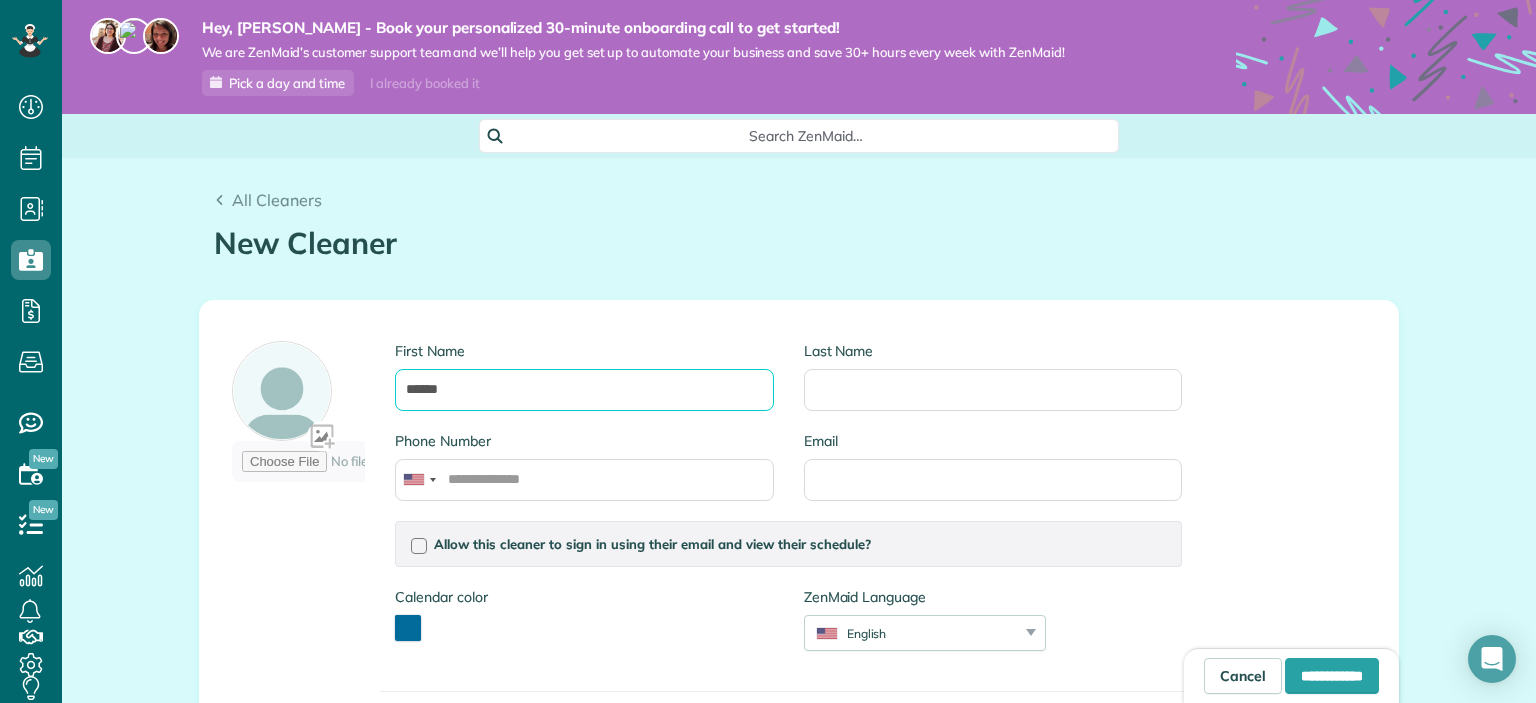type on "******" 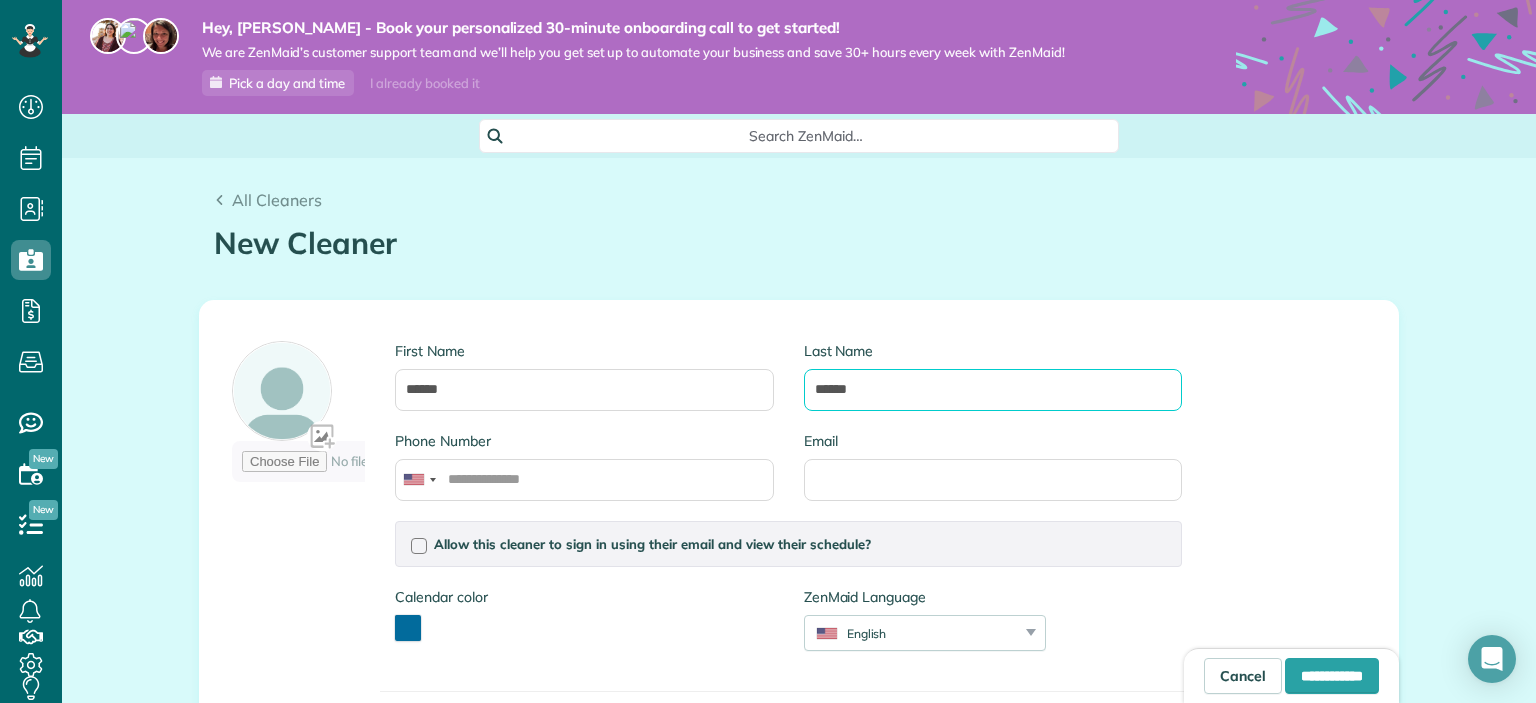 type on "******" 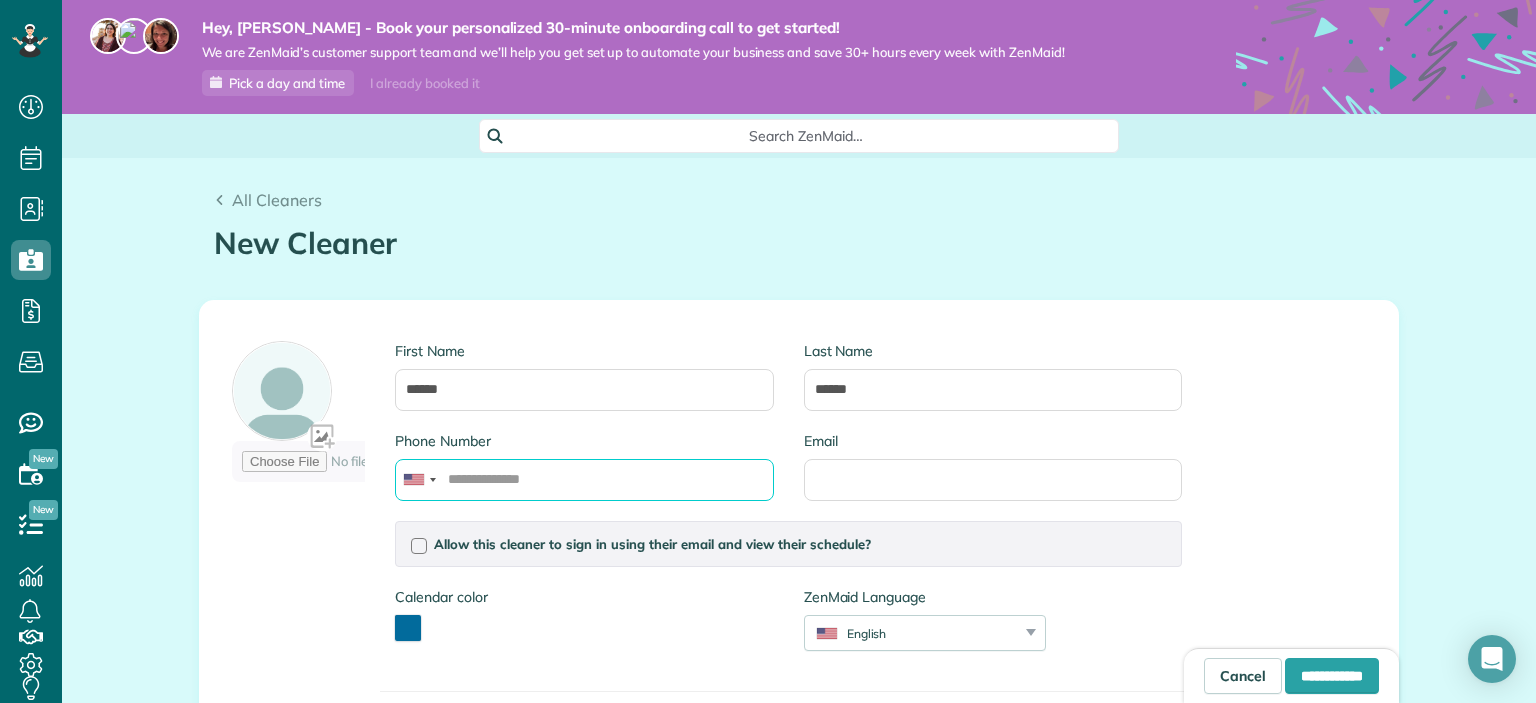 click on "Phone Number" at bounding box center [584, 480] 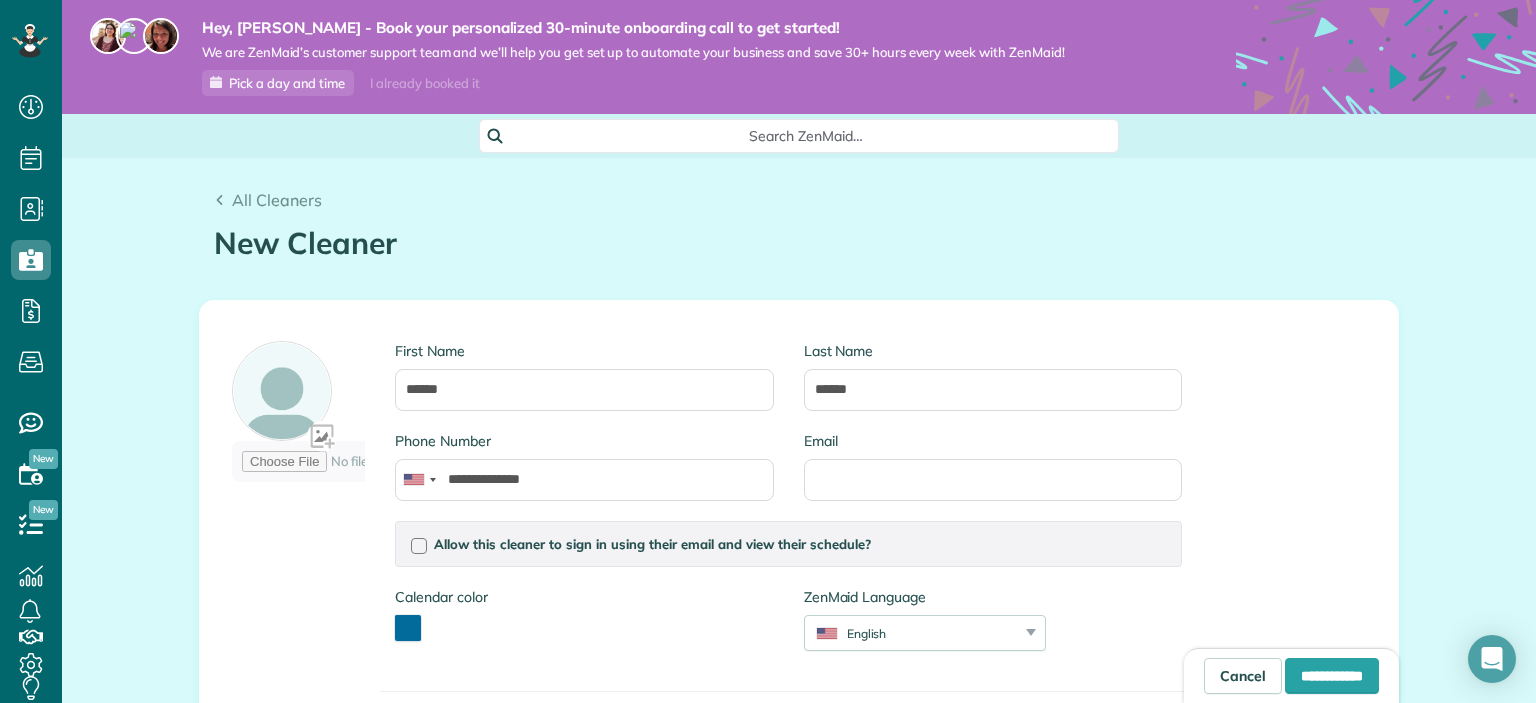 click on "**********" at bounding box center [799, 594] 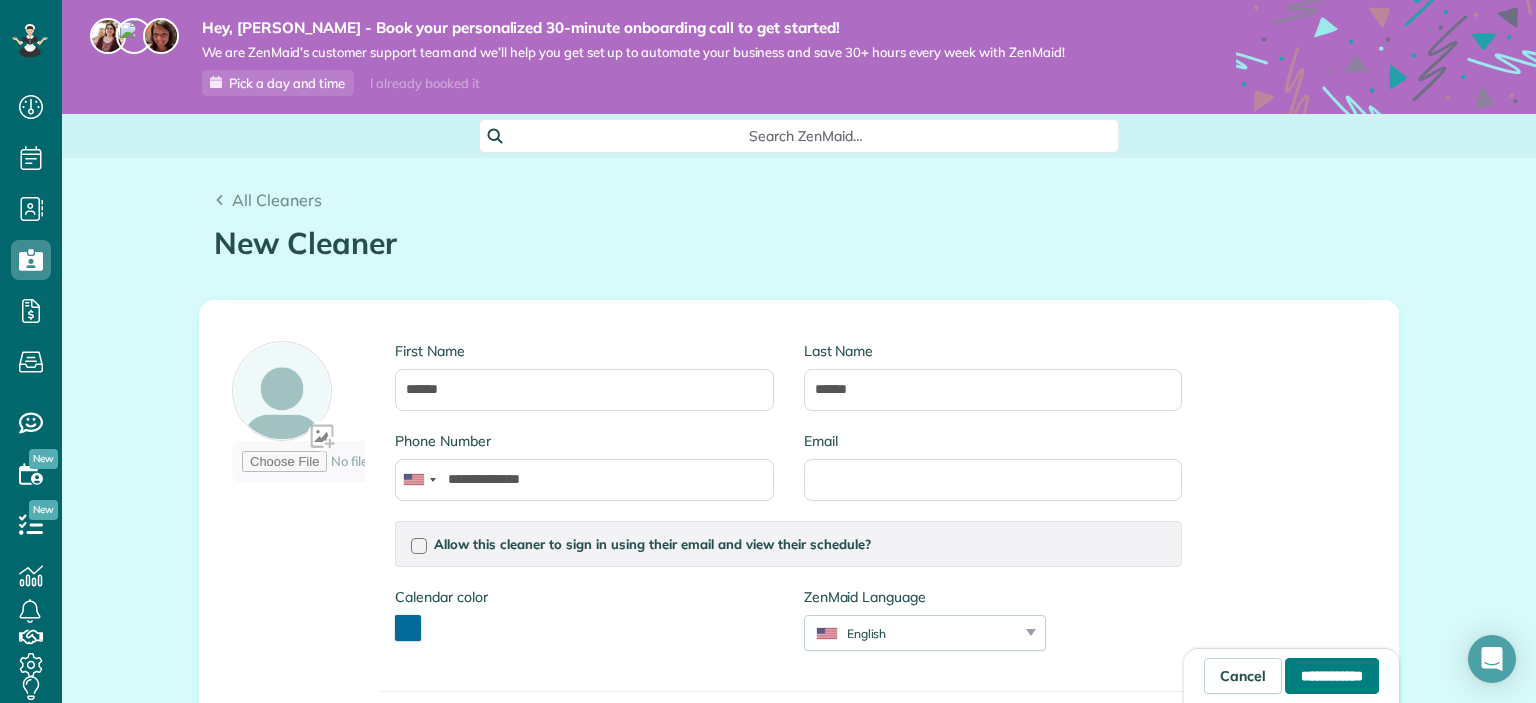 click on "**********" at bounding box center [1332, 676] 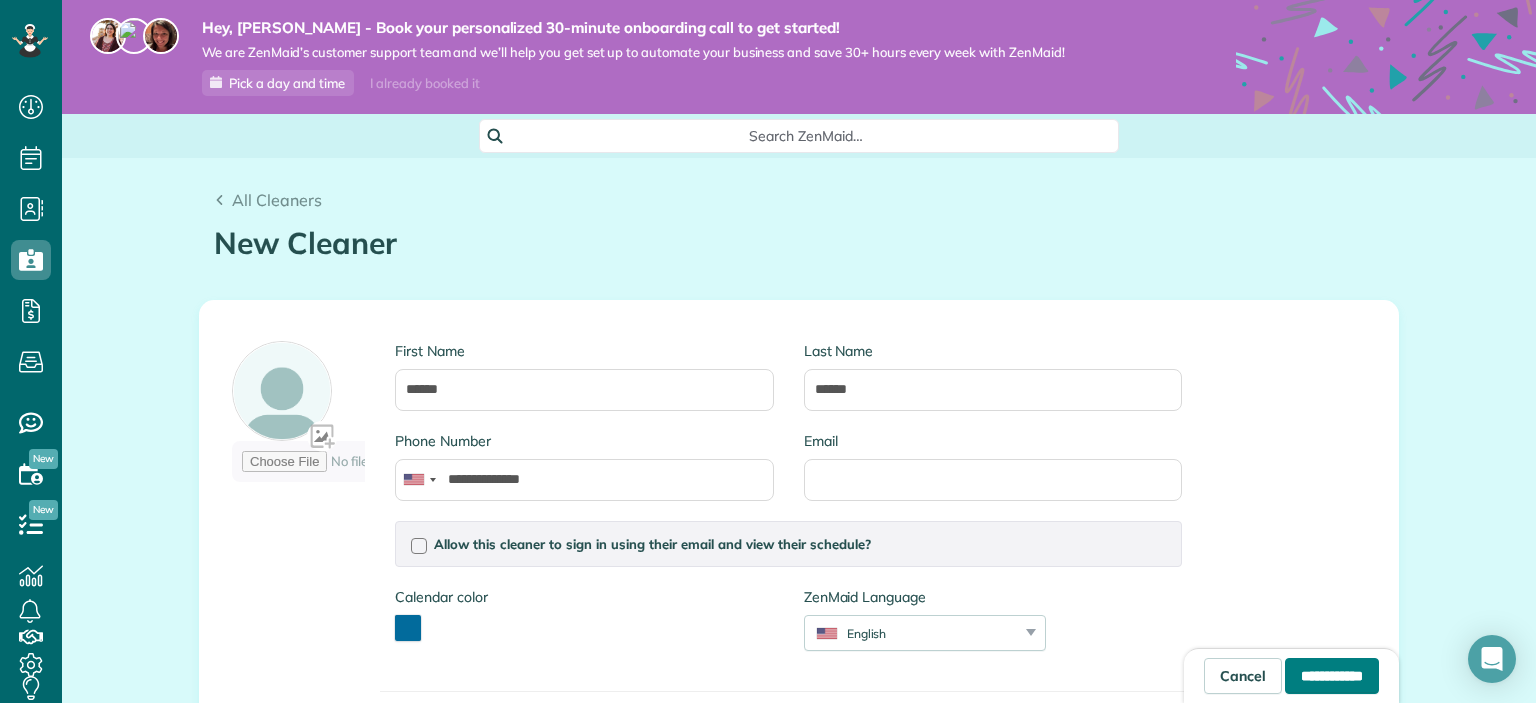type on "**********" 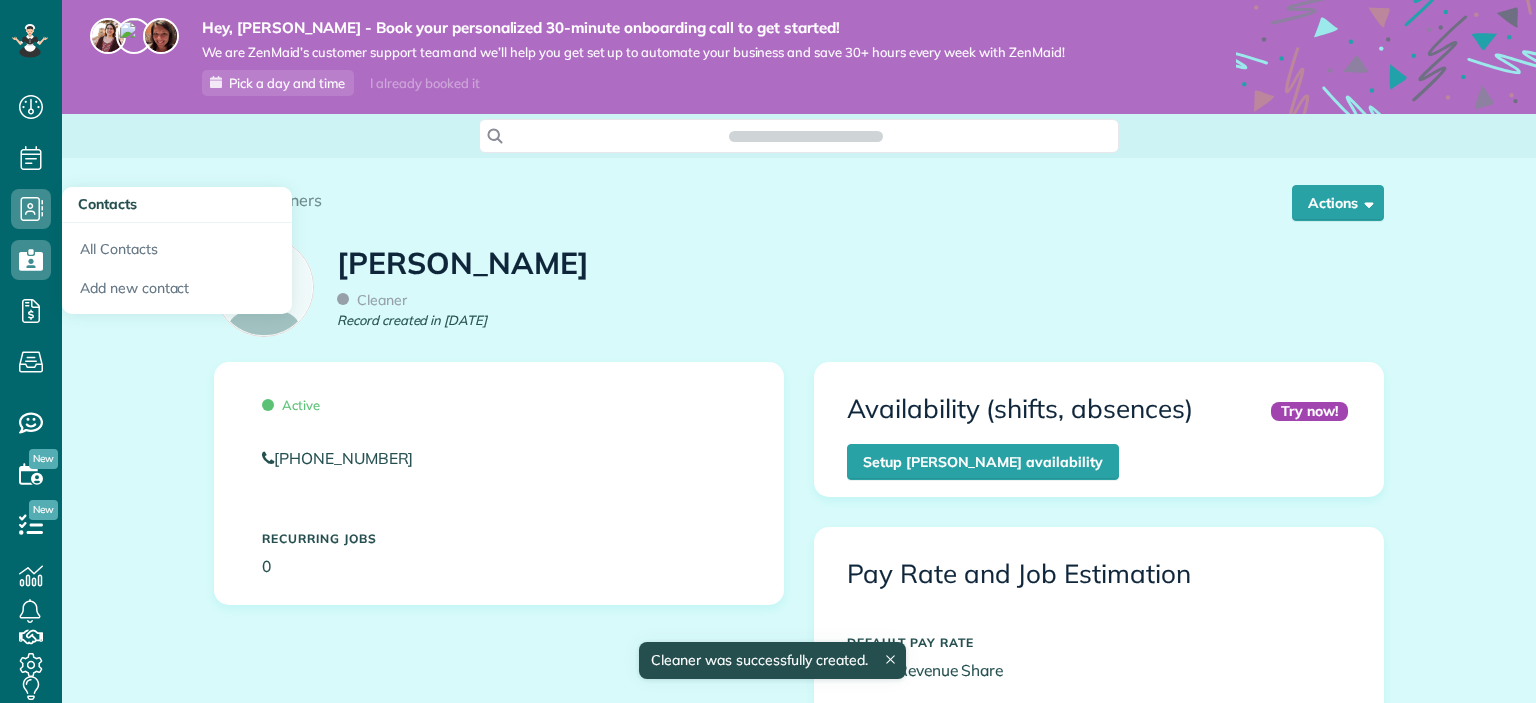 scroll, scrollTop: 0, scrollLeft: 0, axis: both 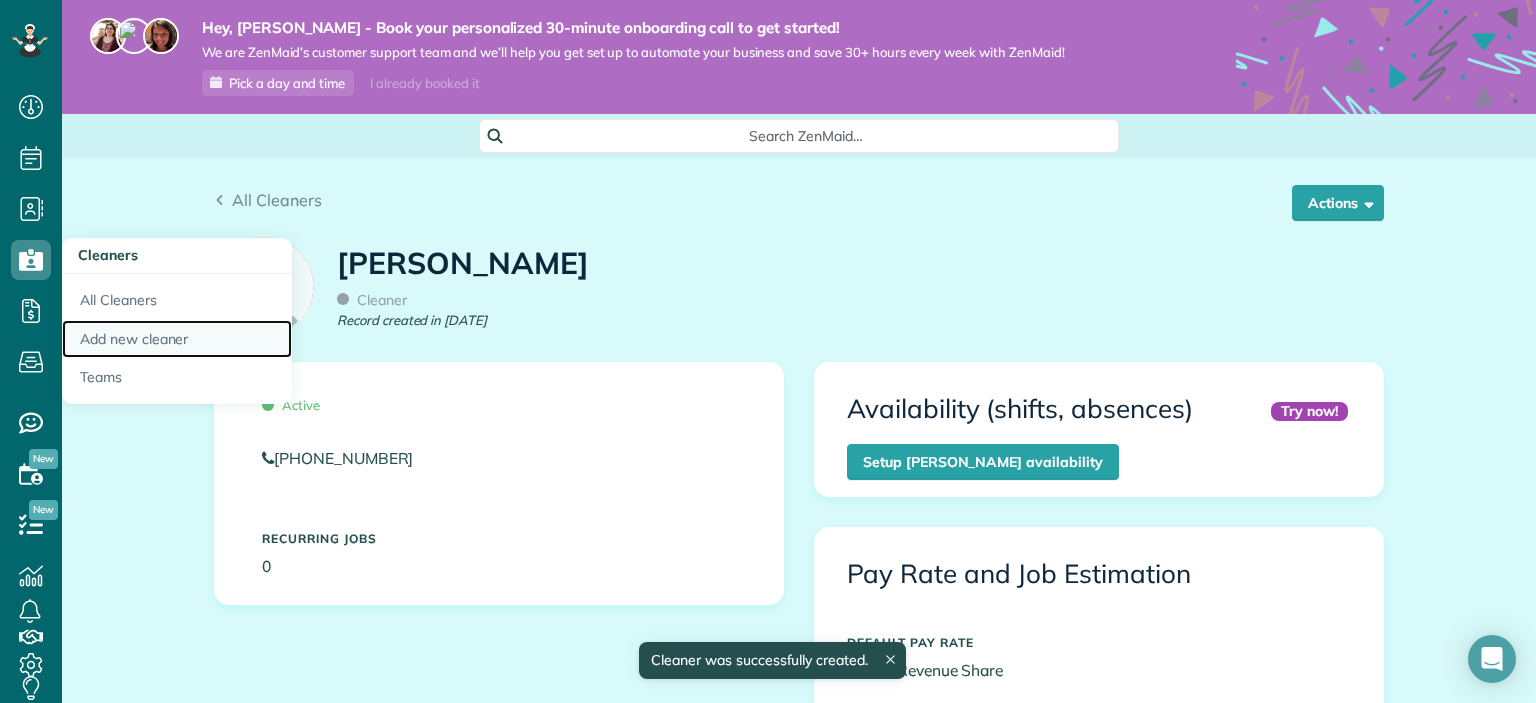 click on "Add new cleaner" at bounding box center [177, 339] 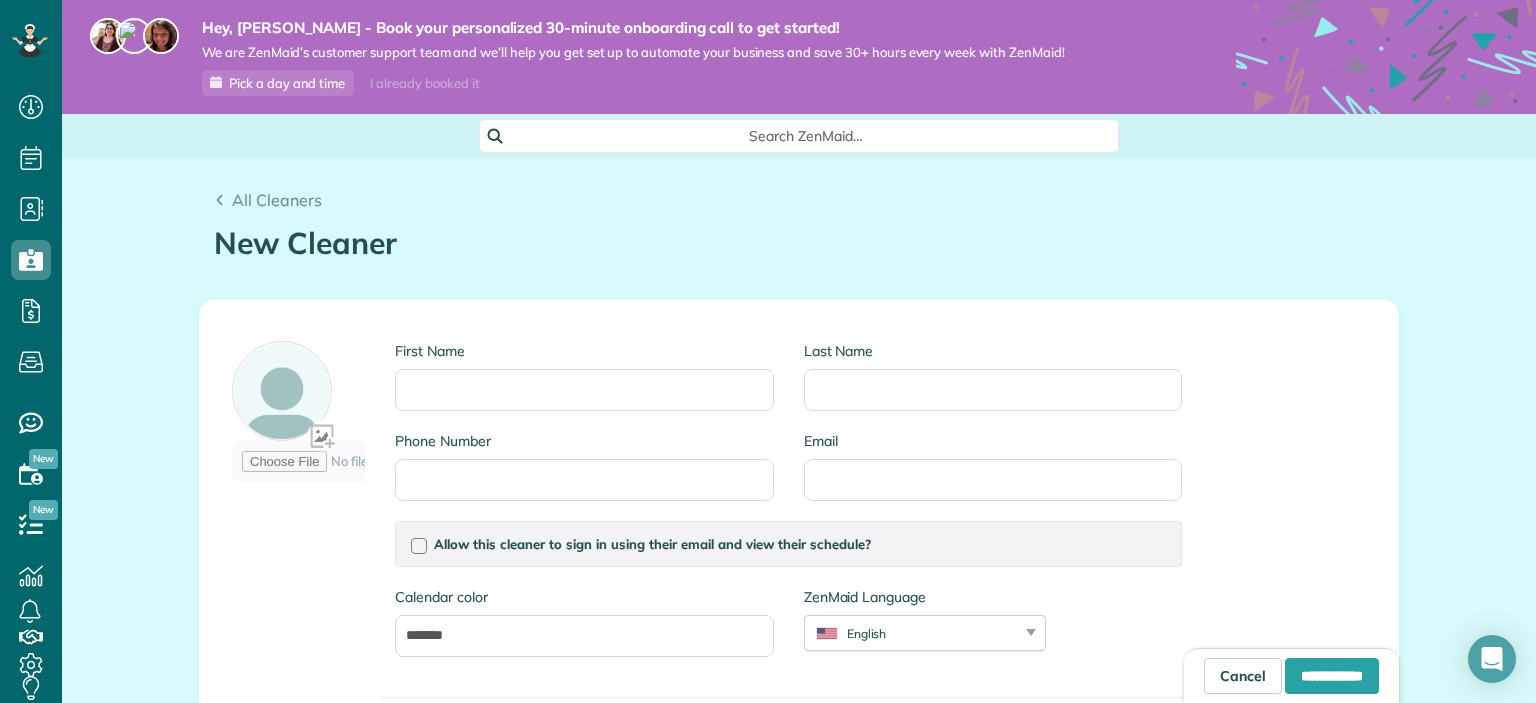 scroll, scrollTop: 0, scrollLeft: 0, axis: both 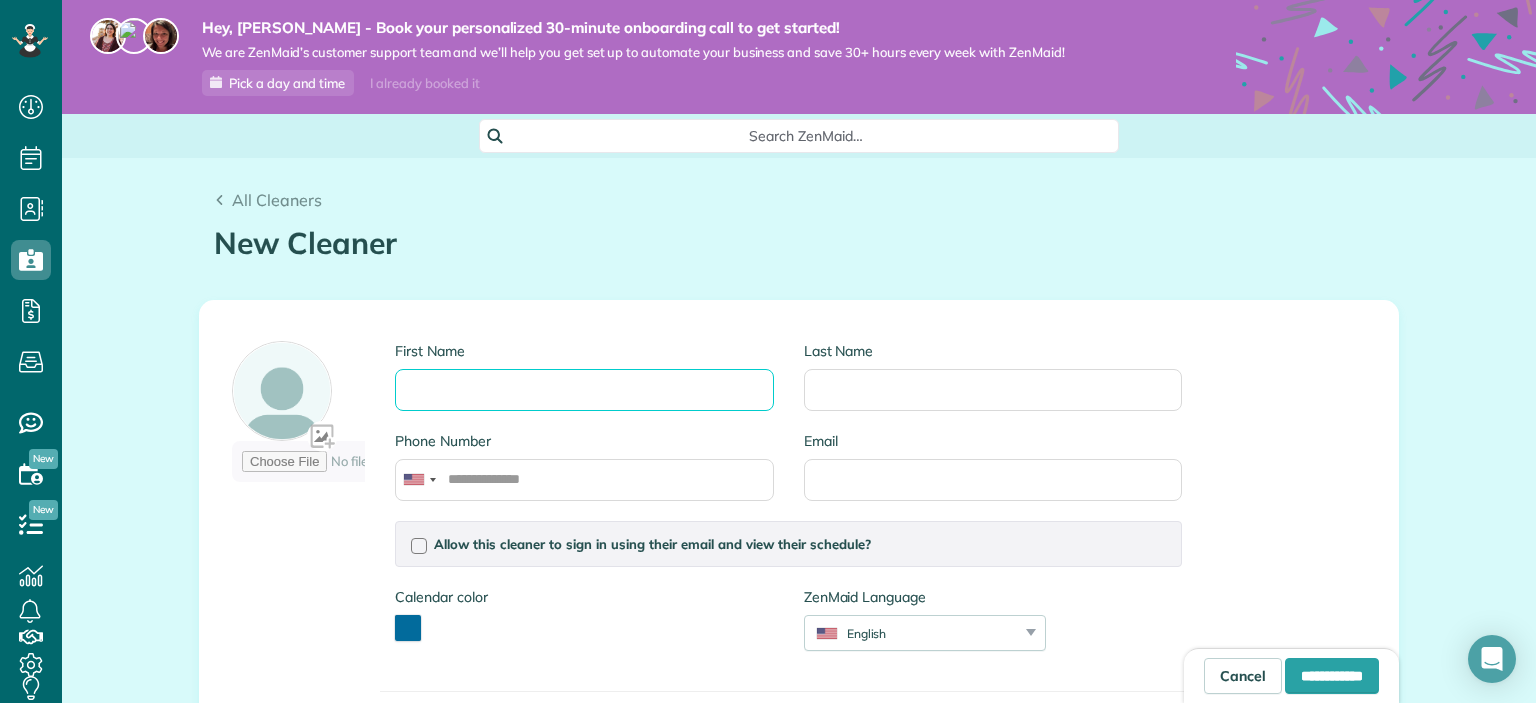 click on "First Name" at bounding box center [584, 390] 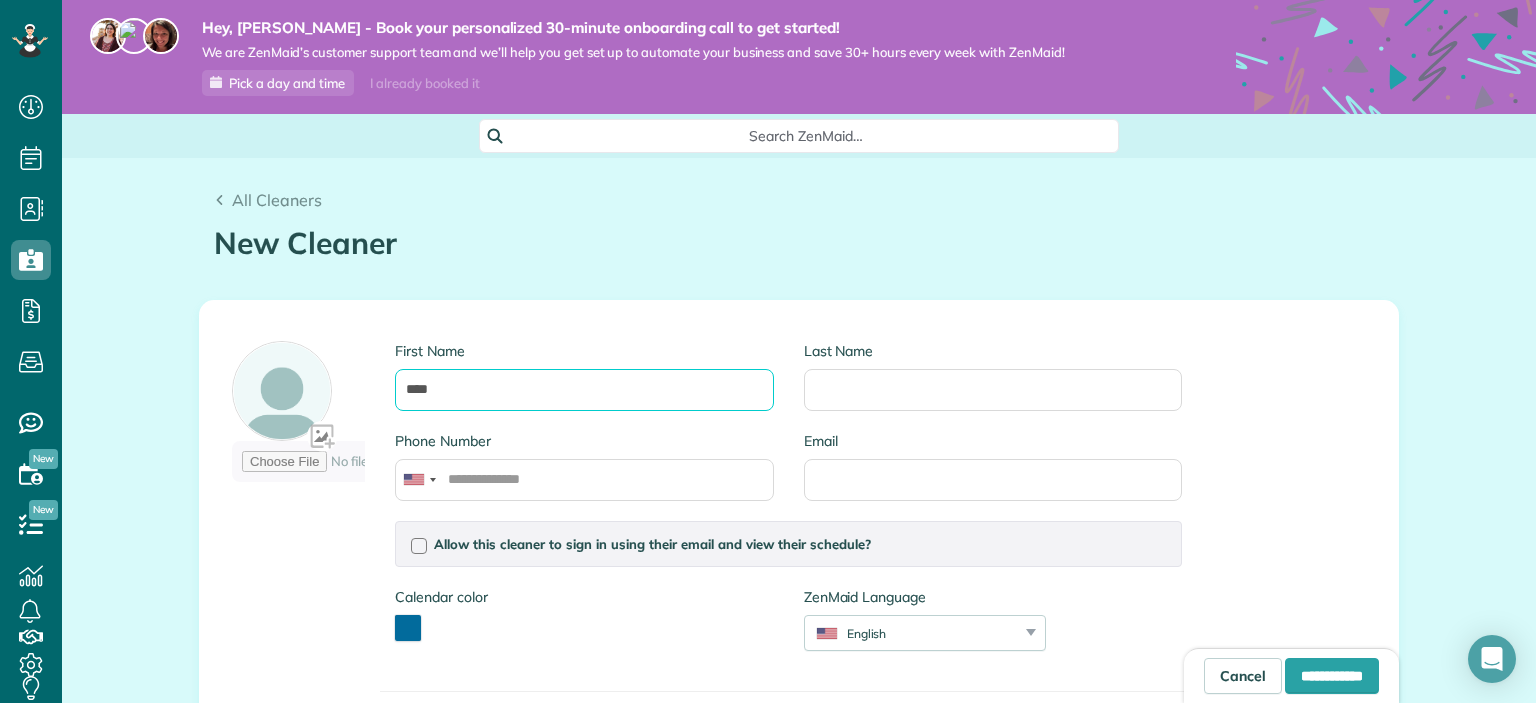 type on "****" 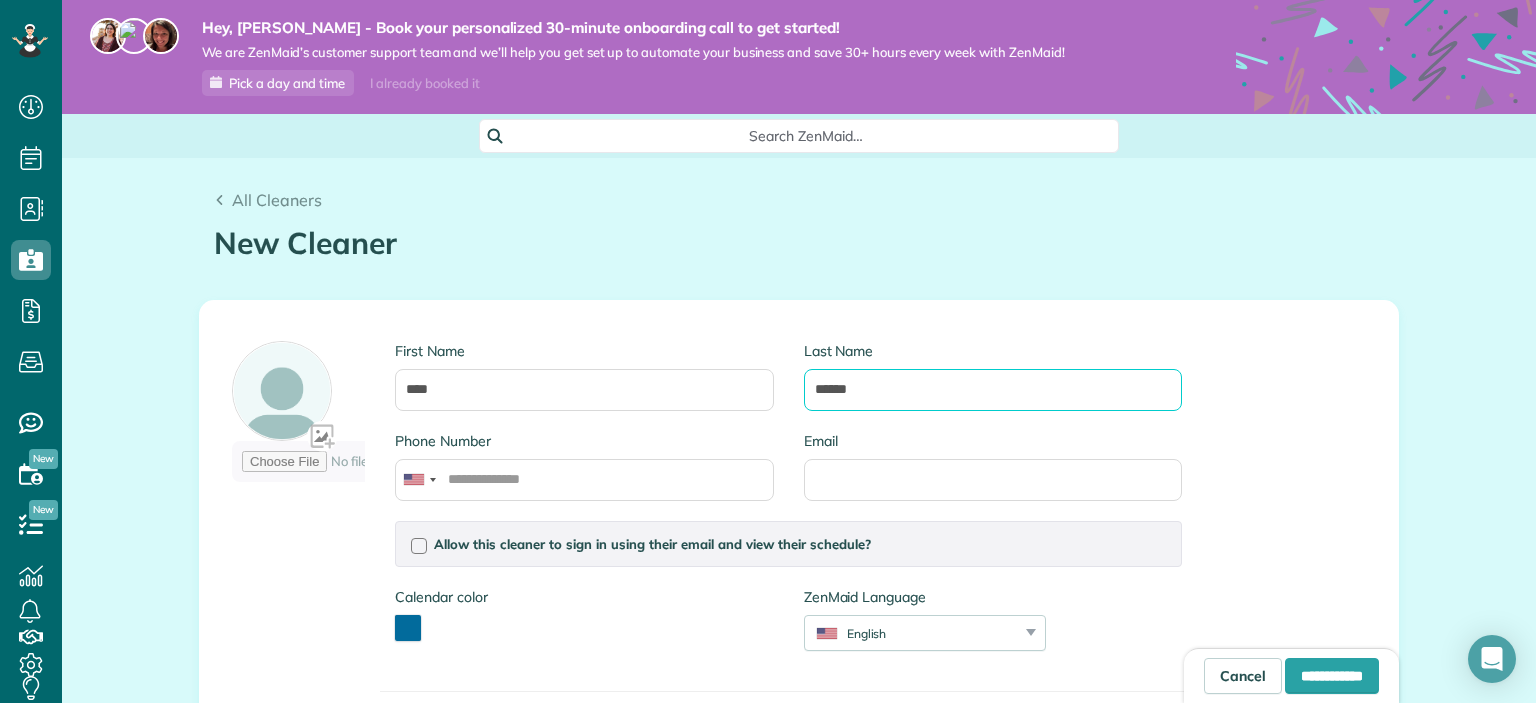 type on "******" 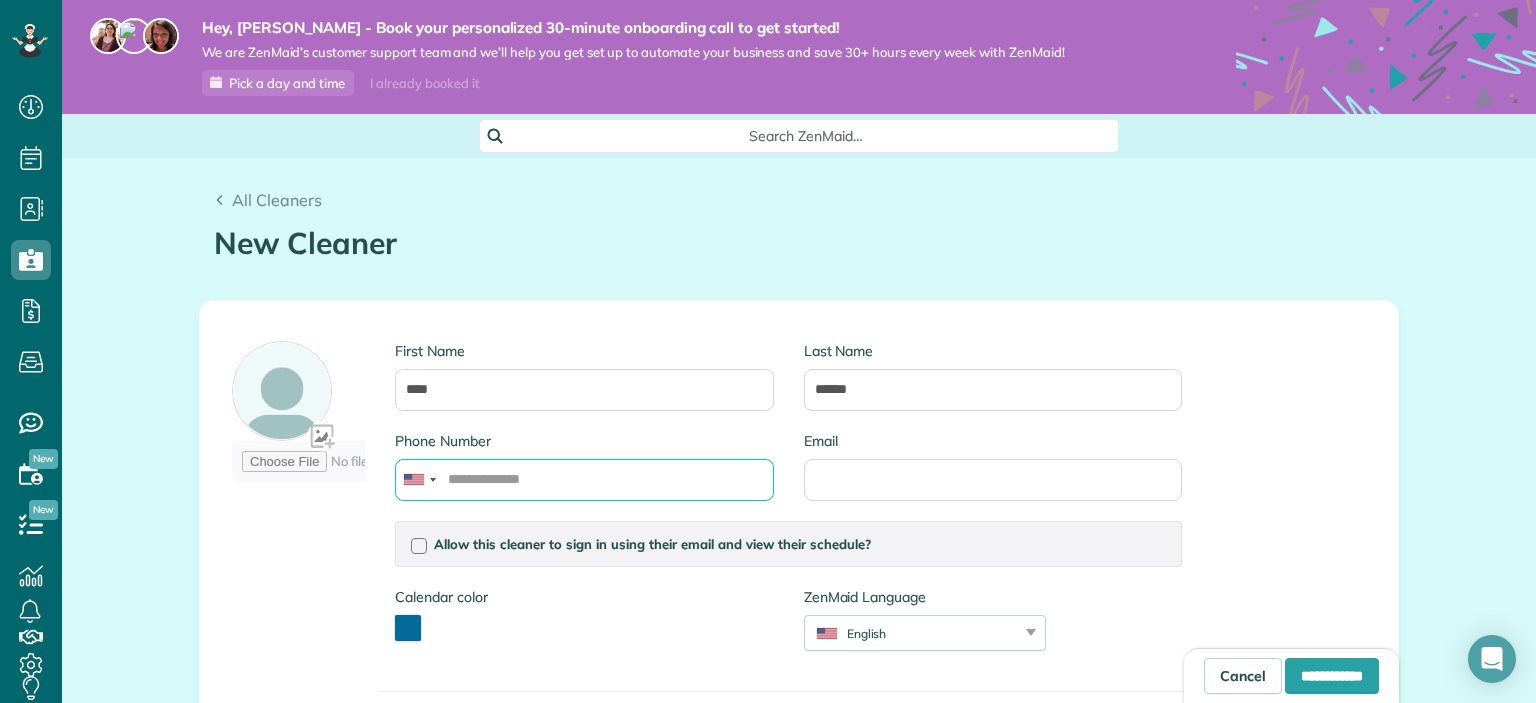 drag, startPoint x: 706, startPoint y: 474, endPoint x: 751, endPoint y: 366, distance: 117 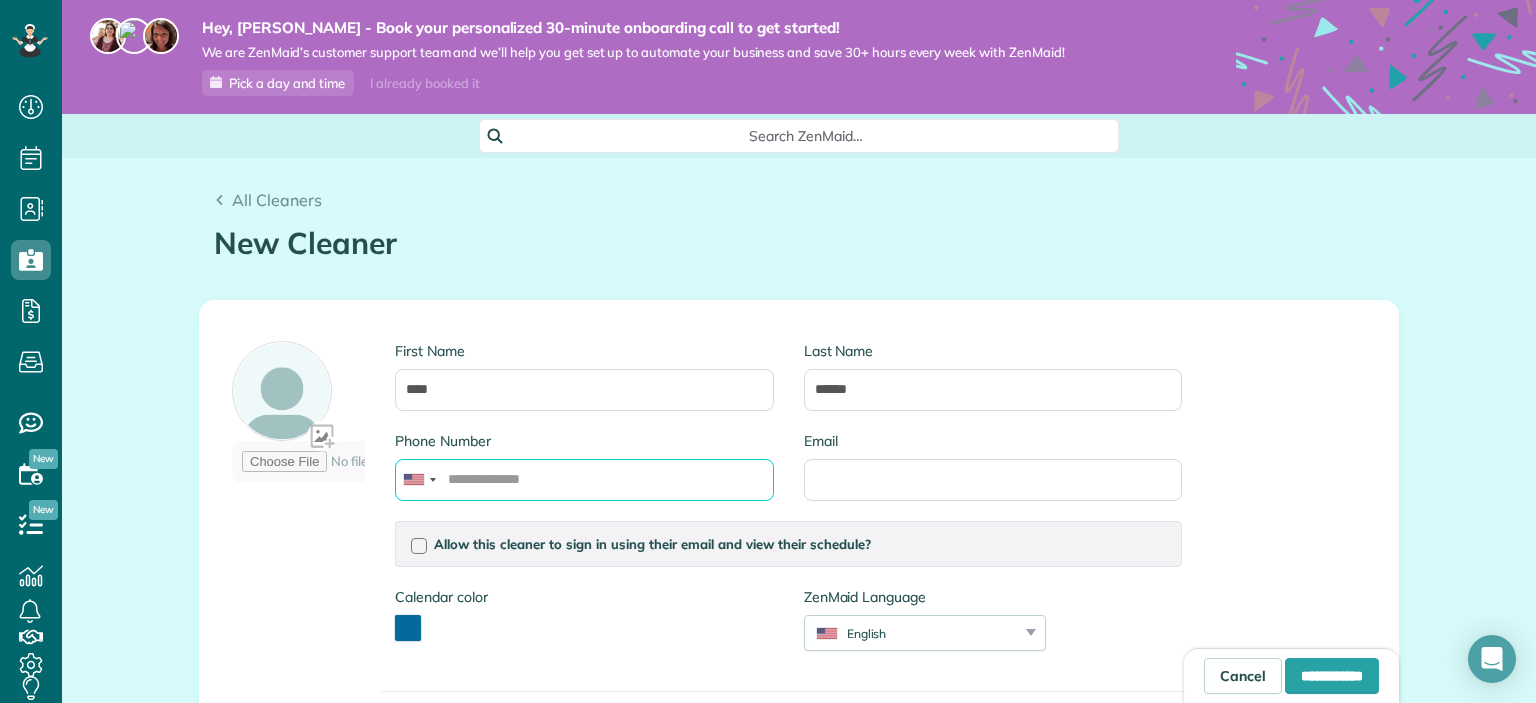 click on "Phone Number" at bounding box center [584, 480] 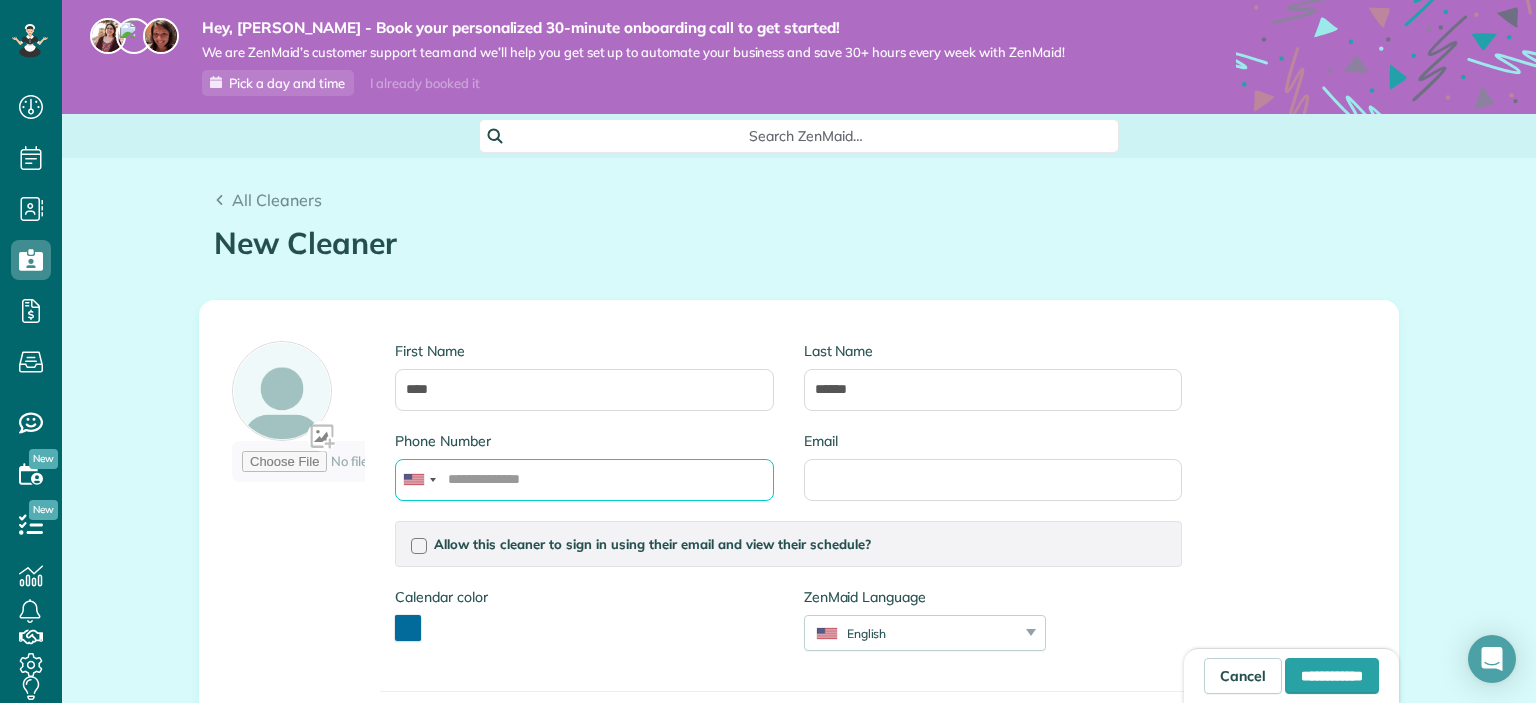 click on "Phone Number" at bounding box center [584, 480] 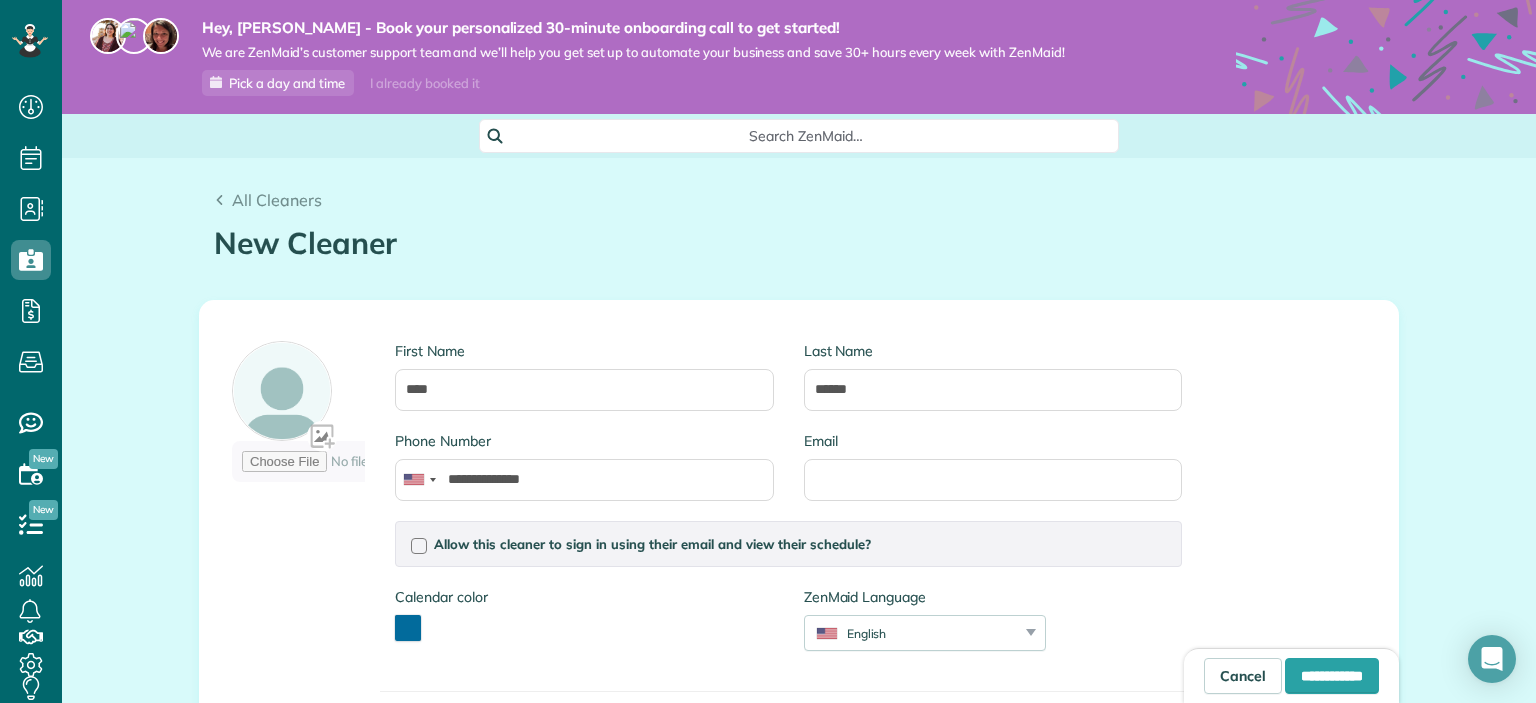 drag, startPoint x: 1275, startPoint y: 378, endPoint x: 1283, endPoint y: 582, distance: 204.1568 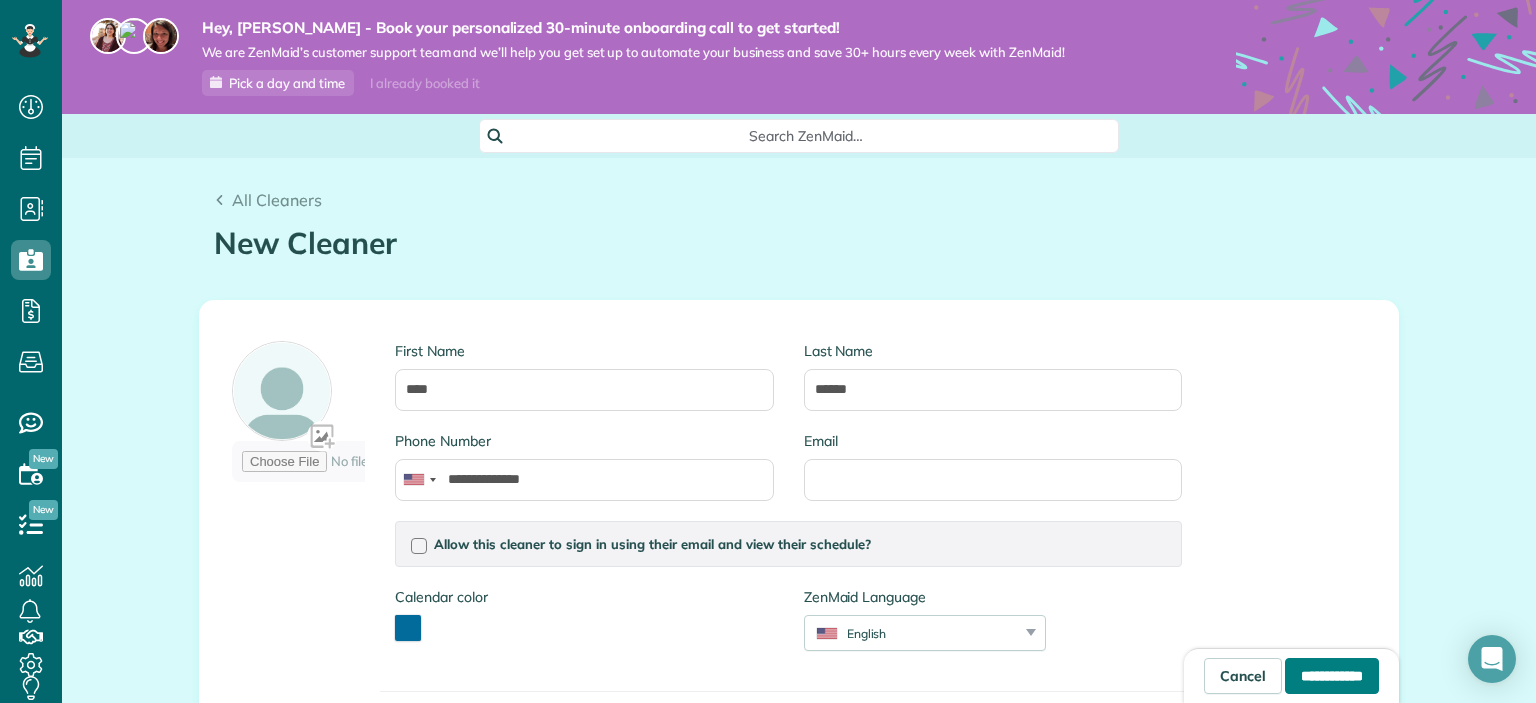 click on "**********" at bounding box center (1332, 676) 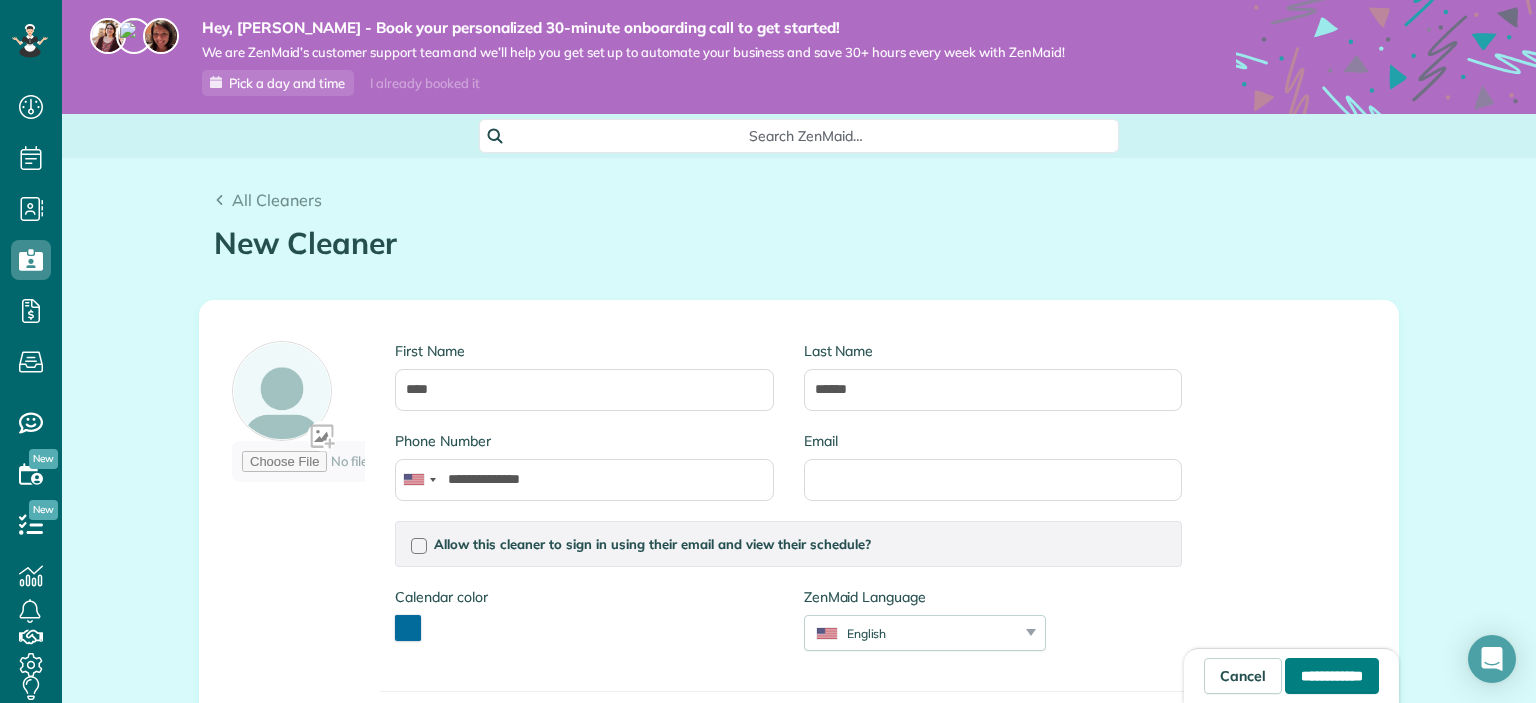 type on "**********" 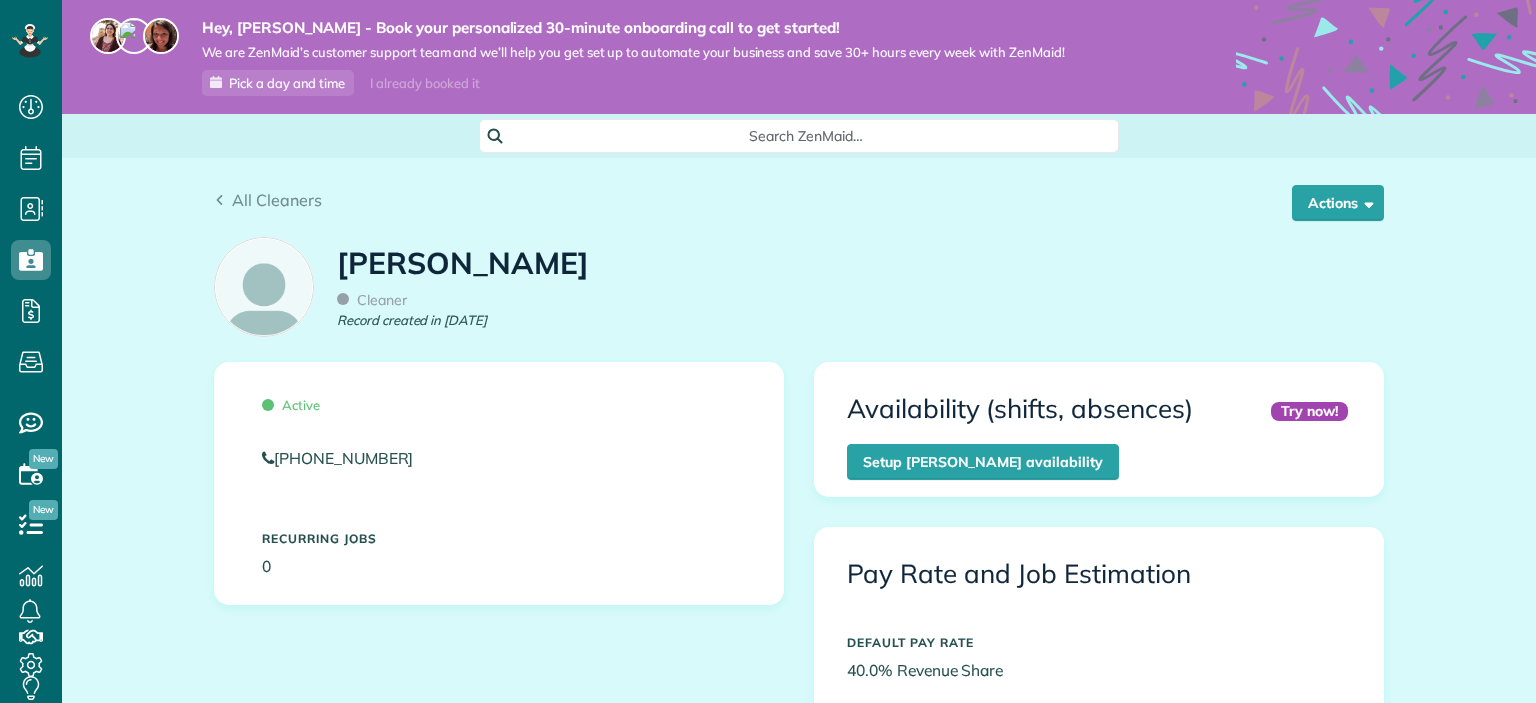 scroll, scrollTop: 0, scrollLeft: 0, axis: both 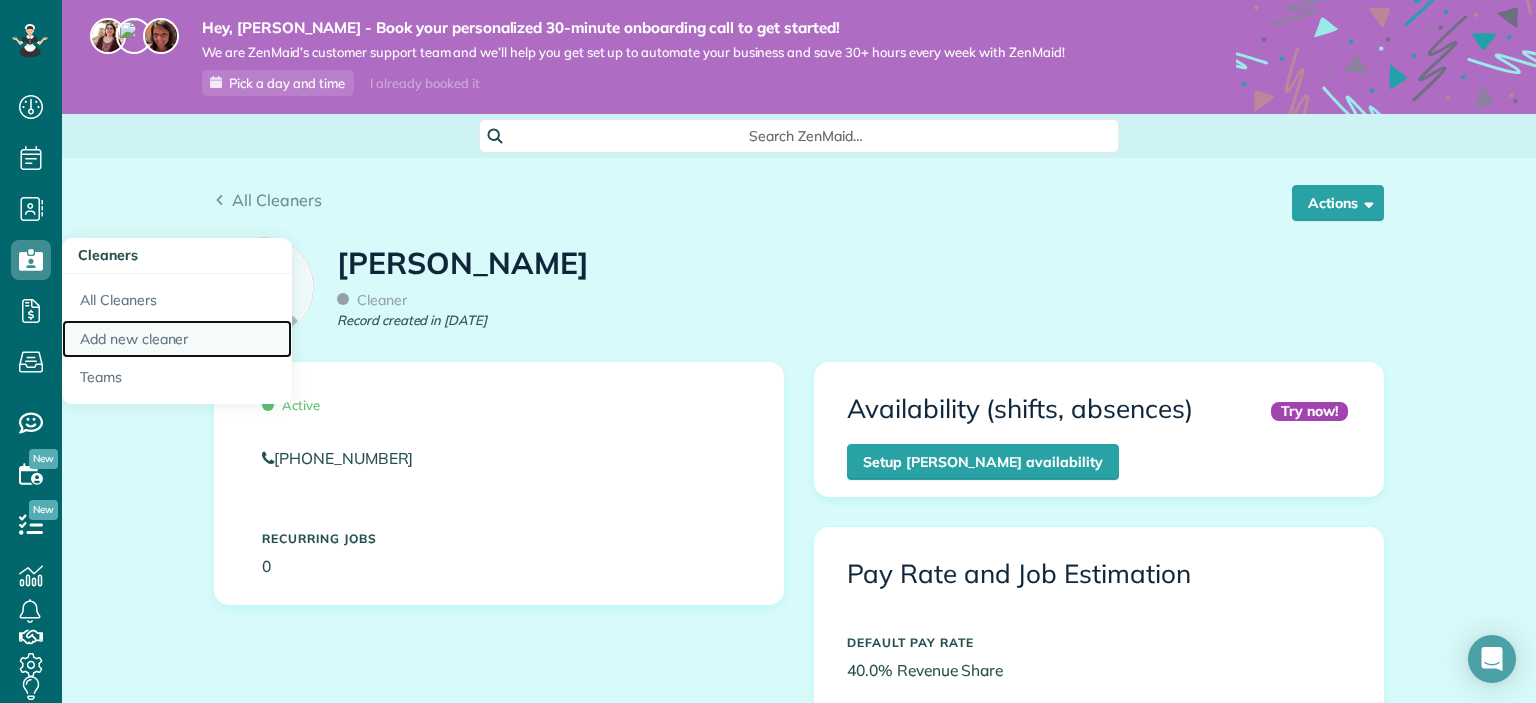 click on "Add new cleaner" at bounding box center [177, 339] 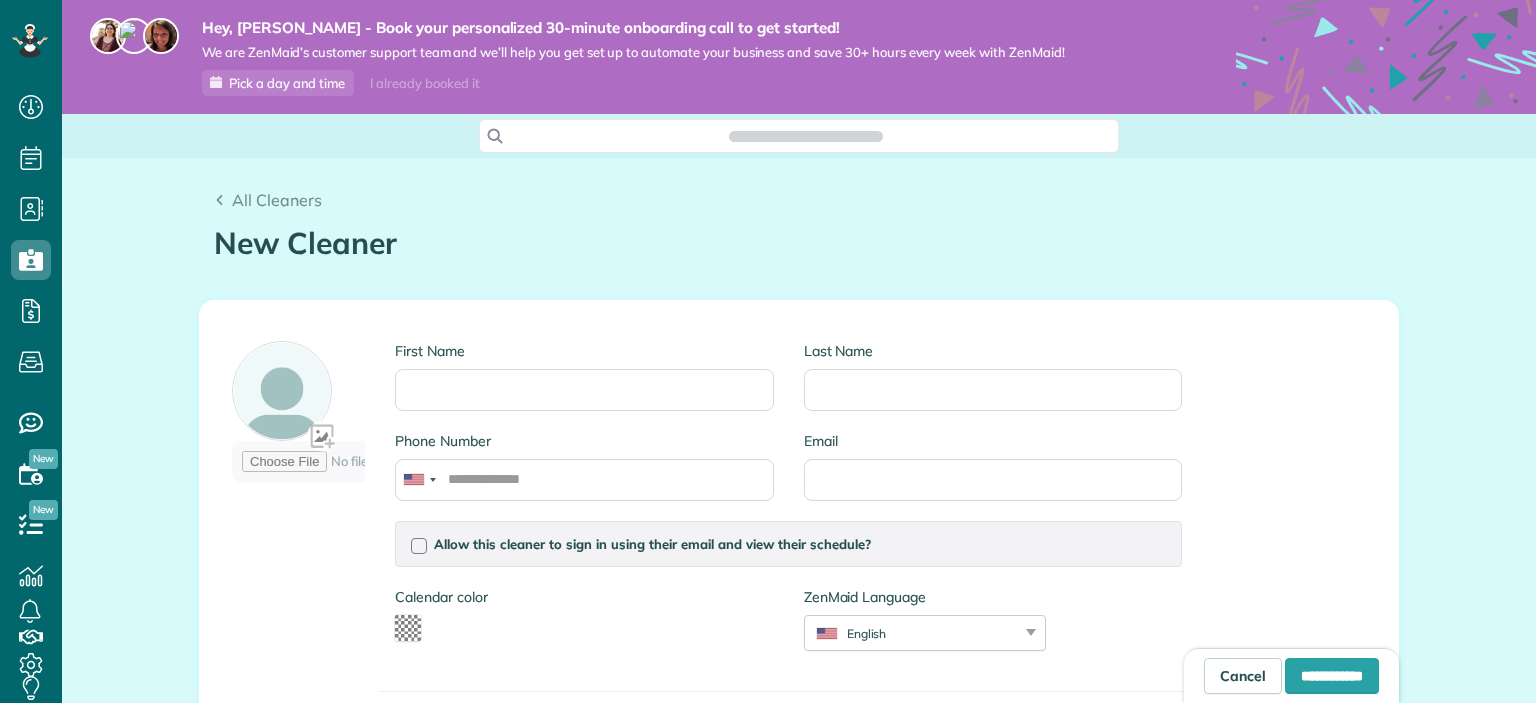 type on "*******" 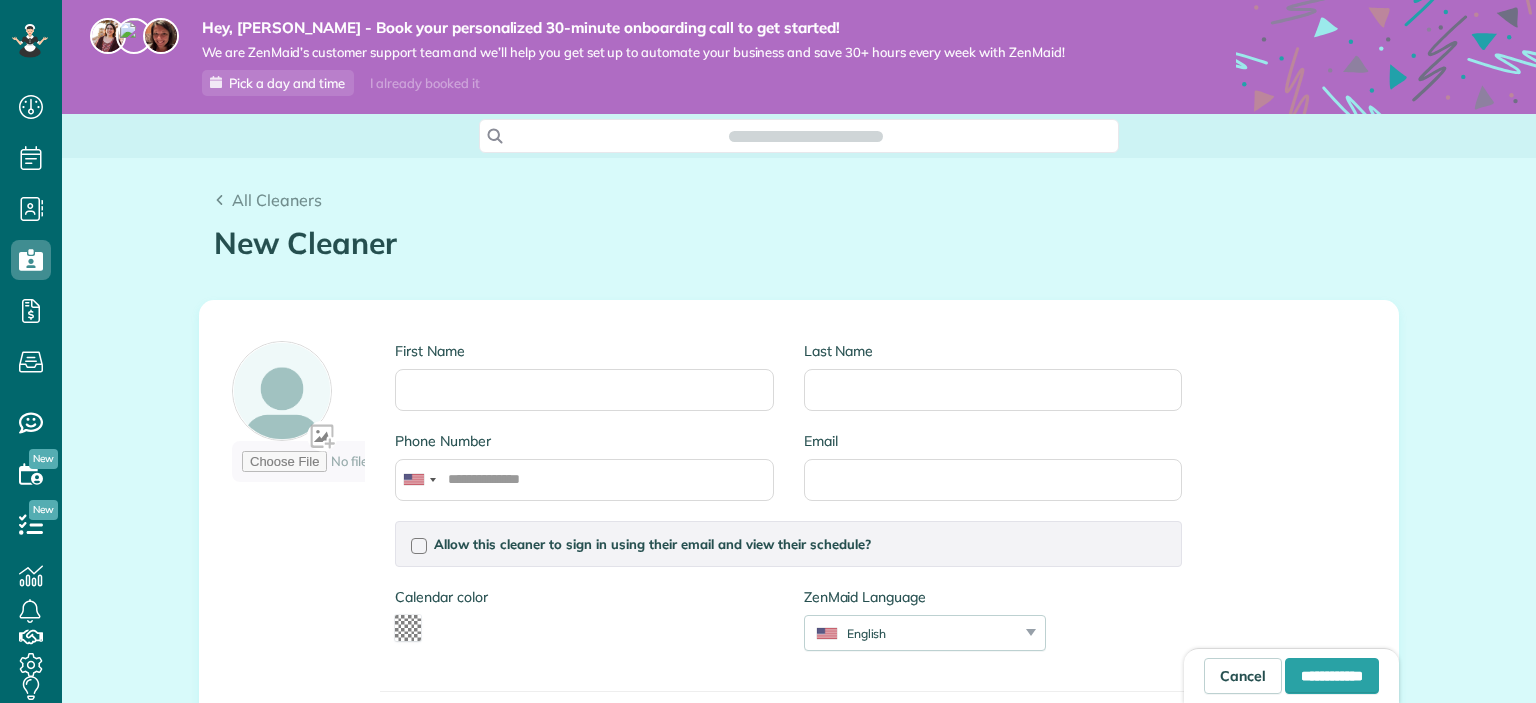 scroll, scrollTop: 0, scrollLeft: 0, axis: both 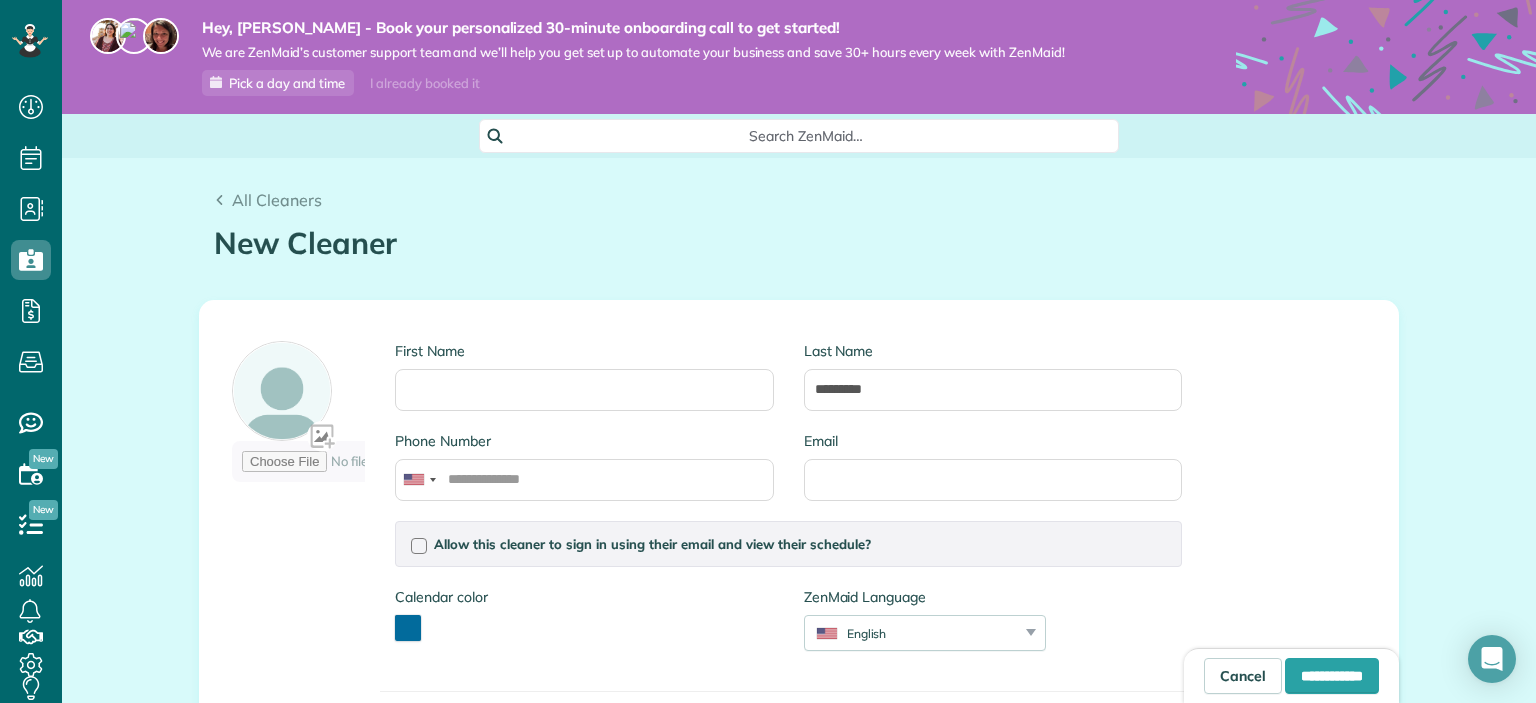 type on "*********" 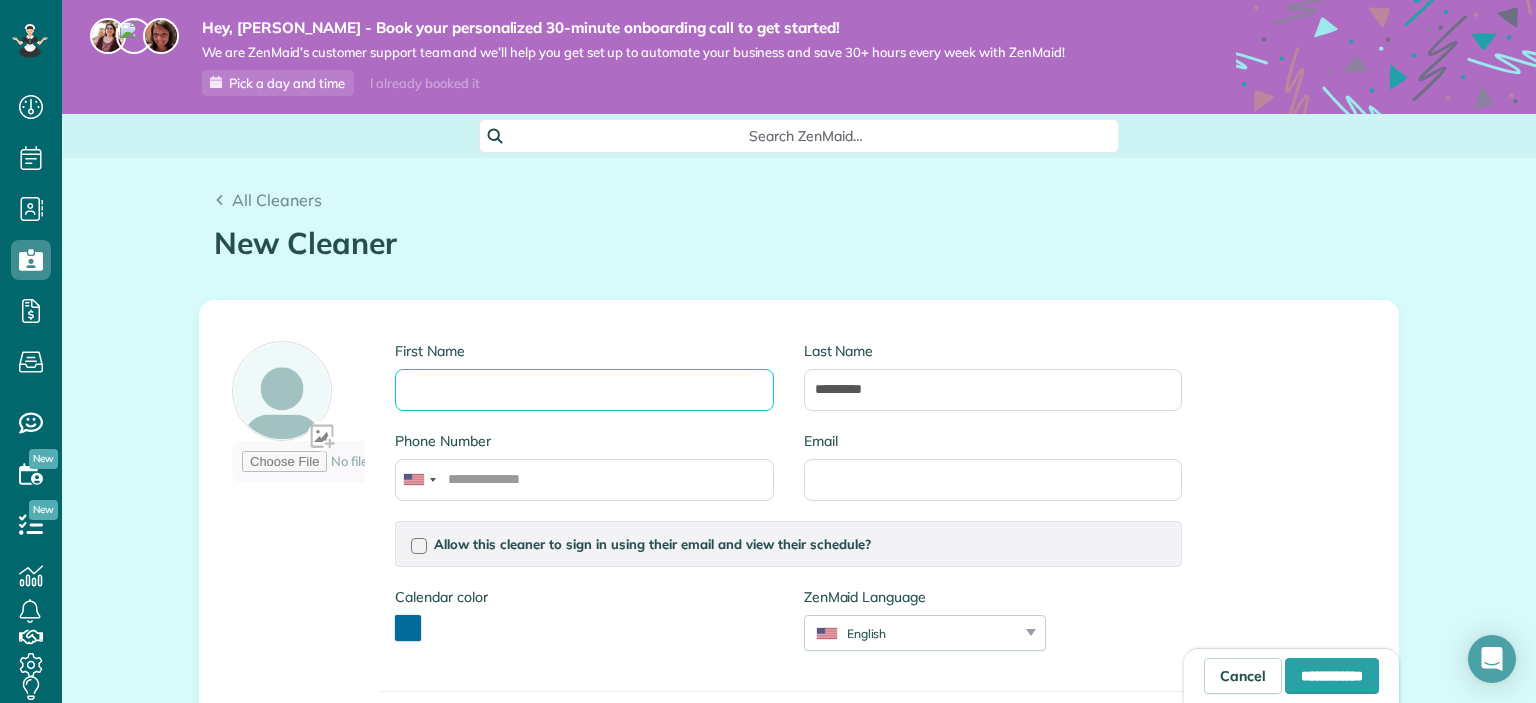 click on "First Name" at bounding box center (584, 390) 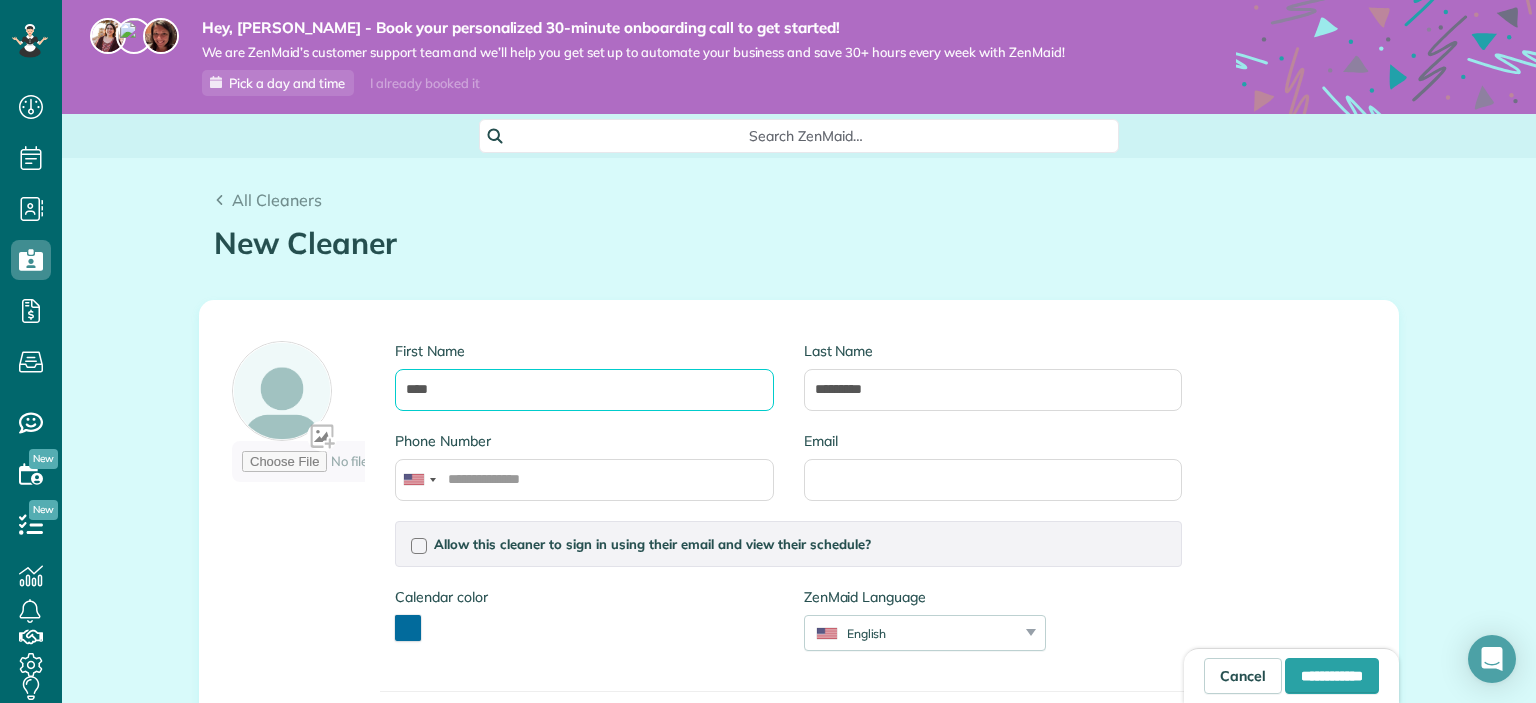 type on "****" 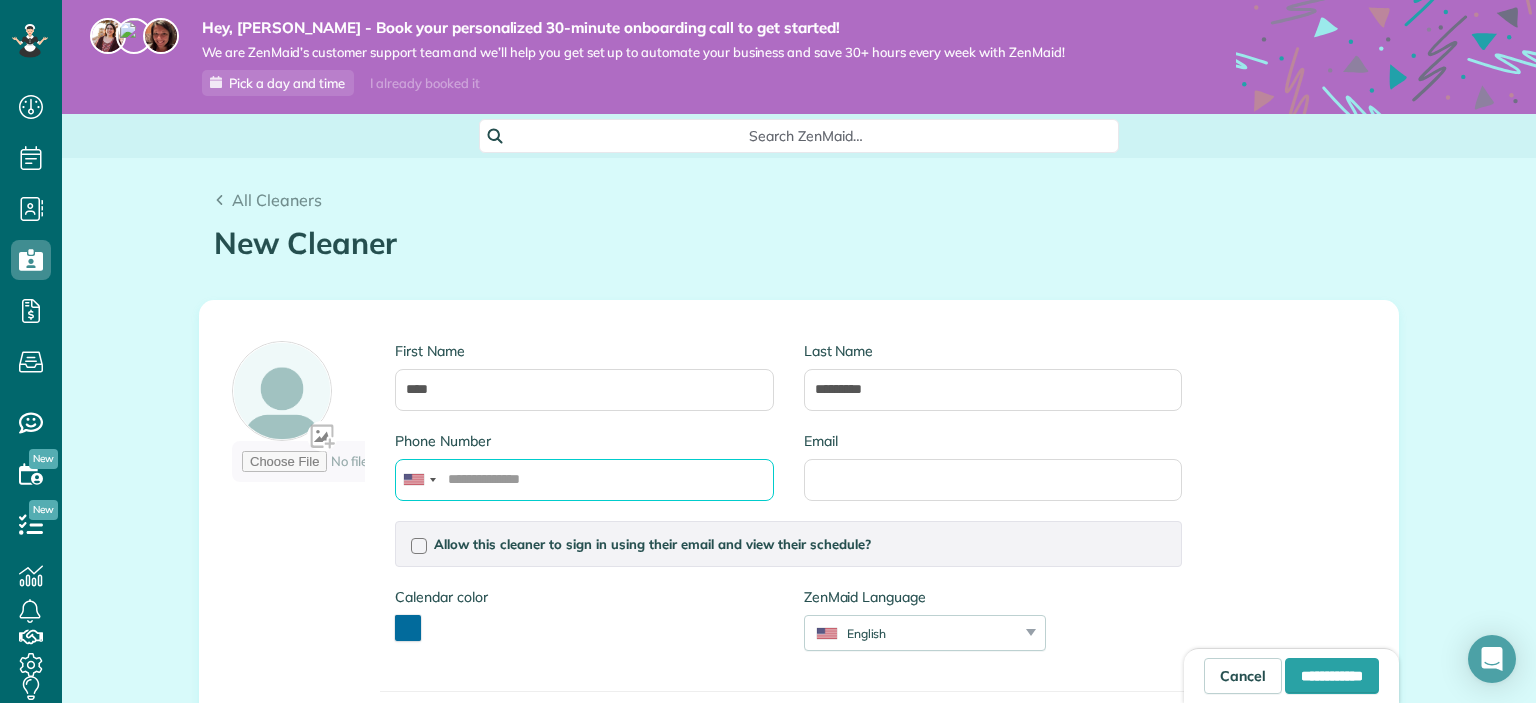click on "Phone Number" at bounding box center [584, 480] 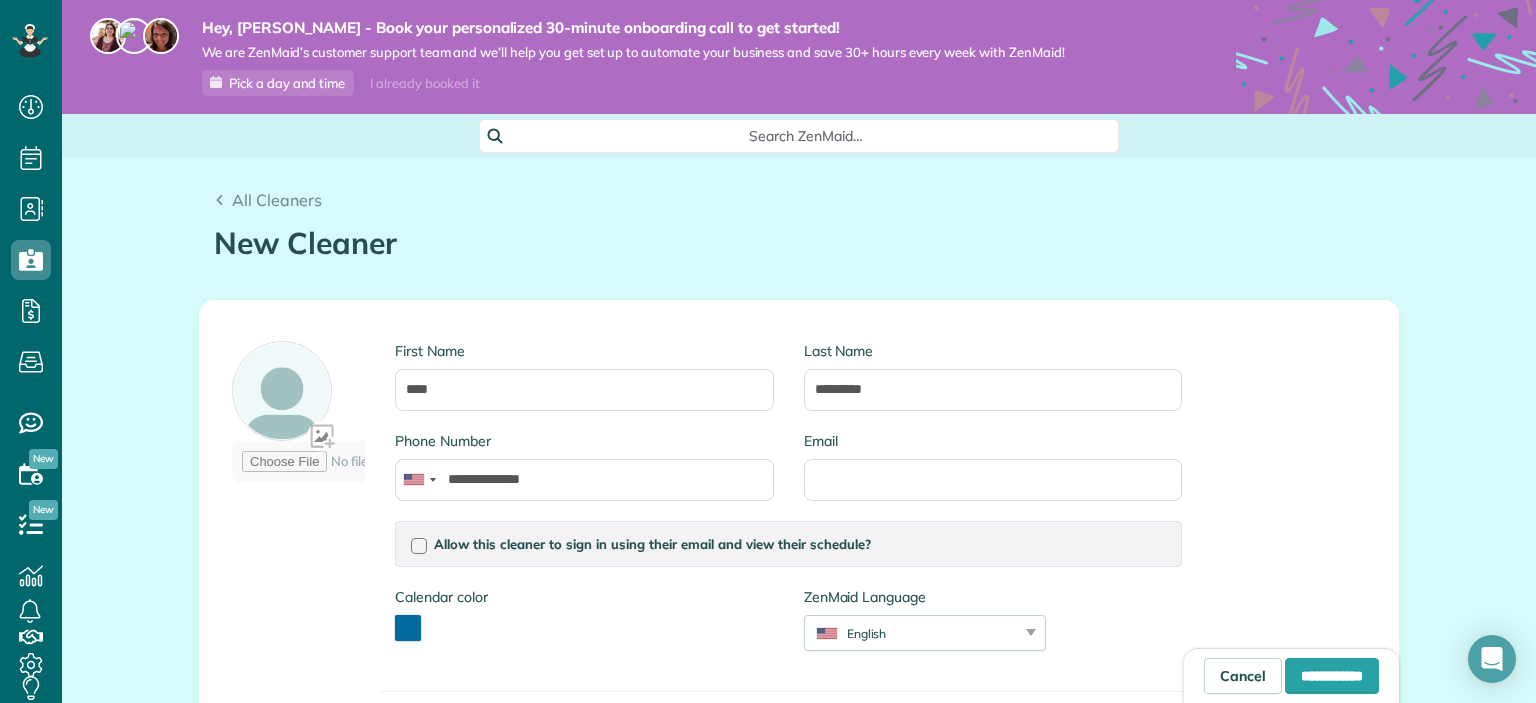 click on "**********" at bounding box center (799, 594) 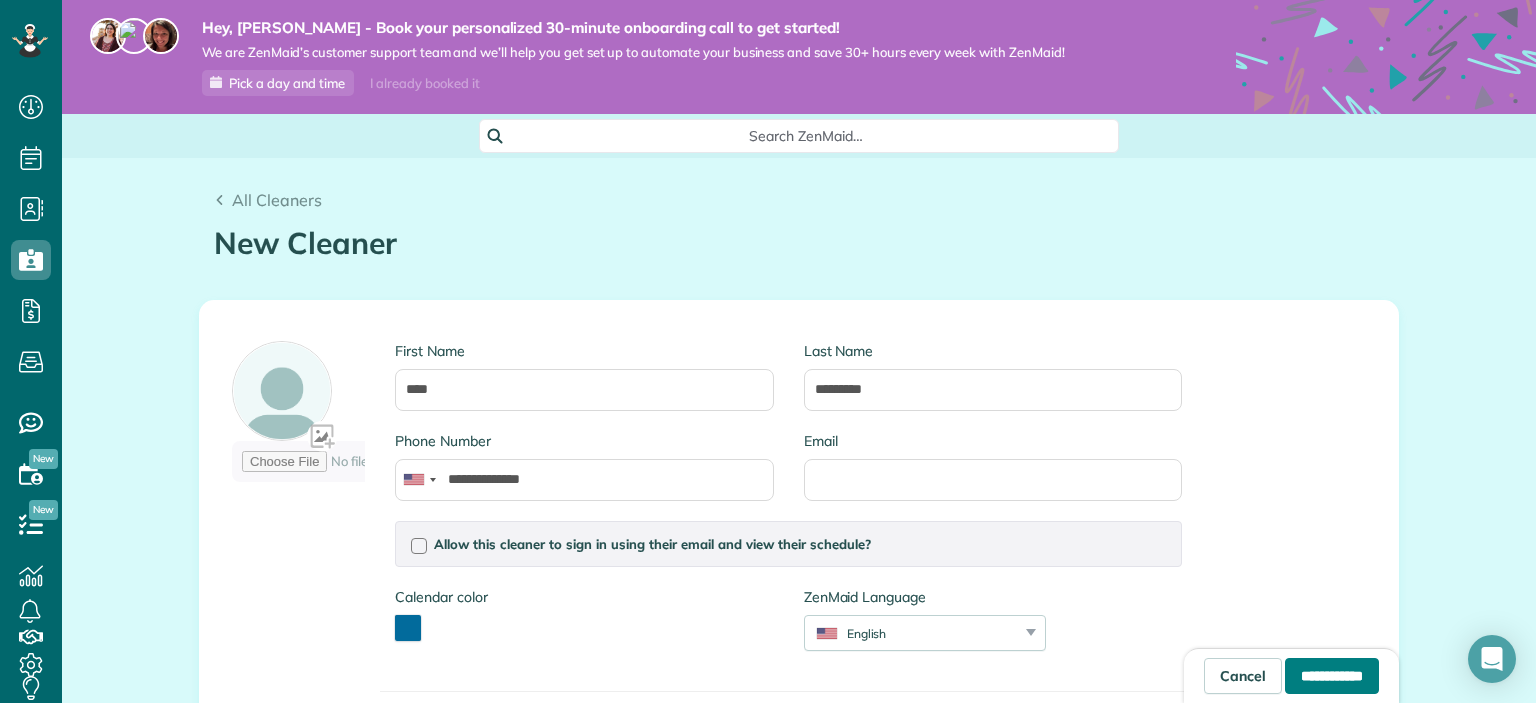 click on "**********" at bounding box center [1332, 676] 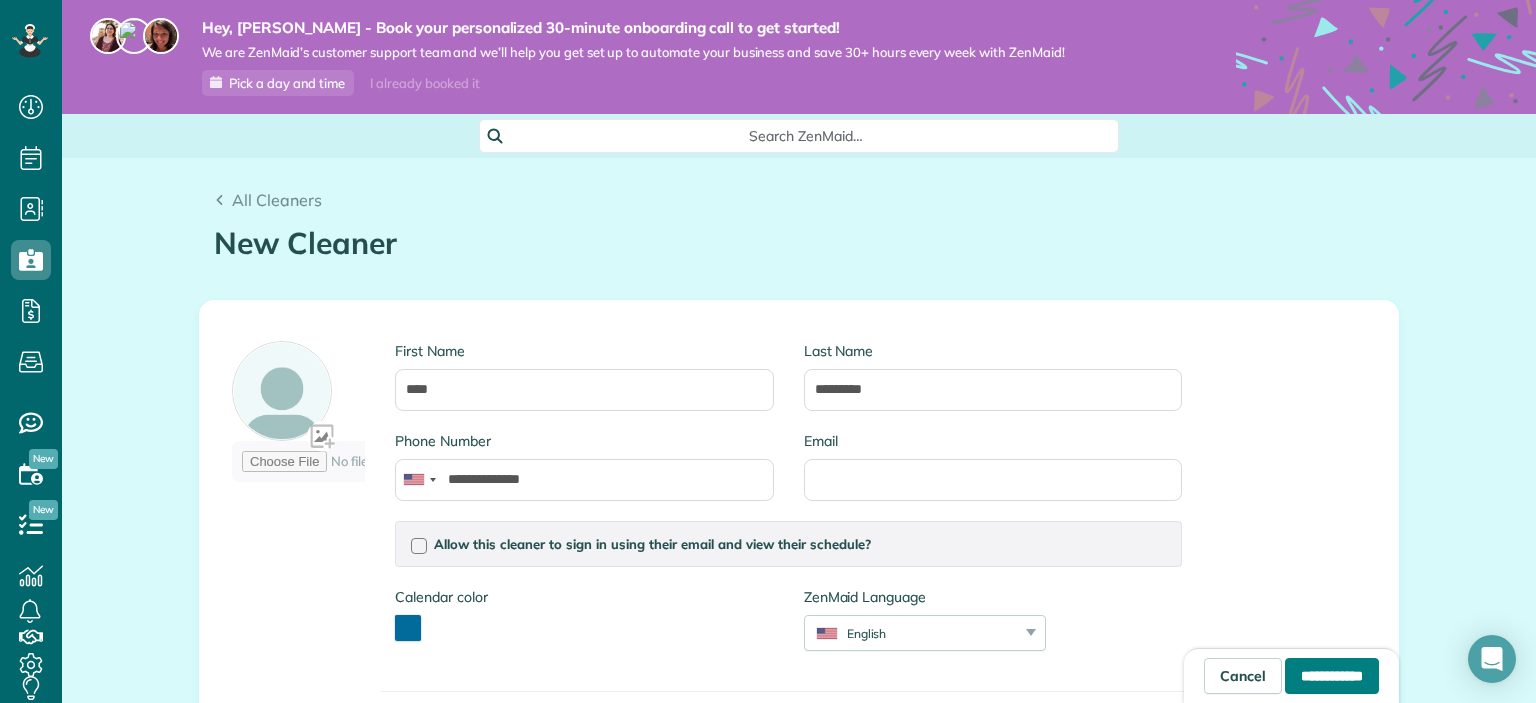 type on "**********" 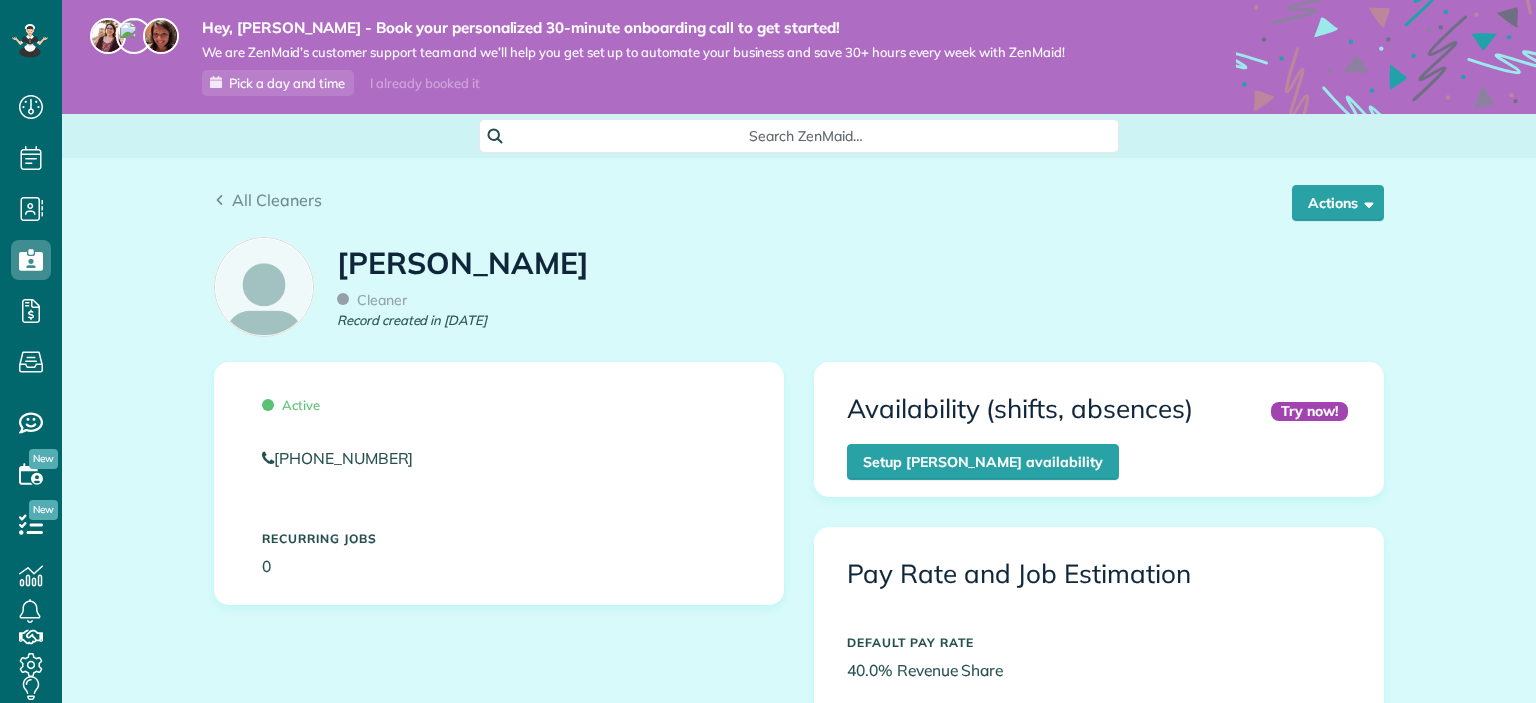 scroll, scrollTop: 0, scrollLeft: 0, axis: both 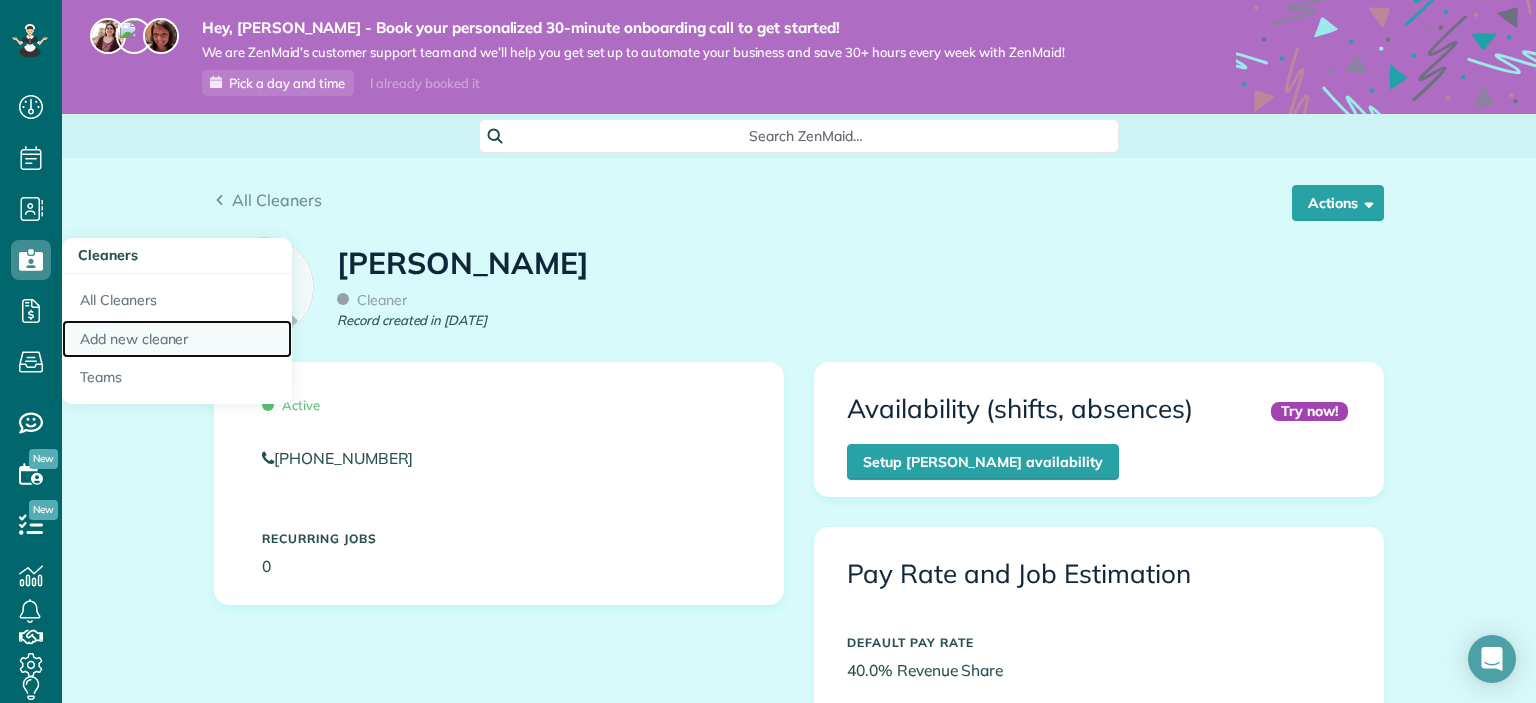 click on "Add new cleaner" at bounding box center [177, 339] 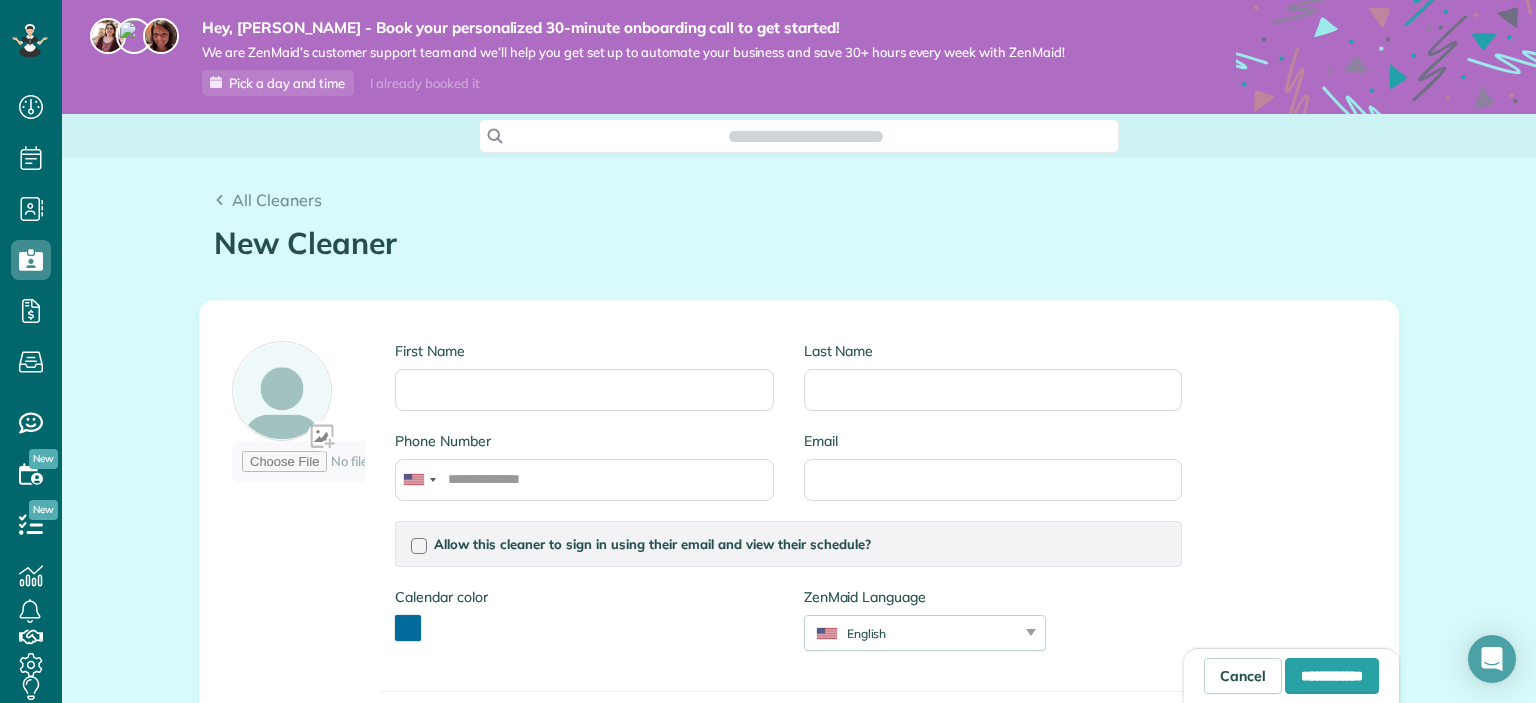 scroll, scrollTop: 0, scrollLeft: 0, axis: both 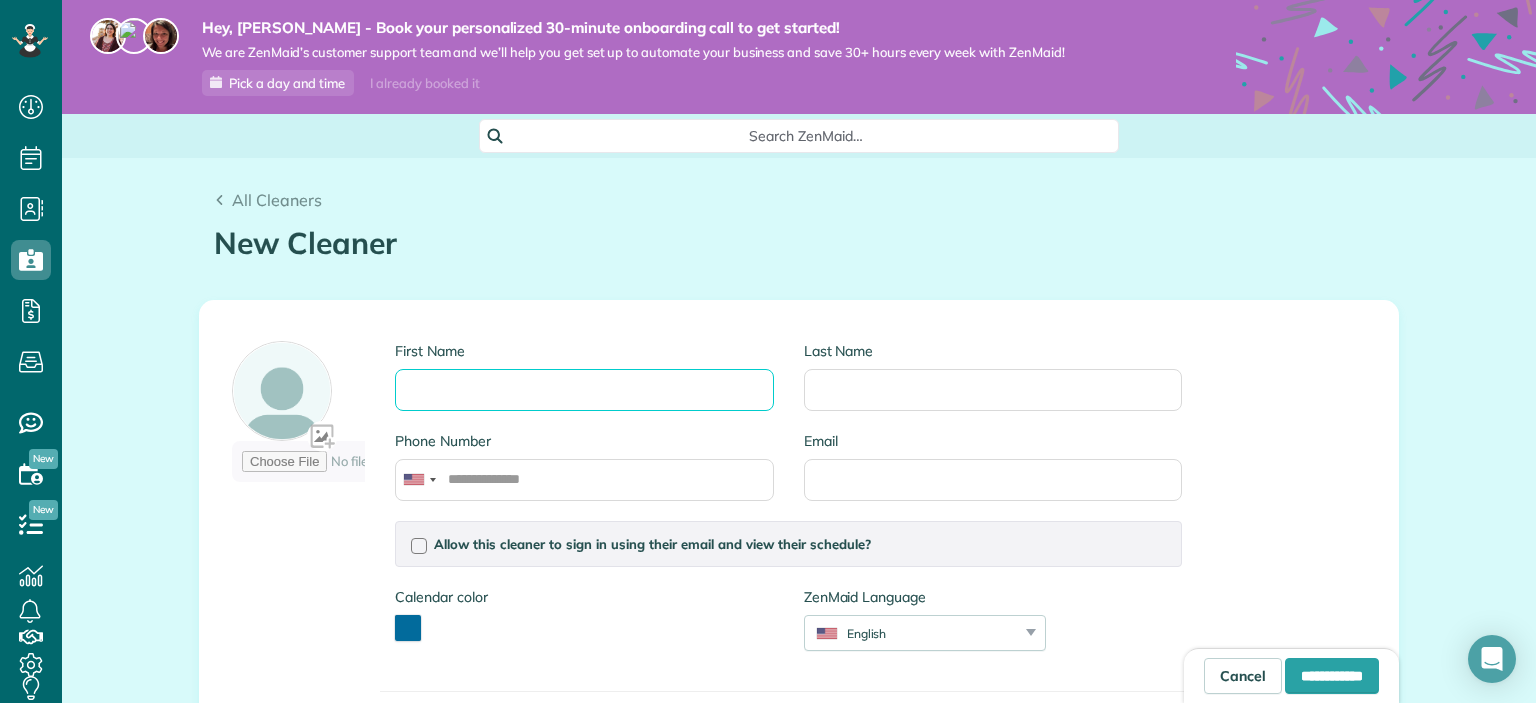 drag, startPoint x: 648, startPoint y: 386, endPoint x: 669, endPoint y: 355, distance: 37.44329 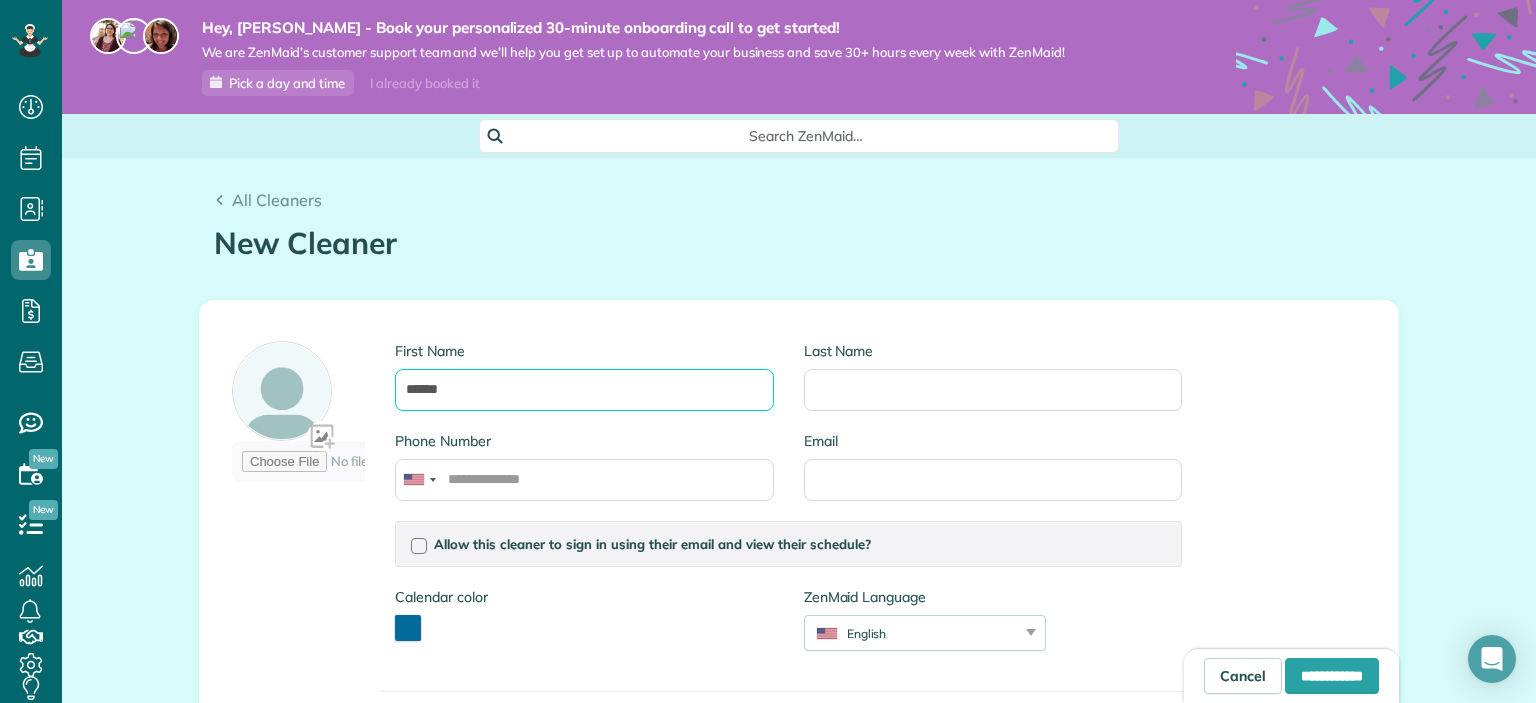 type 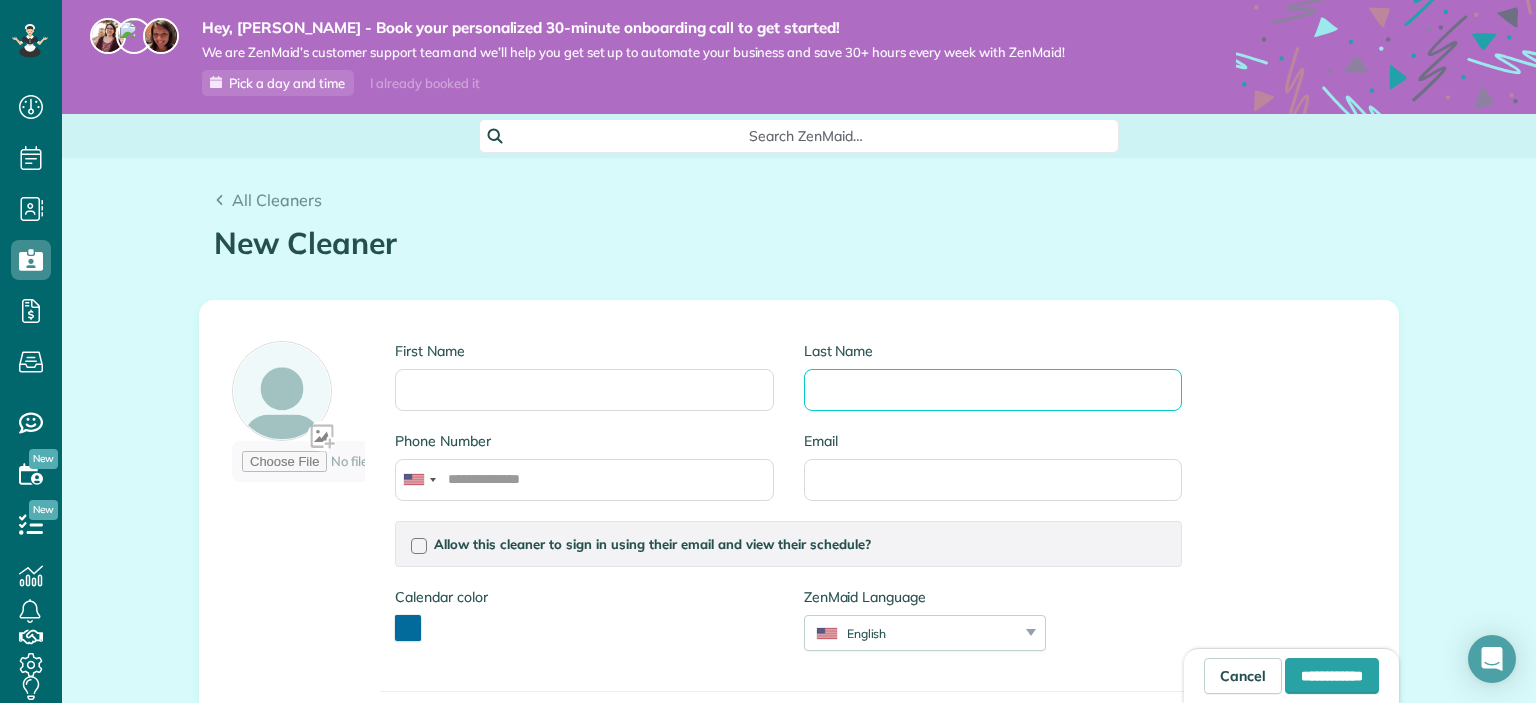 click on "Last Name" at bounding box center (993, 390) 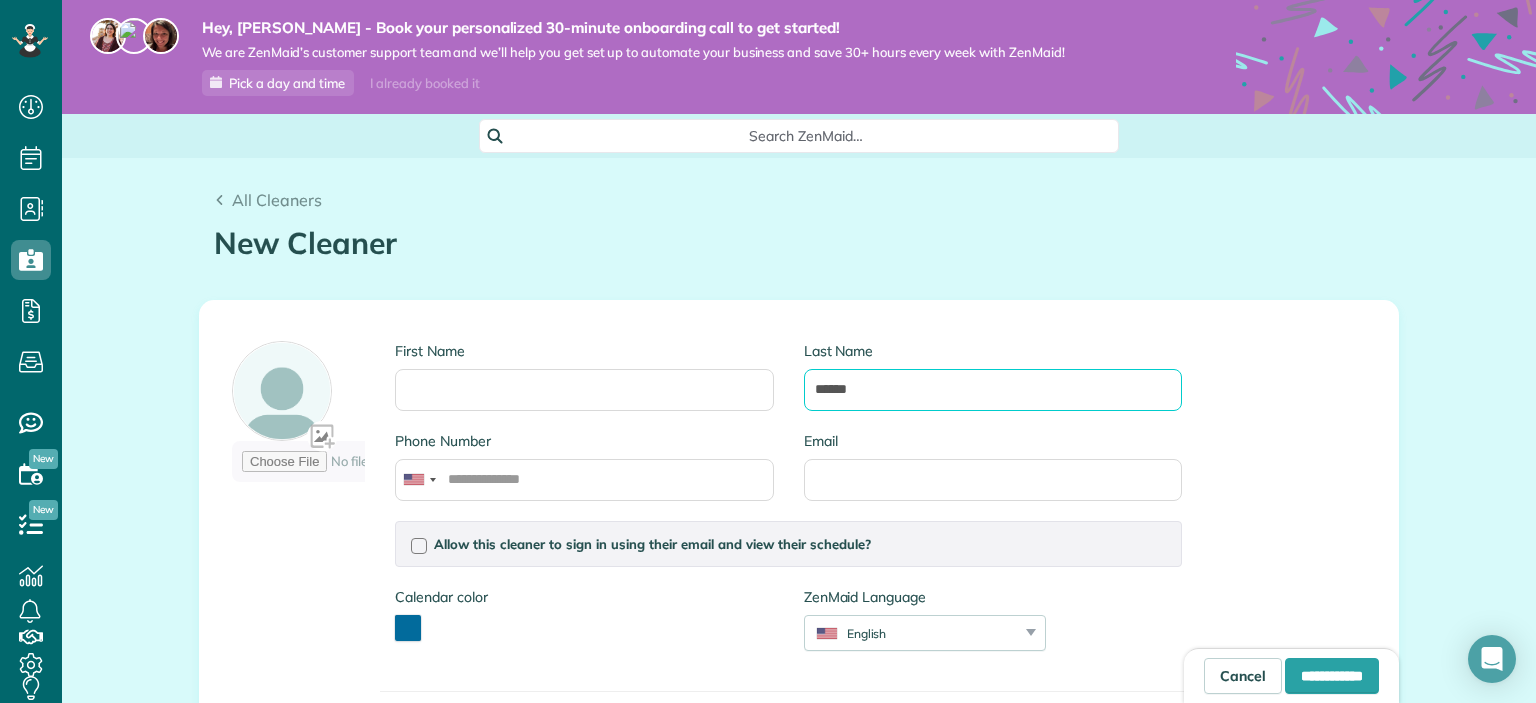 type on "******" 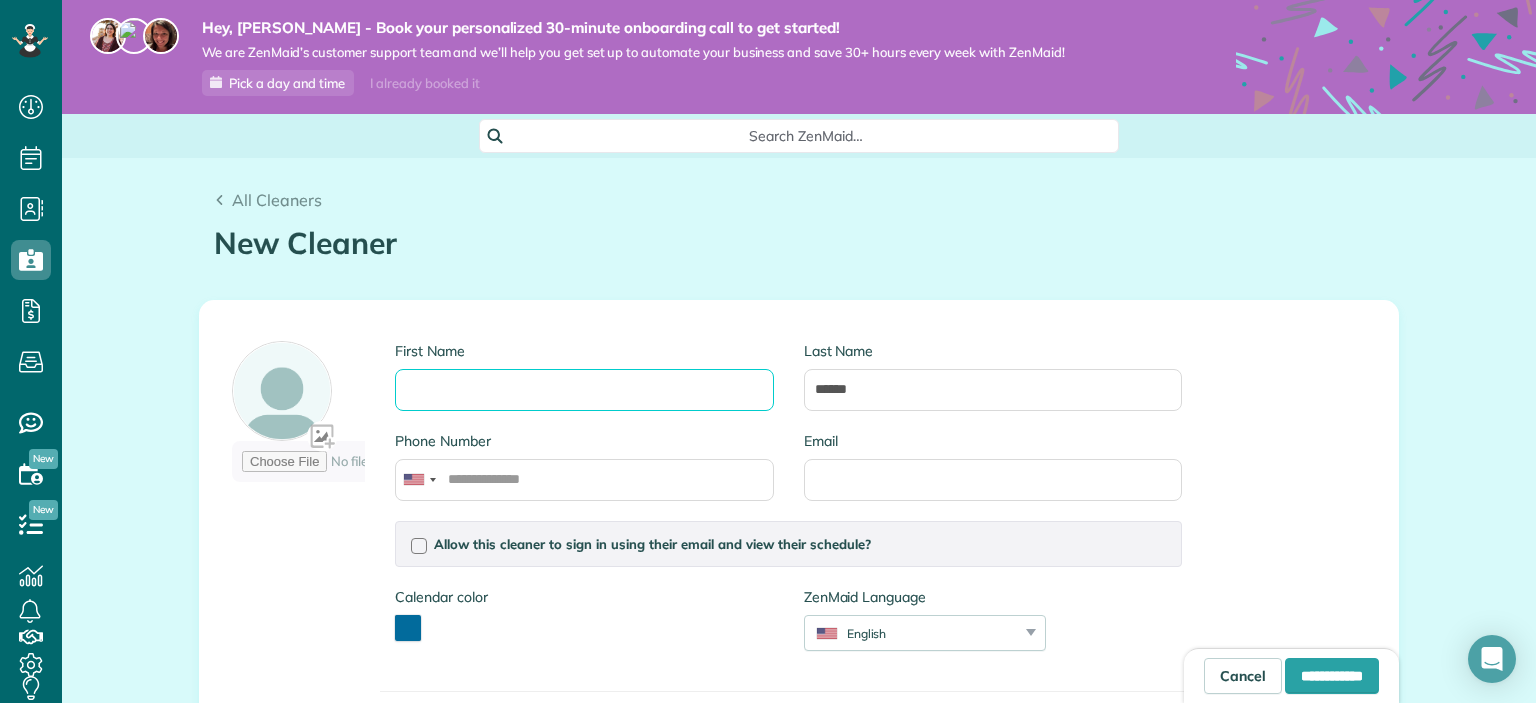 drag, startPoint x: 542, startPoint y: 396, endPoint x: 559, endPoint y: 378, distance: 24.758837 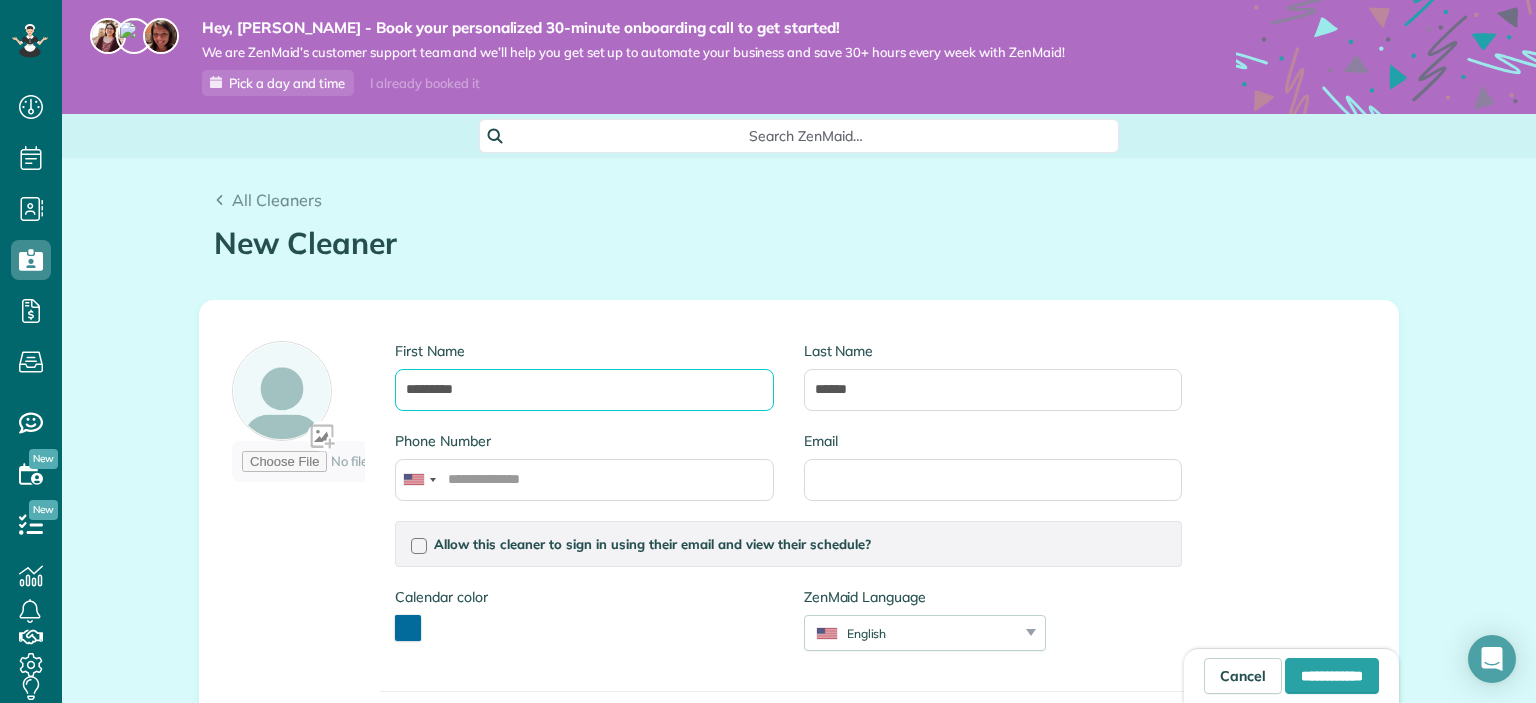 type on "*********" 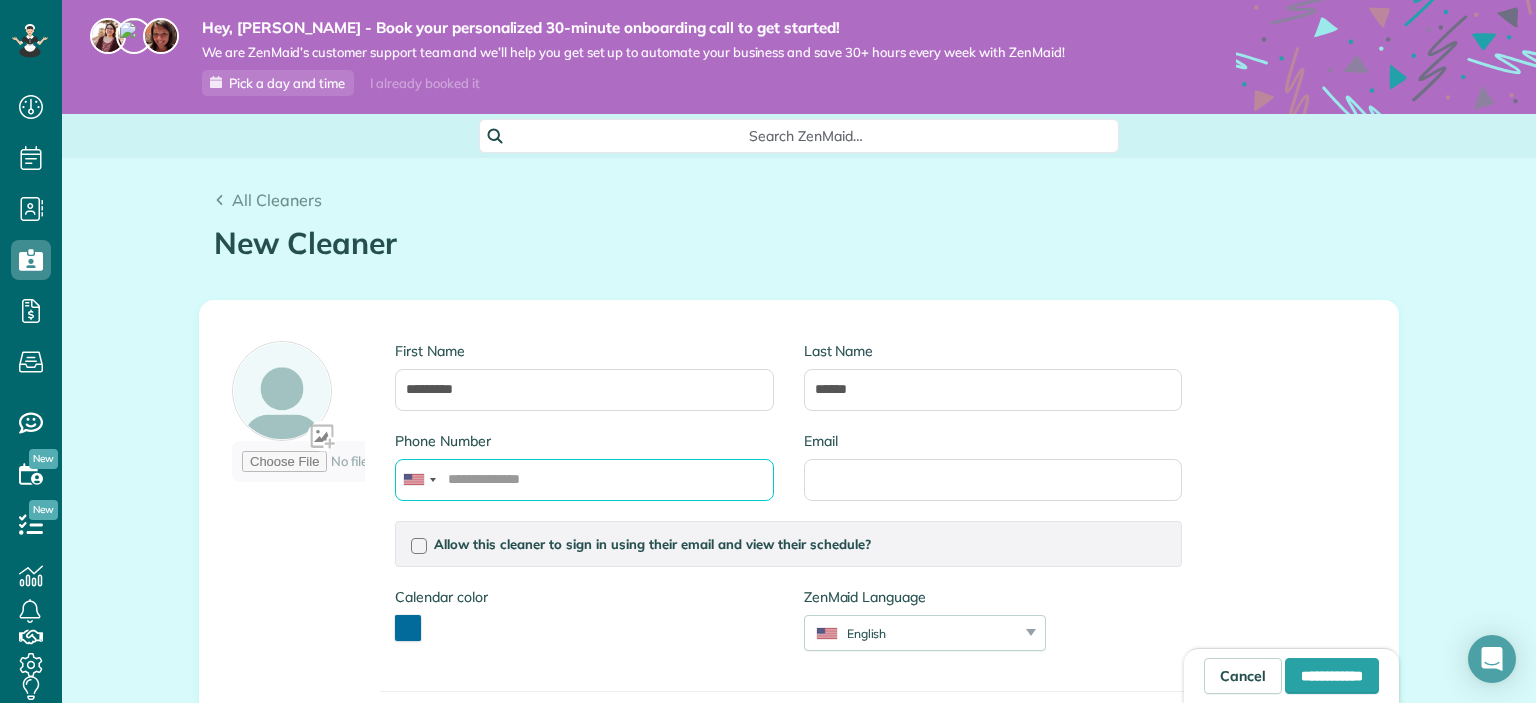 drag, startPoint x: 587, startPoint y: 480, endPoint x: 599, endPoint y: 474, distance: 13.416408 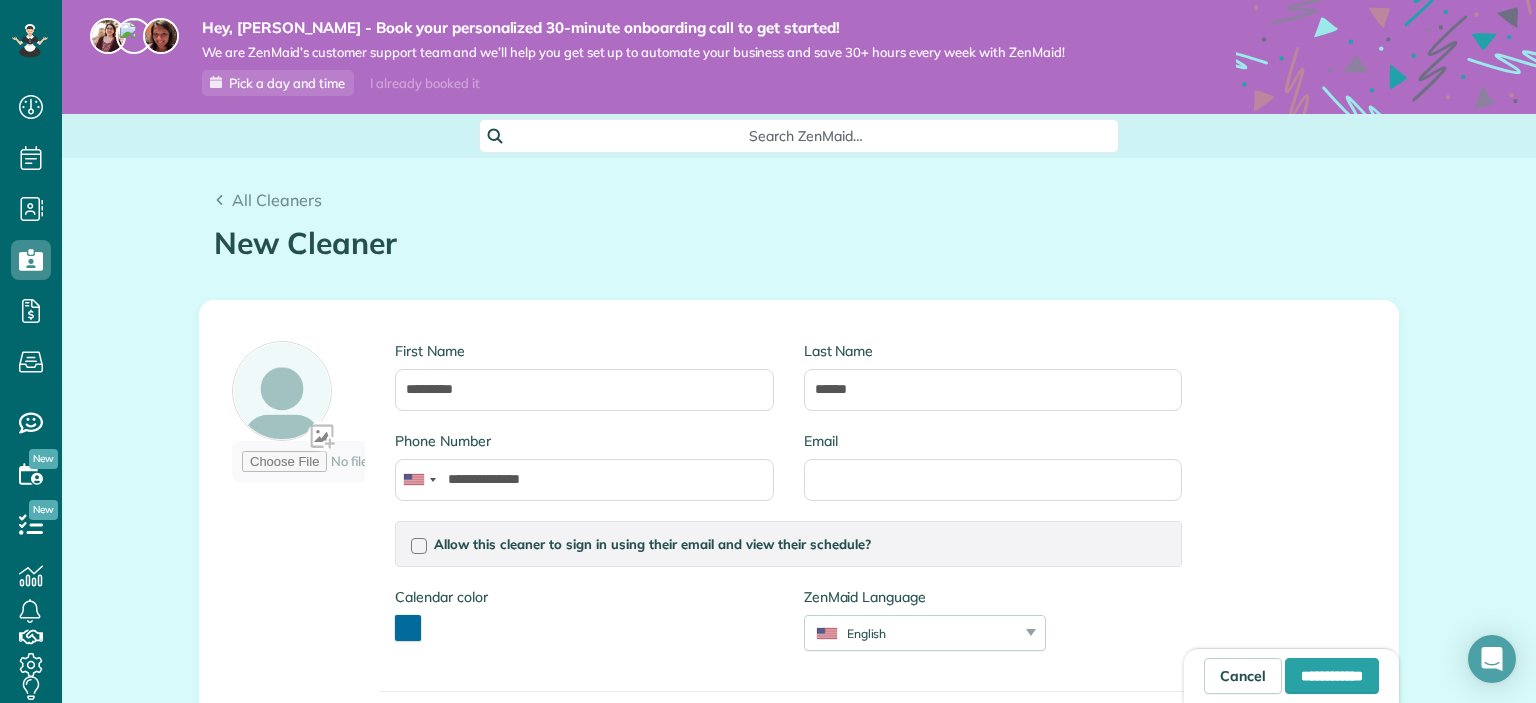 click on "**********" at bounding box center [799, 594] 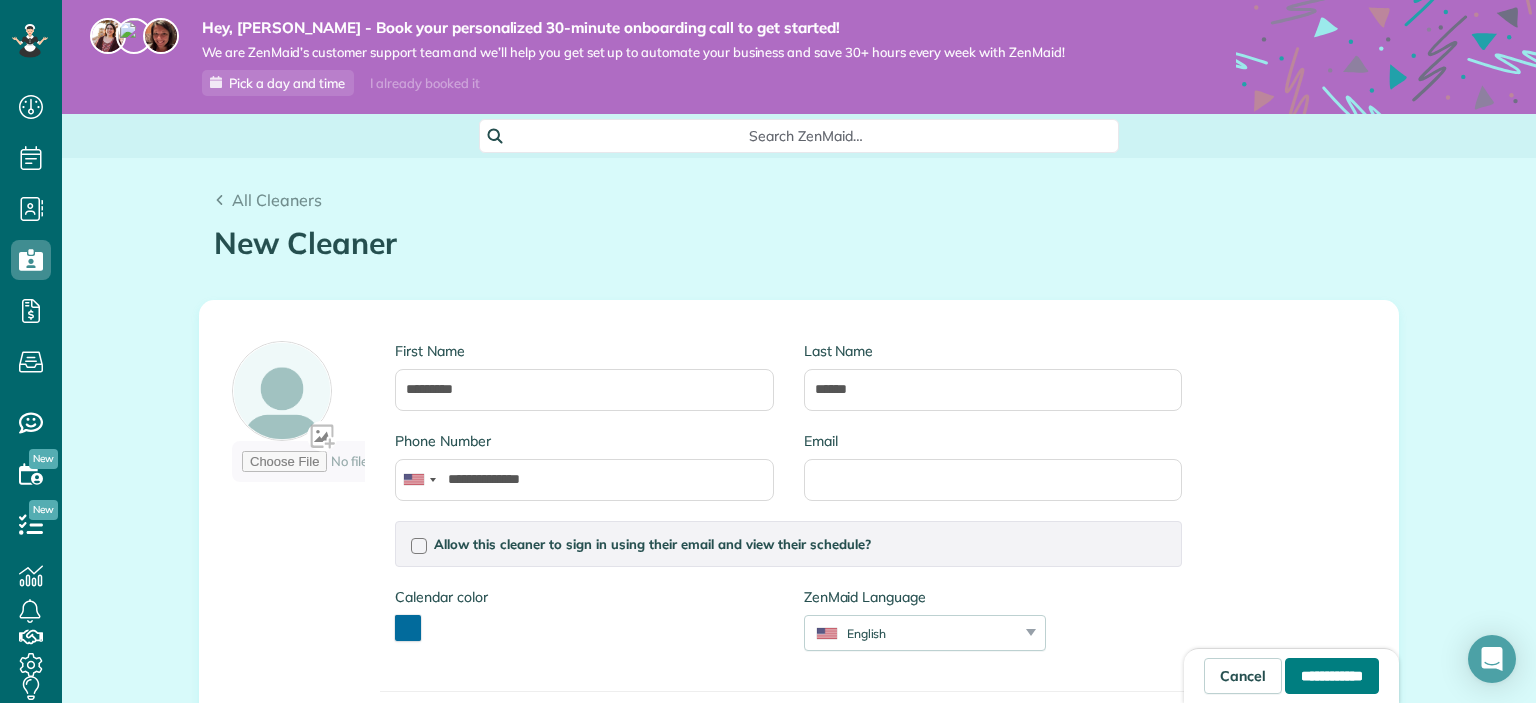 drag, startPoint x: 1298, startPoint y: 680, endPoint x: 1290, endPoint y: 582, distance: 98.32599 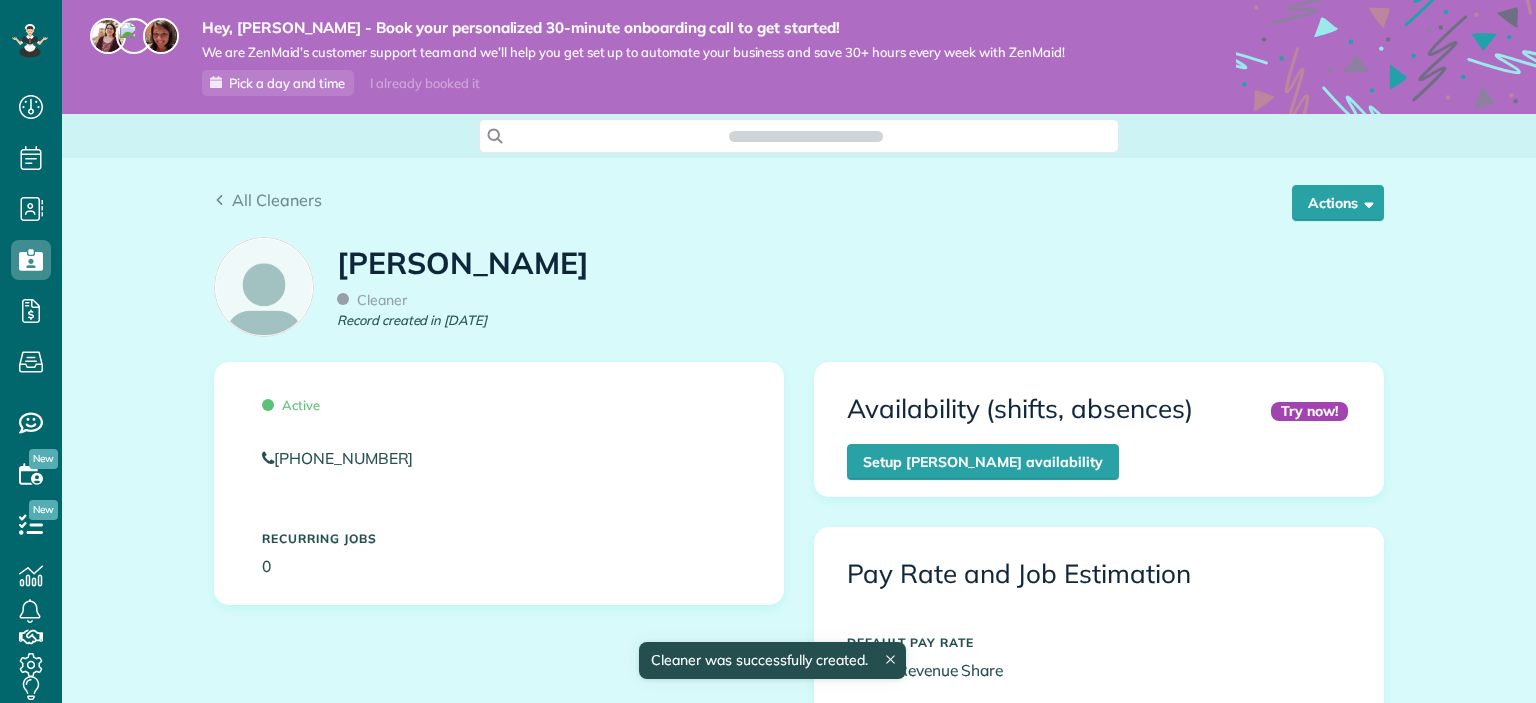 scroll, scrollTop: 0, scrollLeft: 0, axis: both 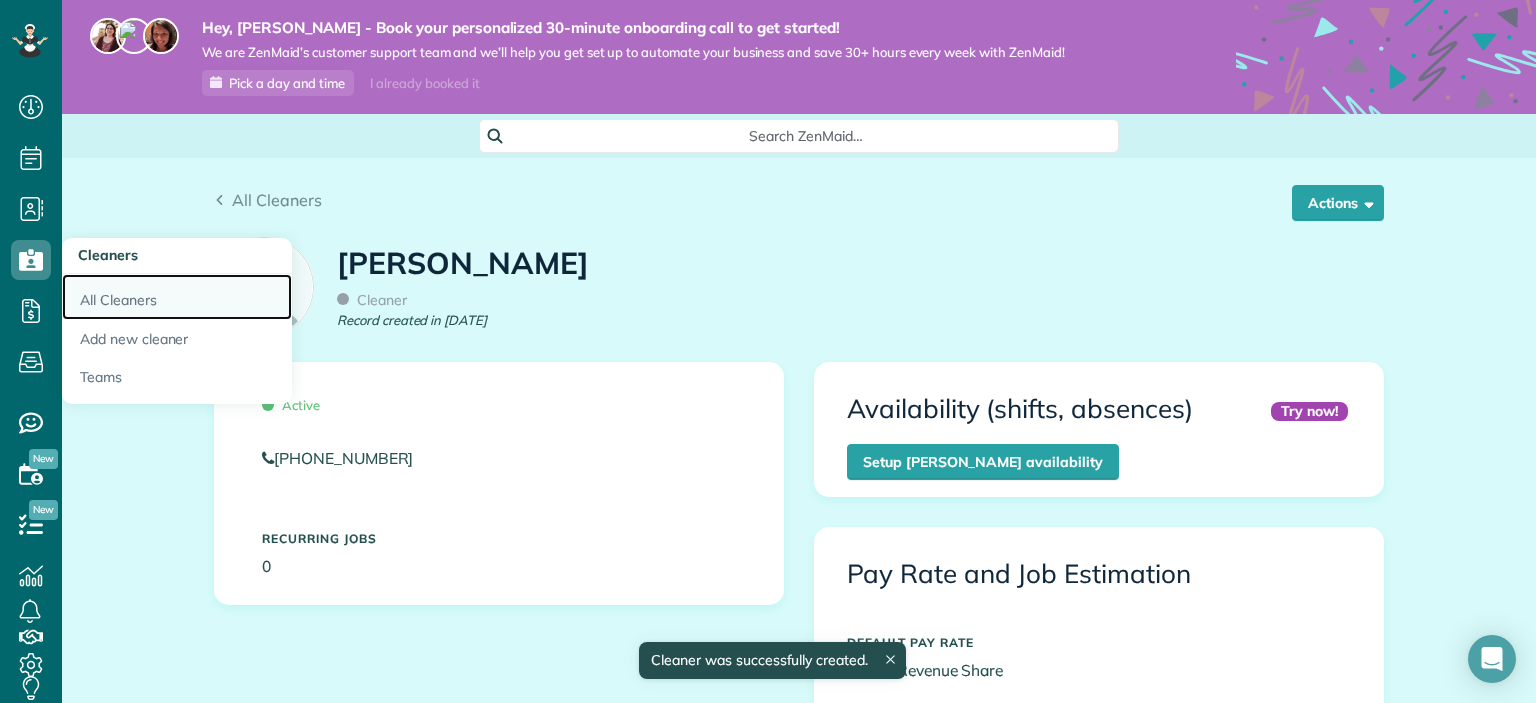 drag, startPoint x: 115, startPoint y: 306, endPoint x: 415, endPoint y: 262, distance: 303.2095 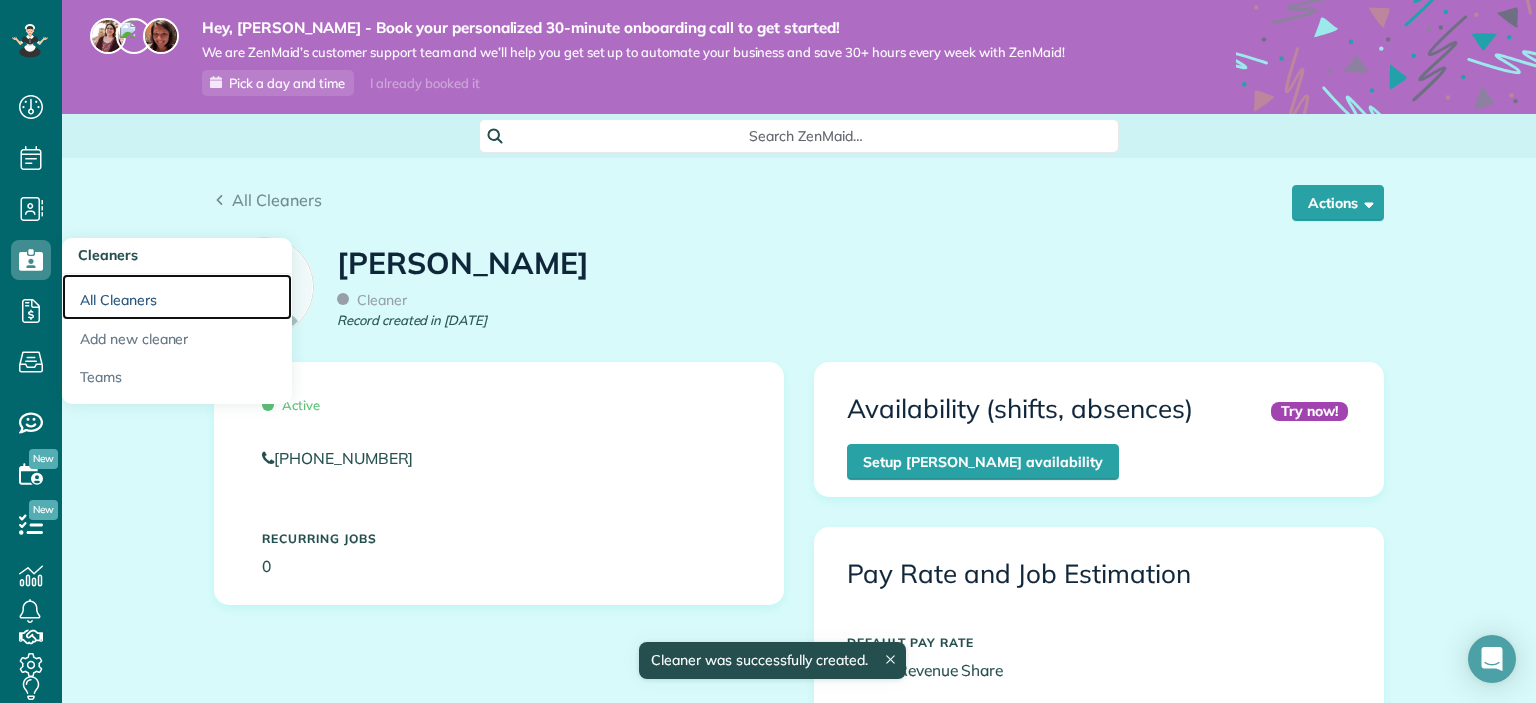 click on "All Cleaners" at bounding box center (177, 297) 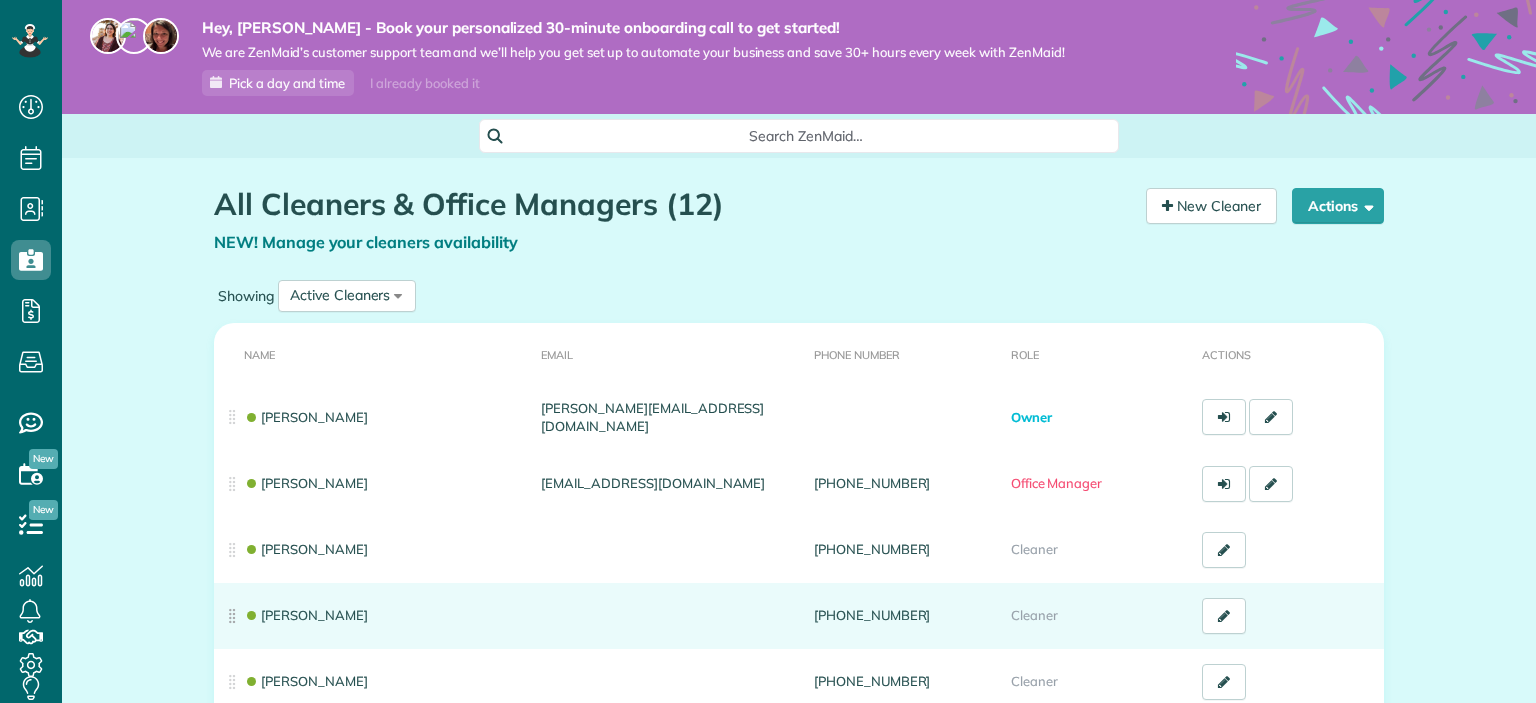 scroll, scrollTop: 0, scrollLeft: 0, axis: both 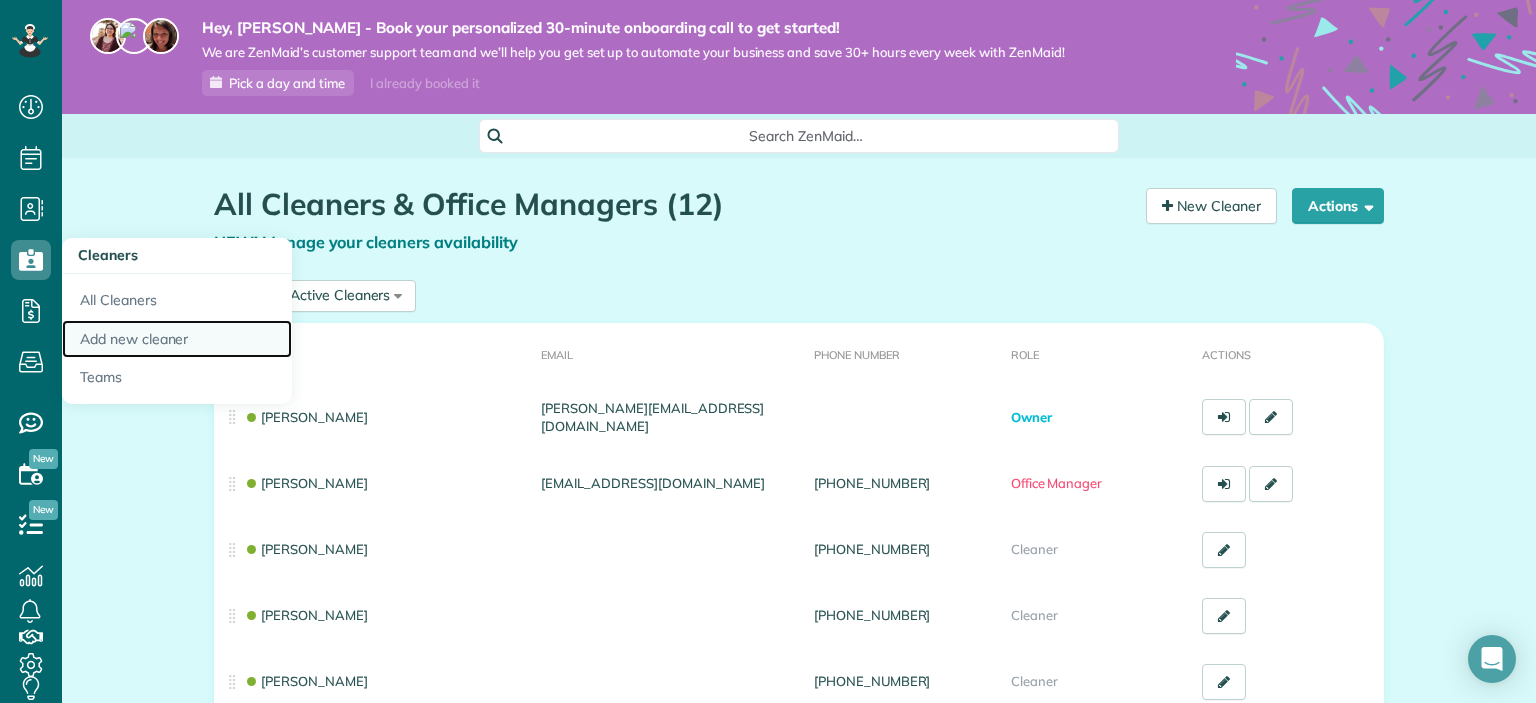 click on "Add new cleaner" at bounding box center [177, 339] 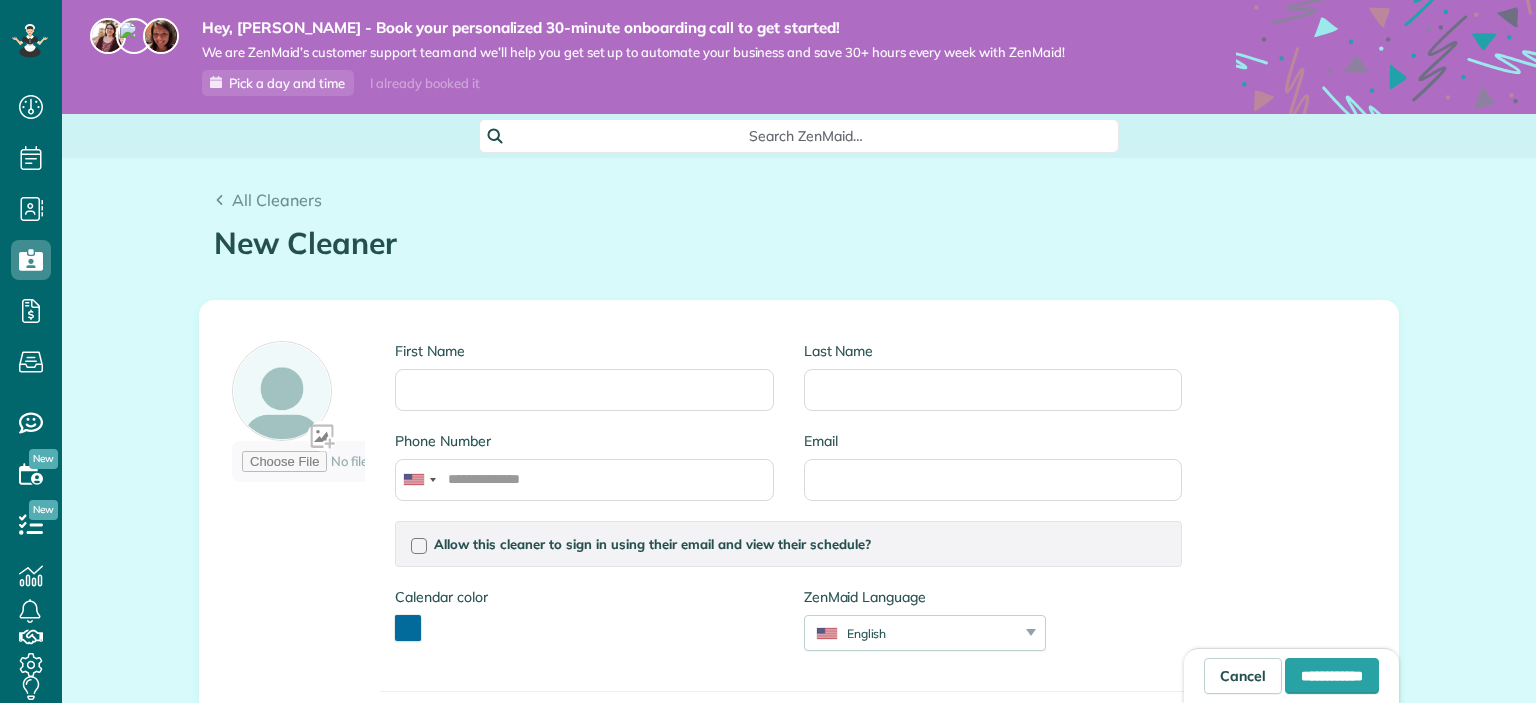scroll, scrollTop: 0, scrollLeft: 0, axis: both 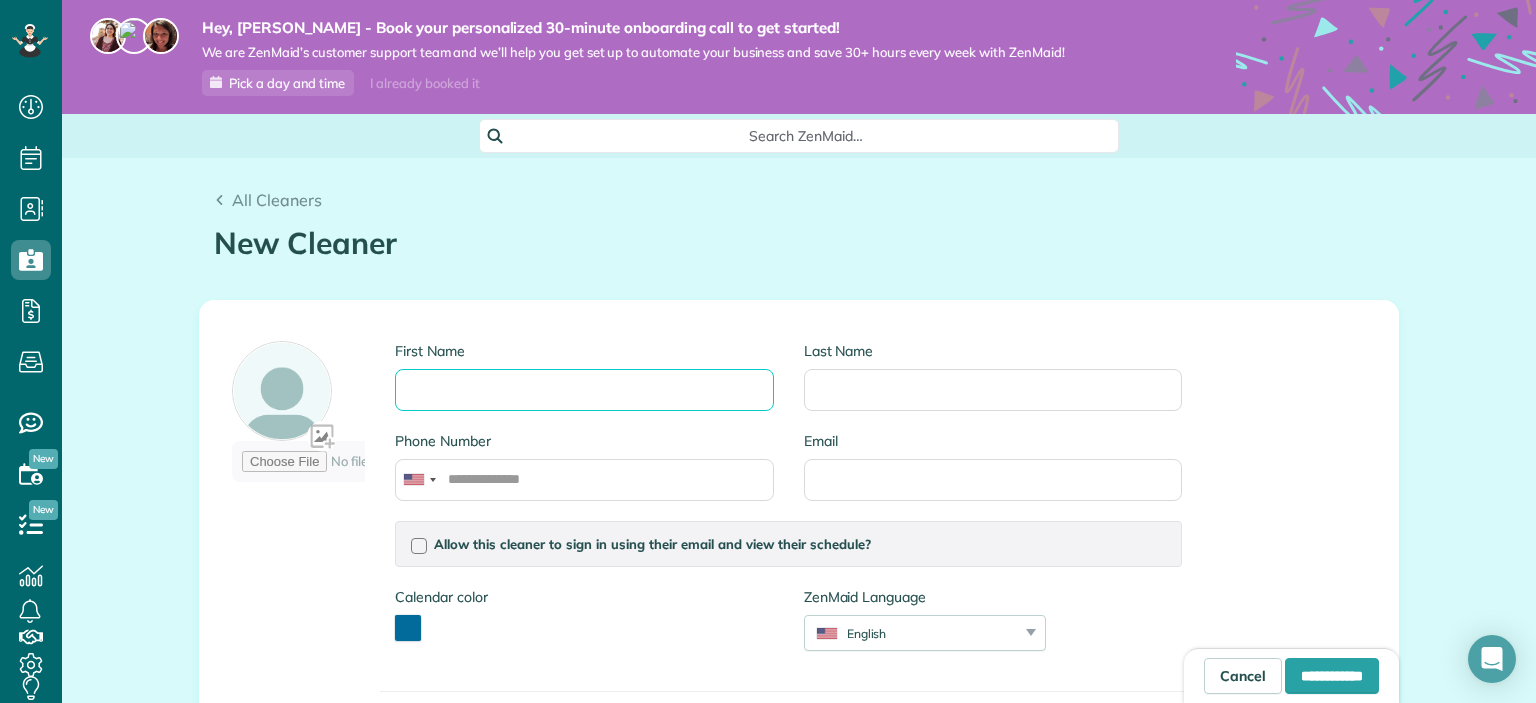 click on "First Name" at bounding box center [584, 390] 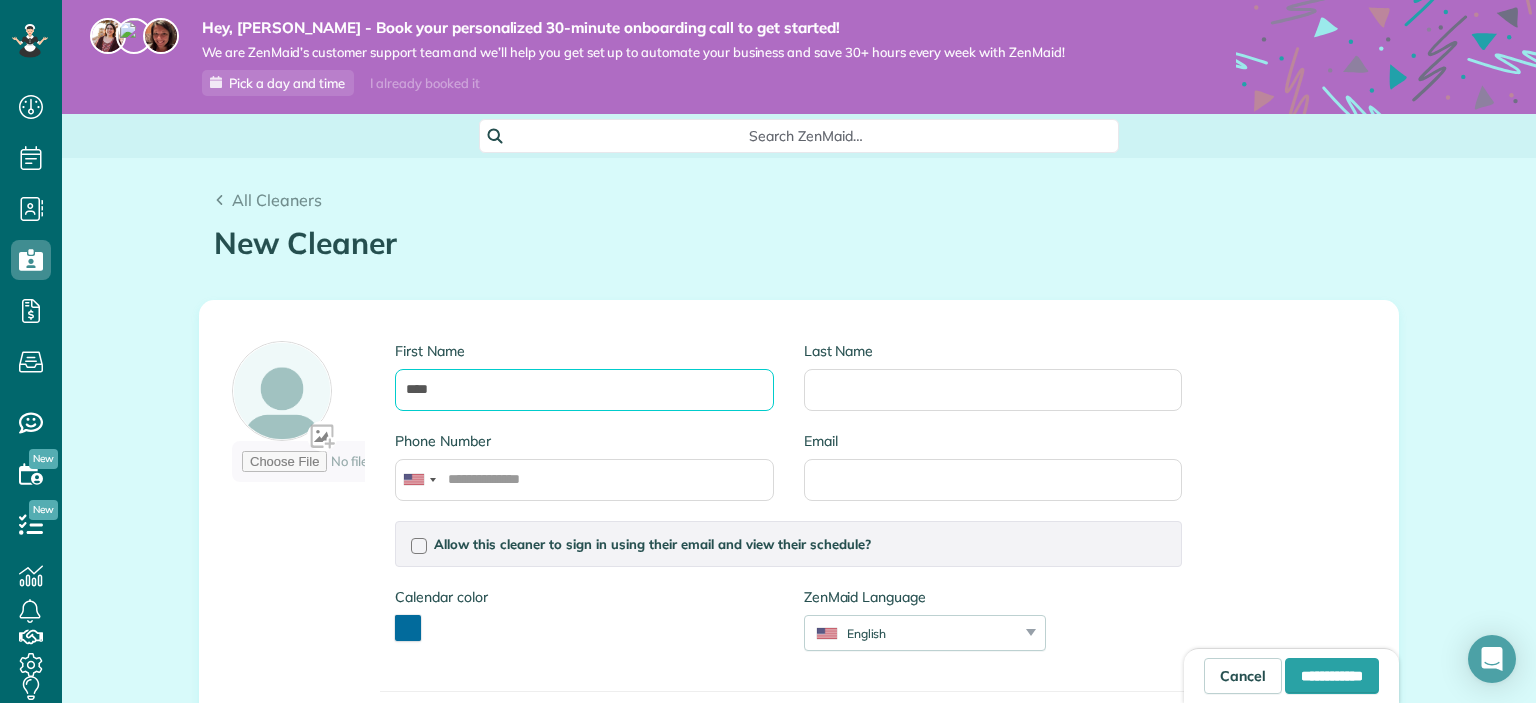 type on "****" 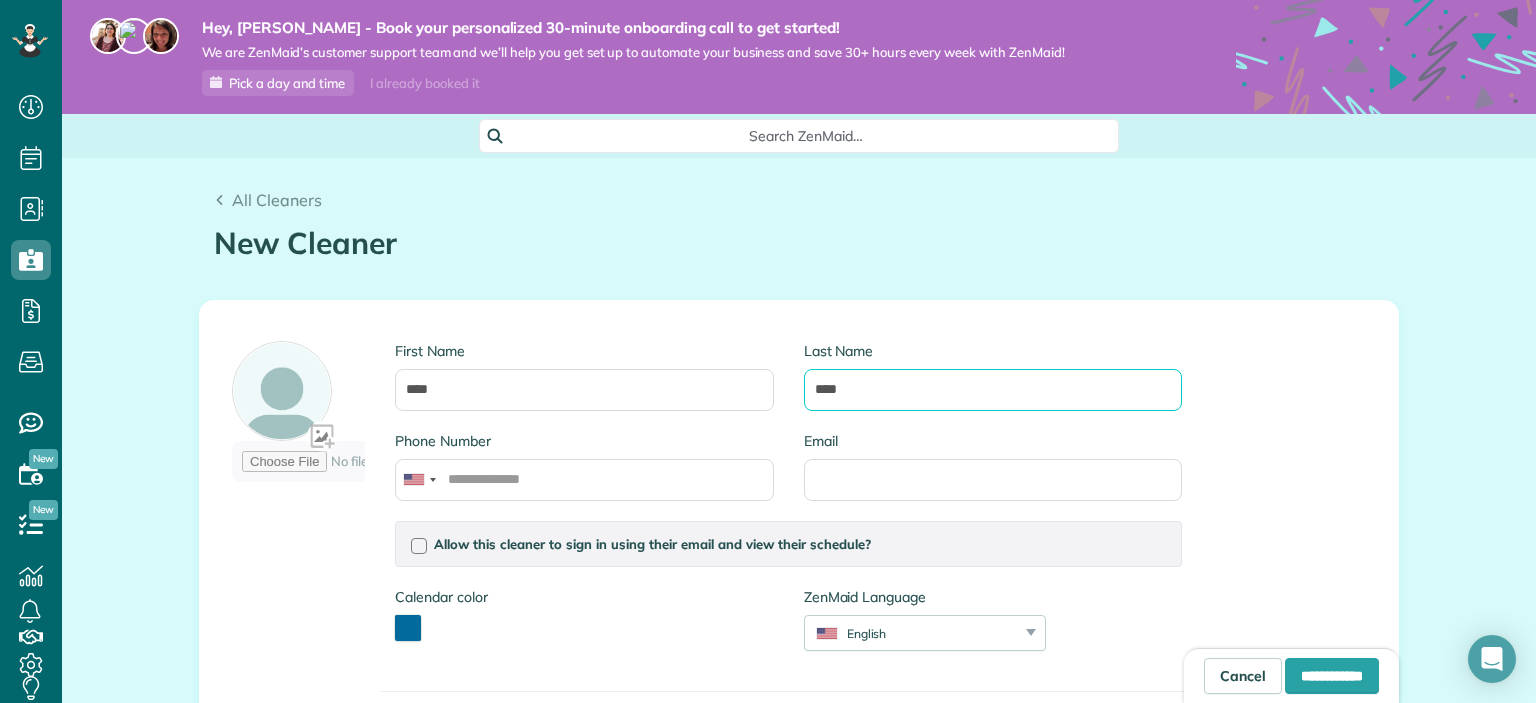 type on "****" 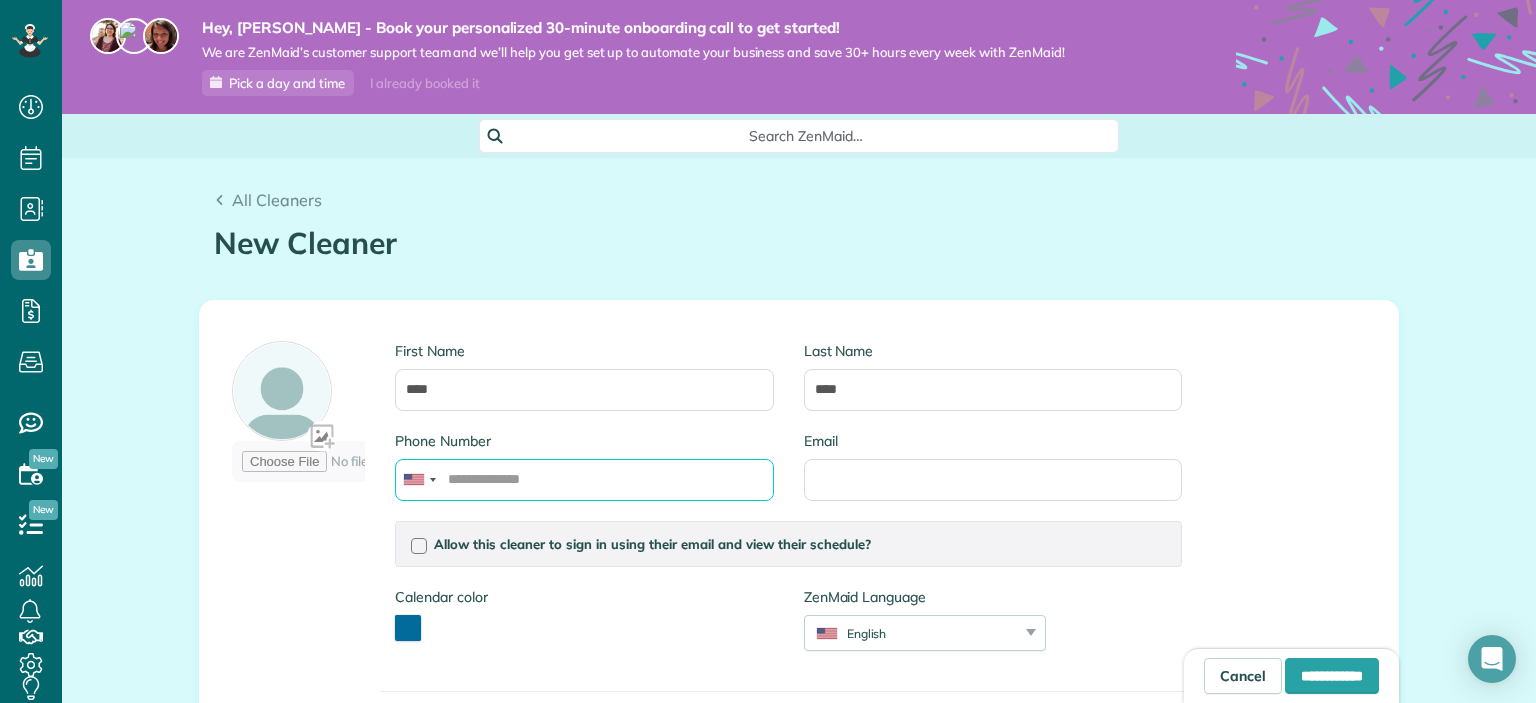 click on "Phone Number" at bounding box center [584, 480] 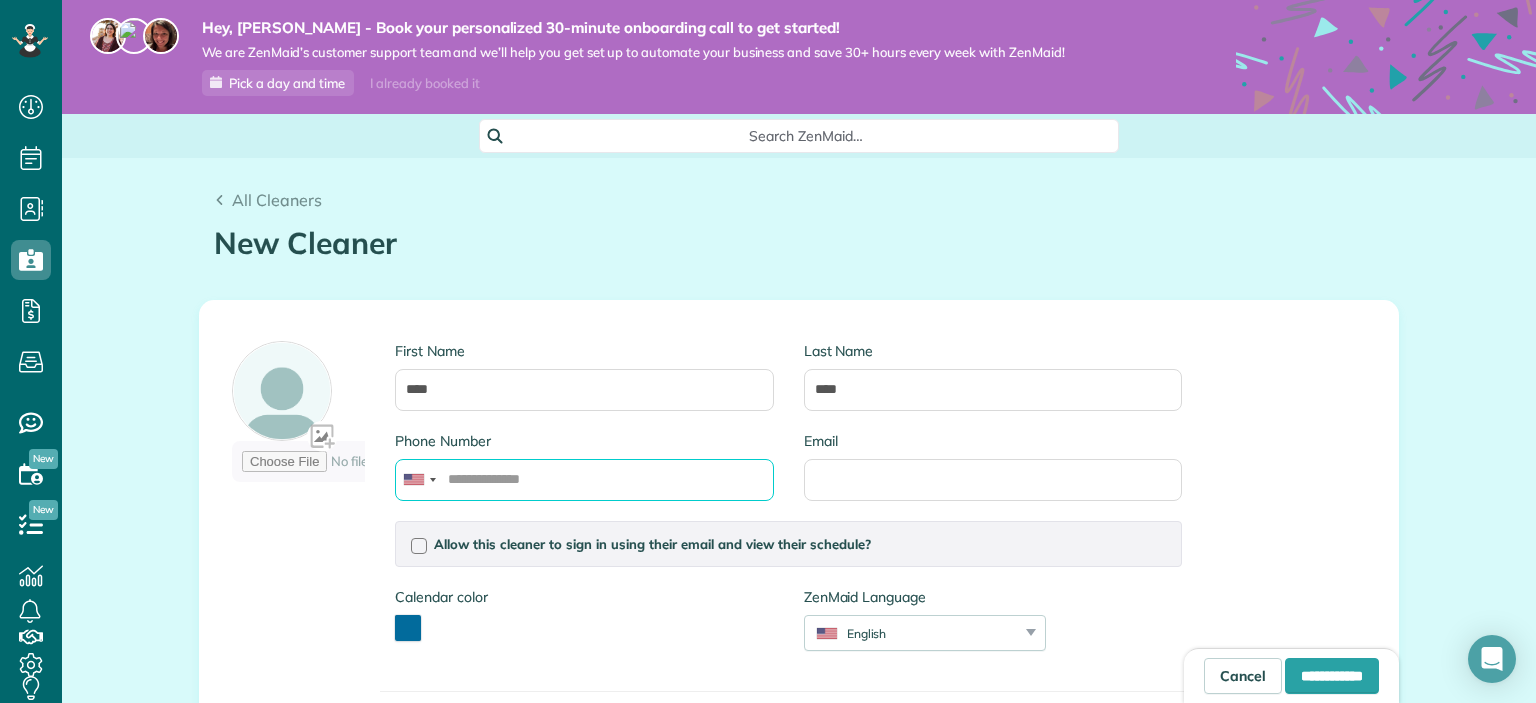 click on "Phone Number" at bounding box center (584, 480) 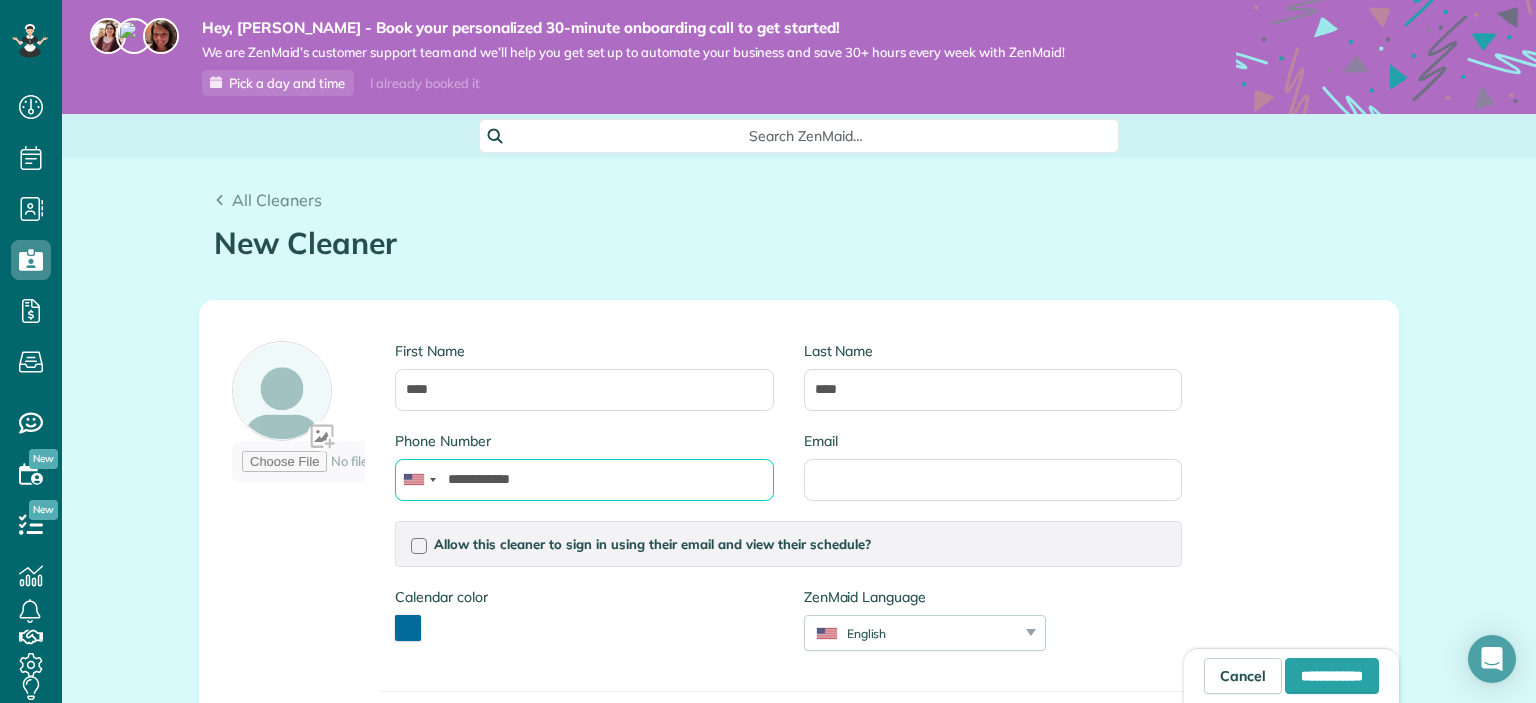 type on "**********" 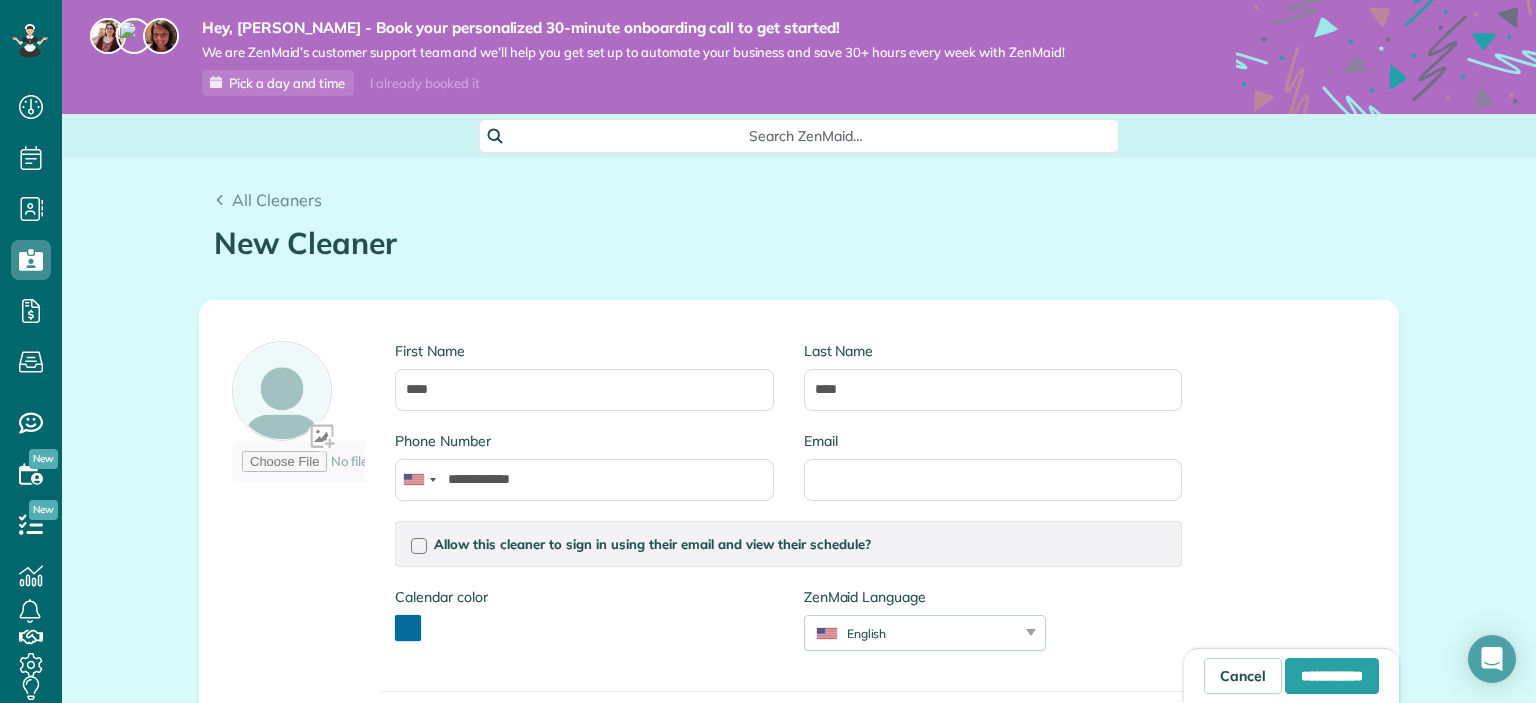 click on "**********" at bounding box center (799, 594) 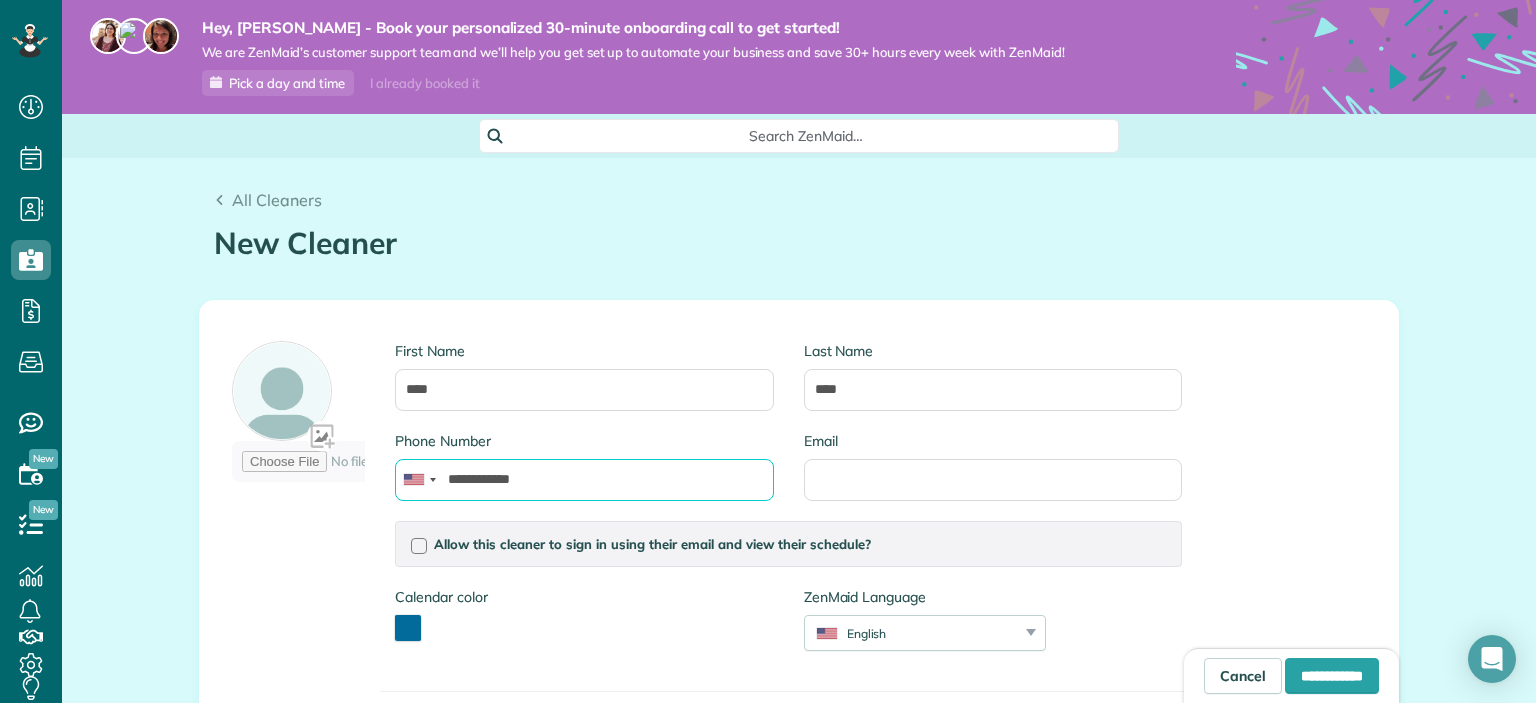 drag, startPoint x: 474, startPoint y: 498, endPoint x: 370, endPoint y: 488, distance: 104.47966 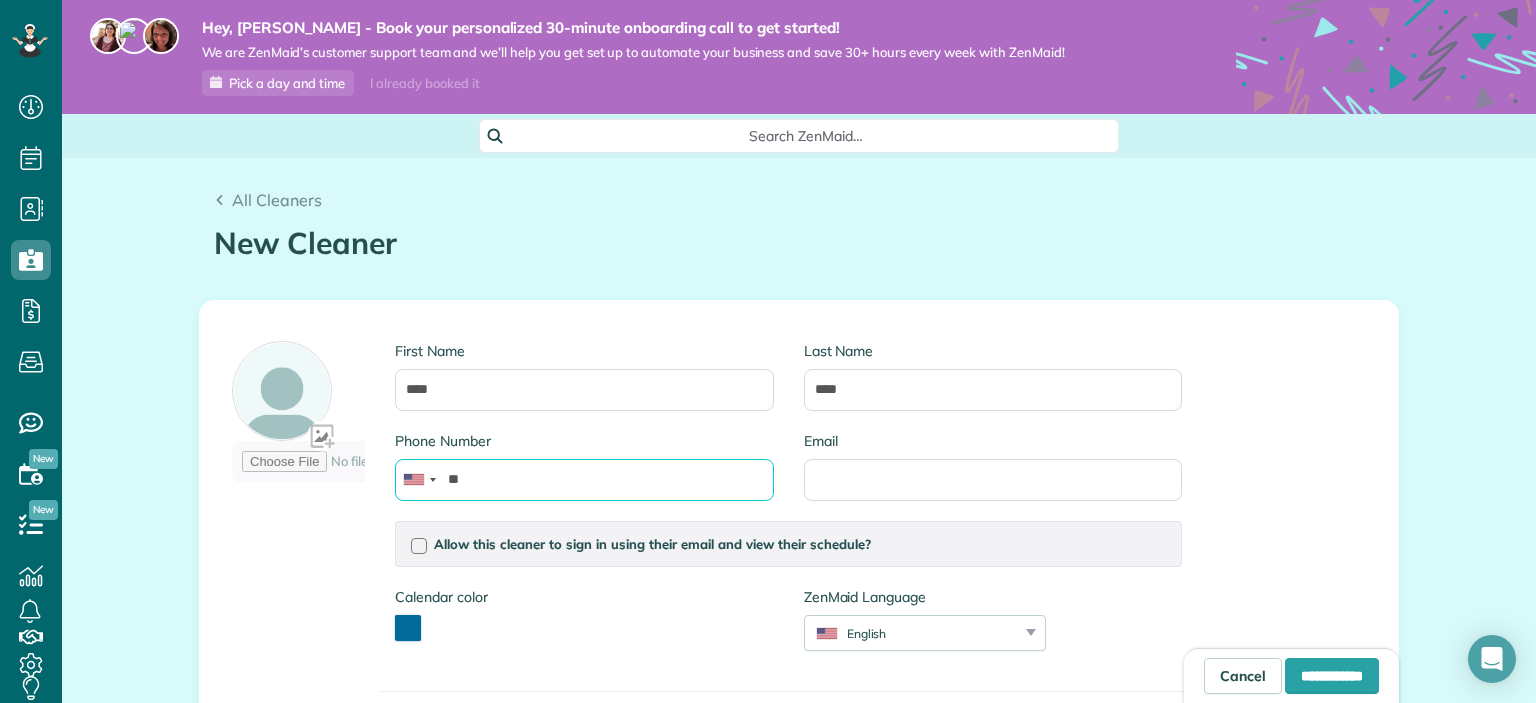 type on "*" 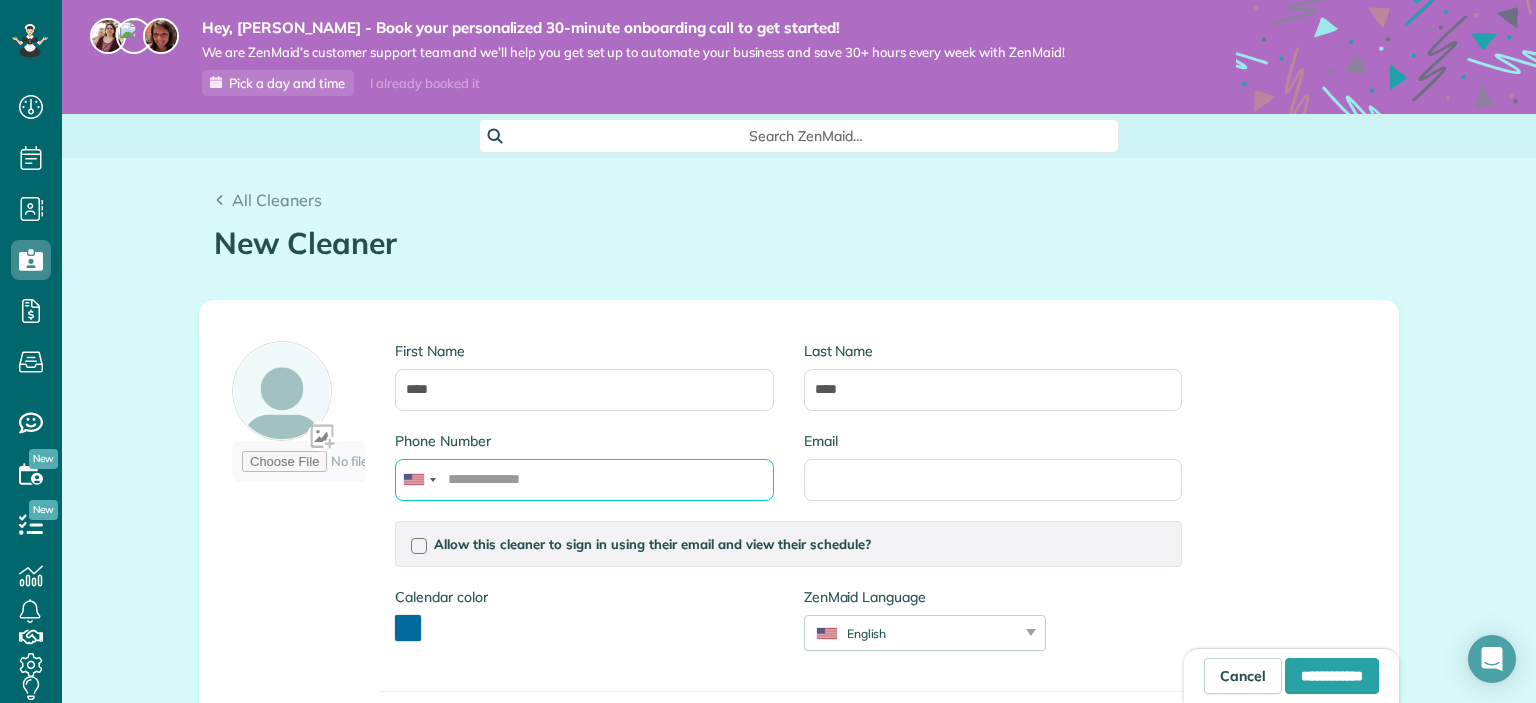 type on "*" 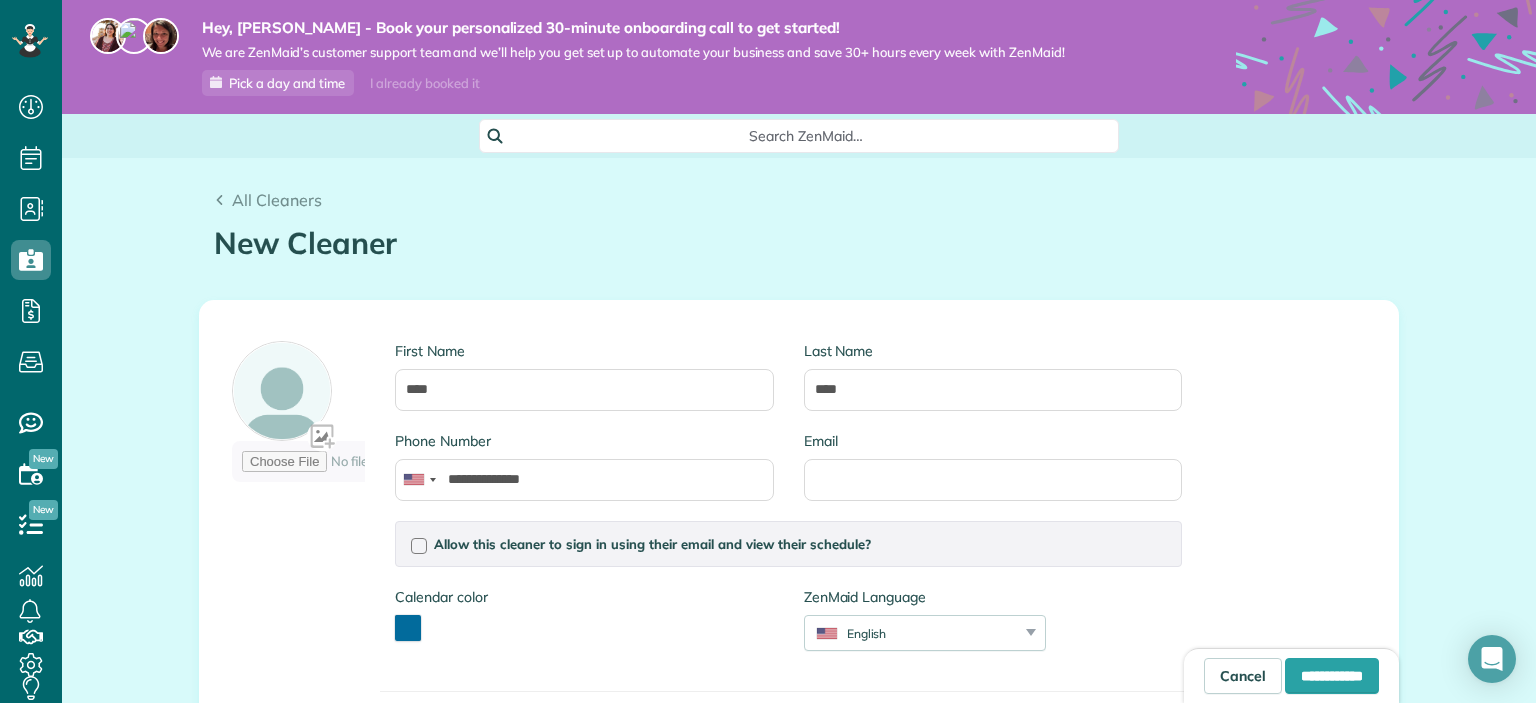 click on "**********" at bounding box center (799, 594) 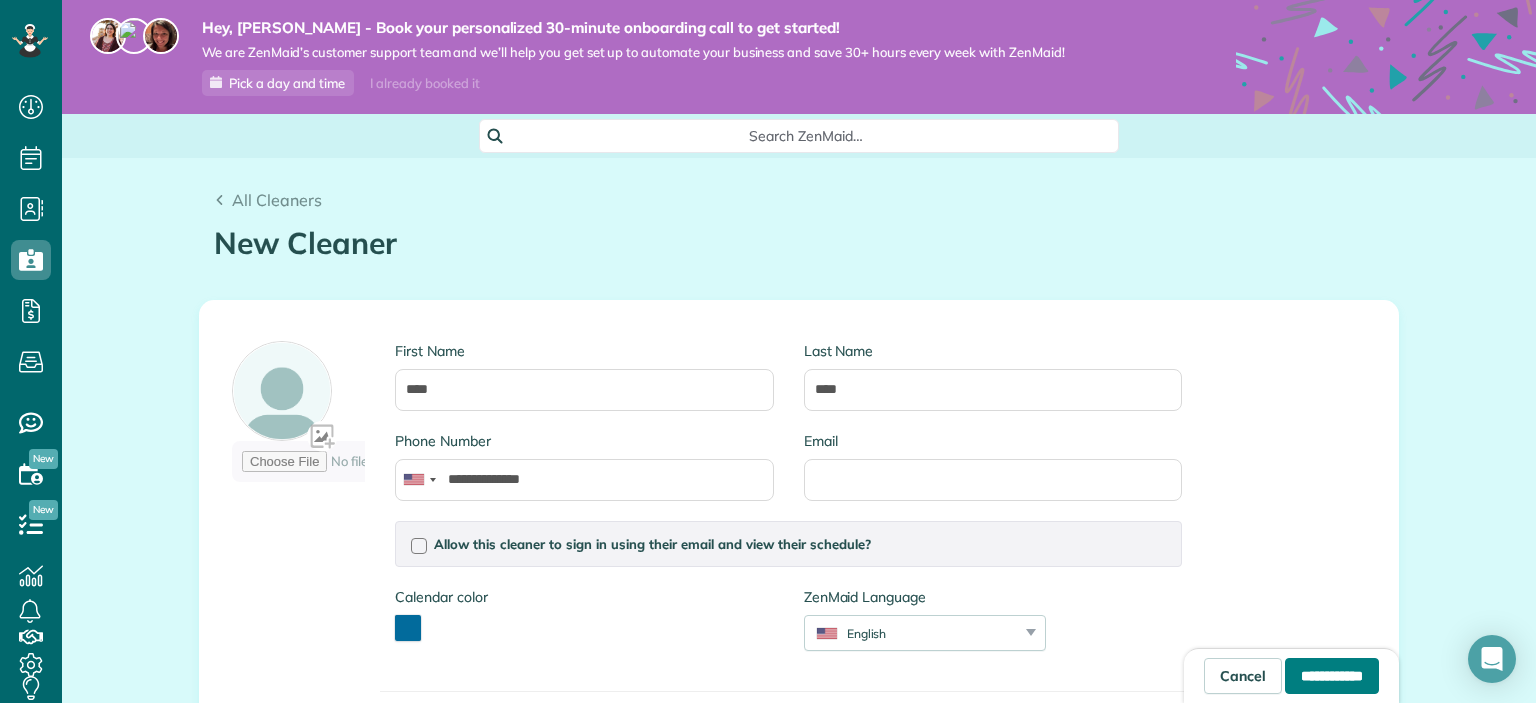 click on "**********" at bounding box center [1332, 676] 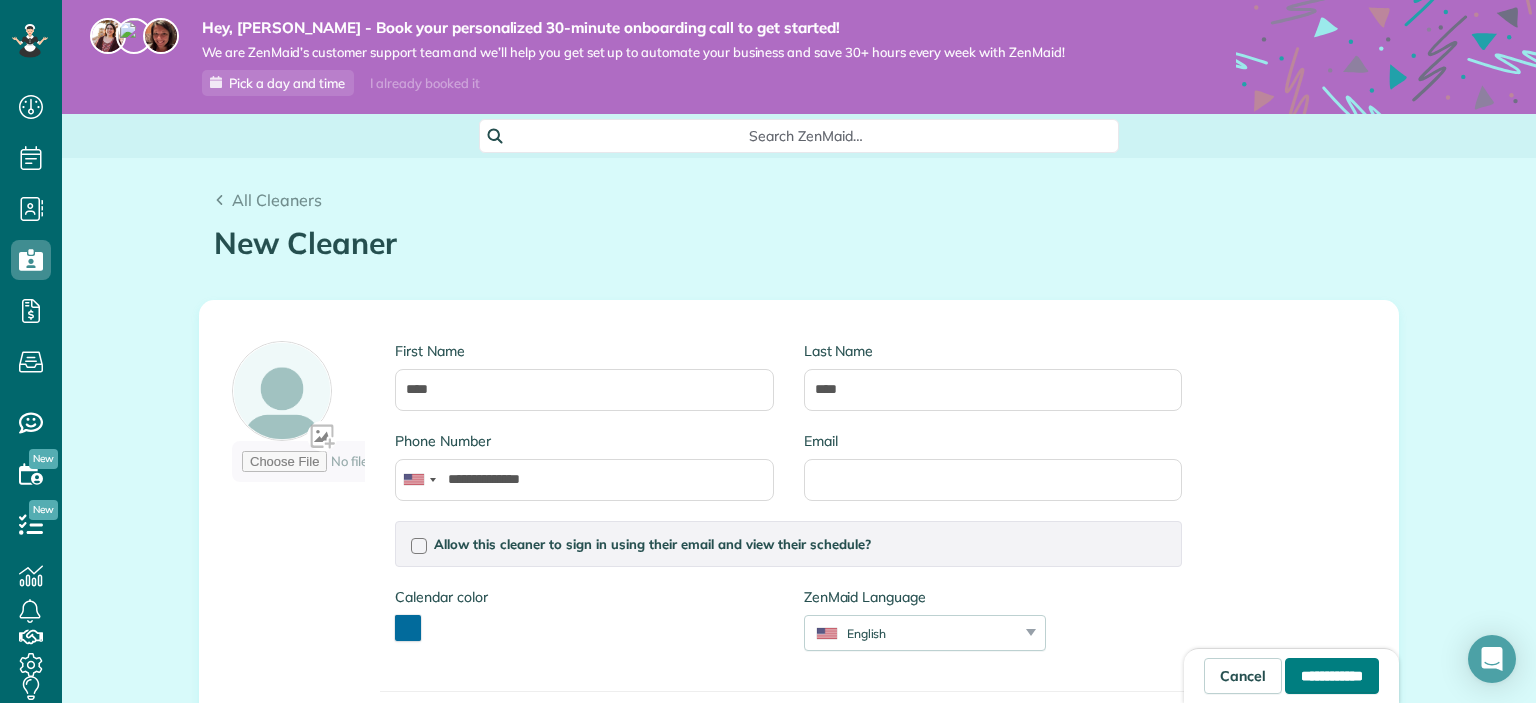 type on "**********" 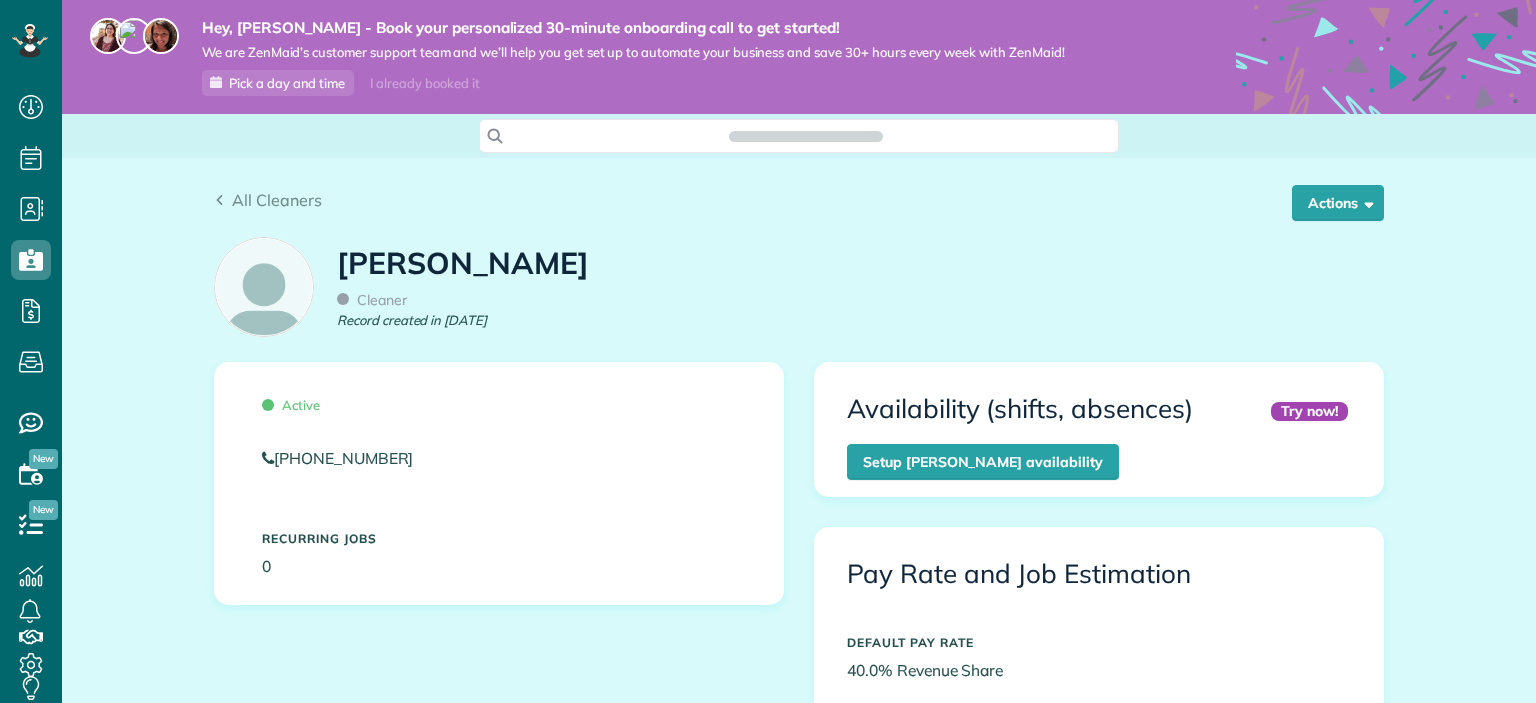 scroll, scrollTop: 0, scrollLeft: 0, axis: both 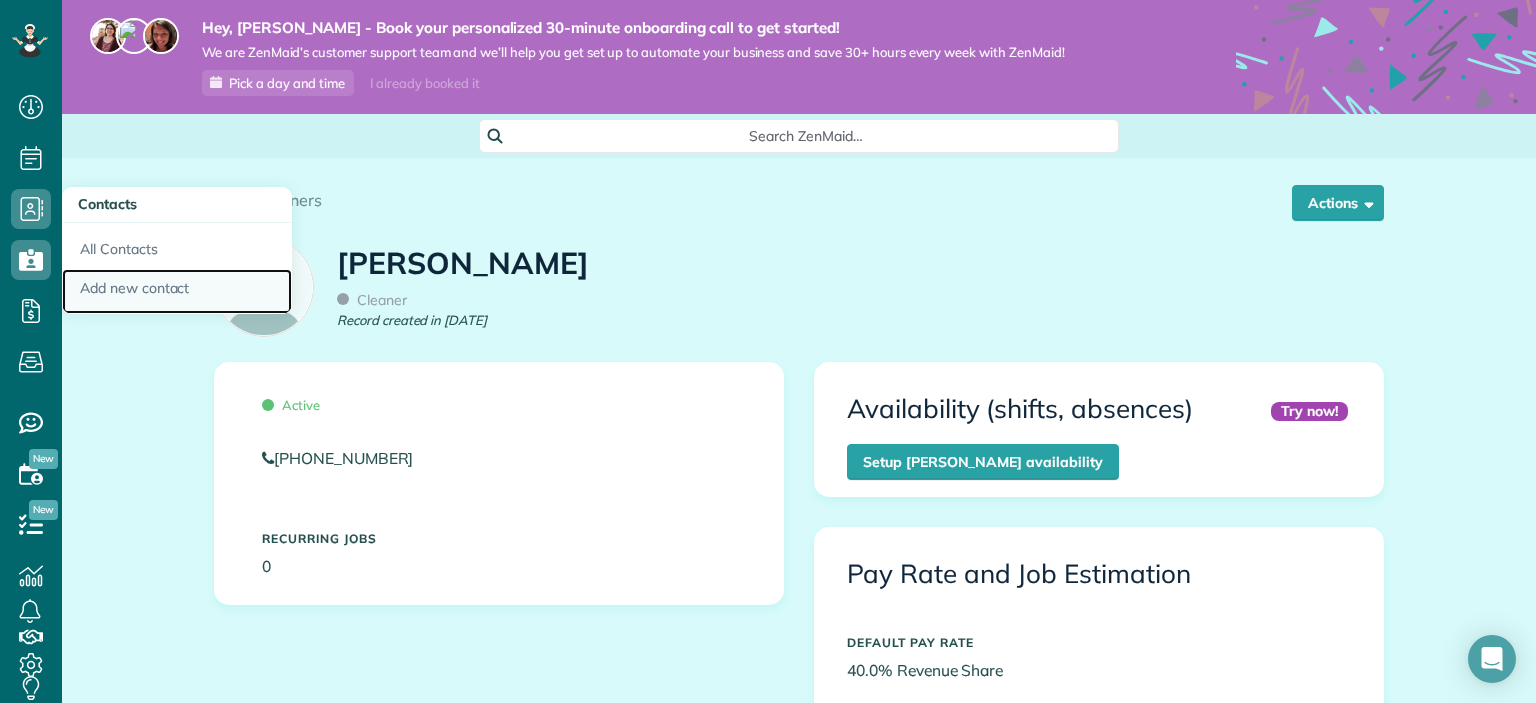 click on "Add new contact" at bounding box center (177, 292) 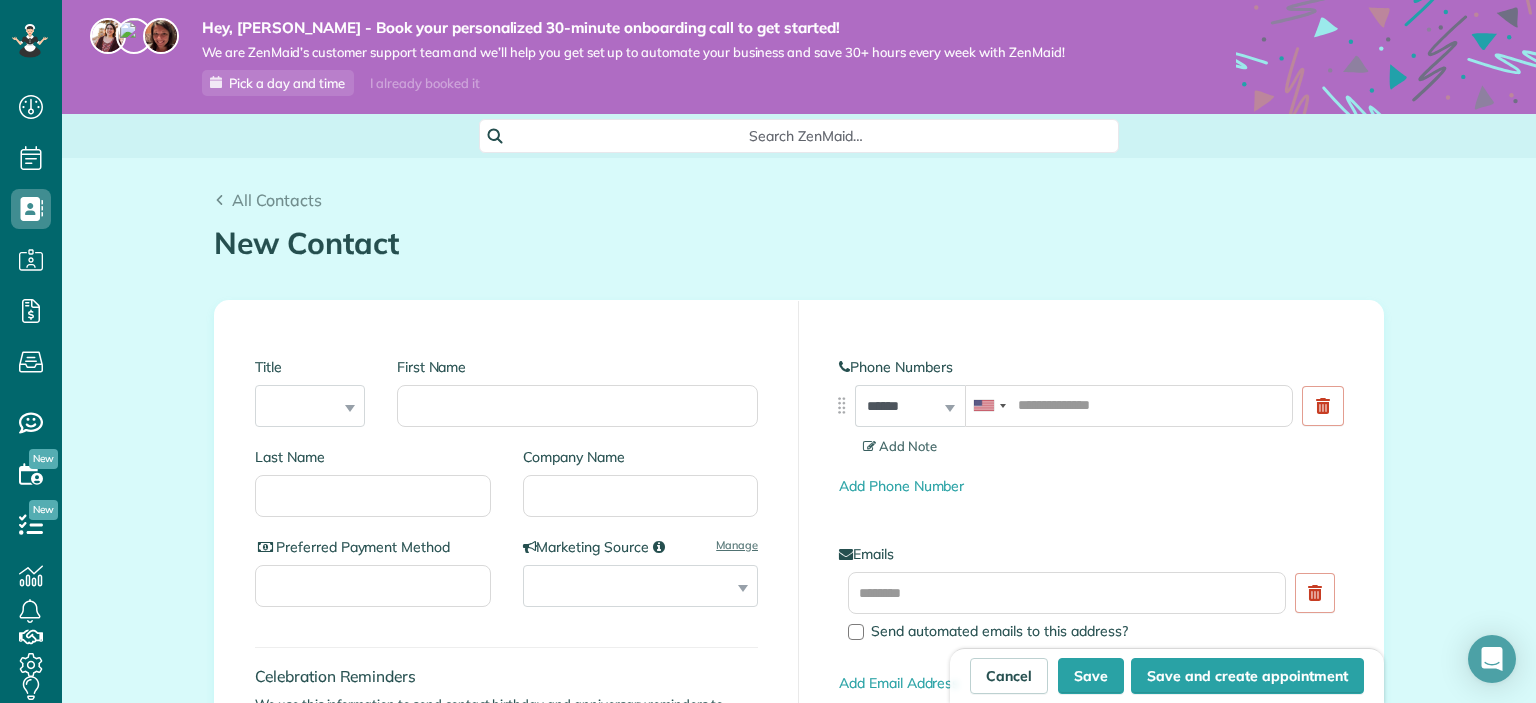 scroll, scrollTop: 0, scrollLeft: 0, axis: both 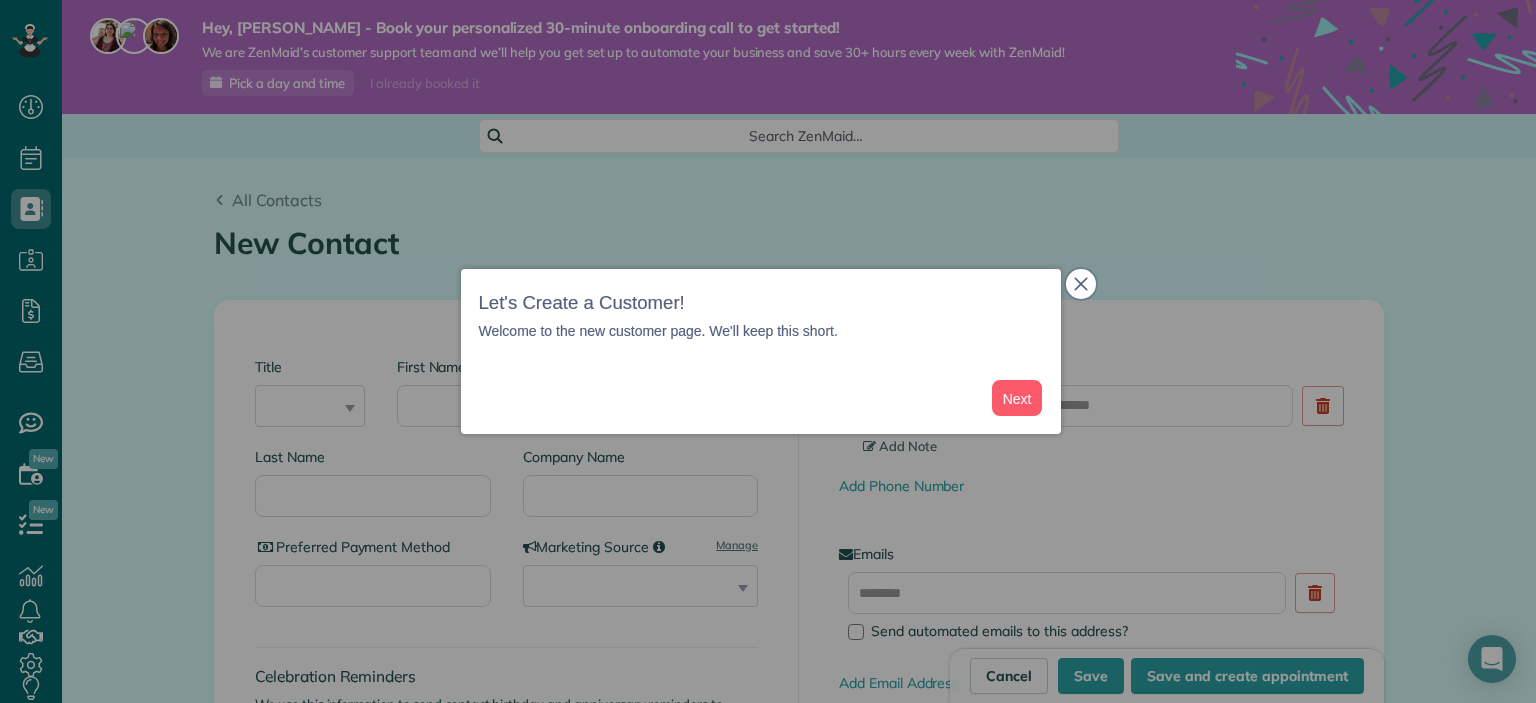 click 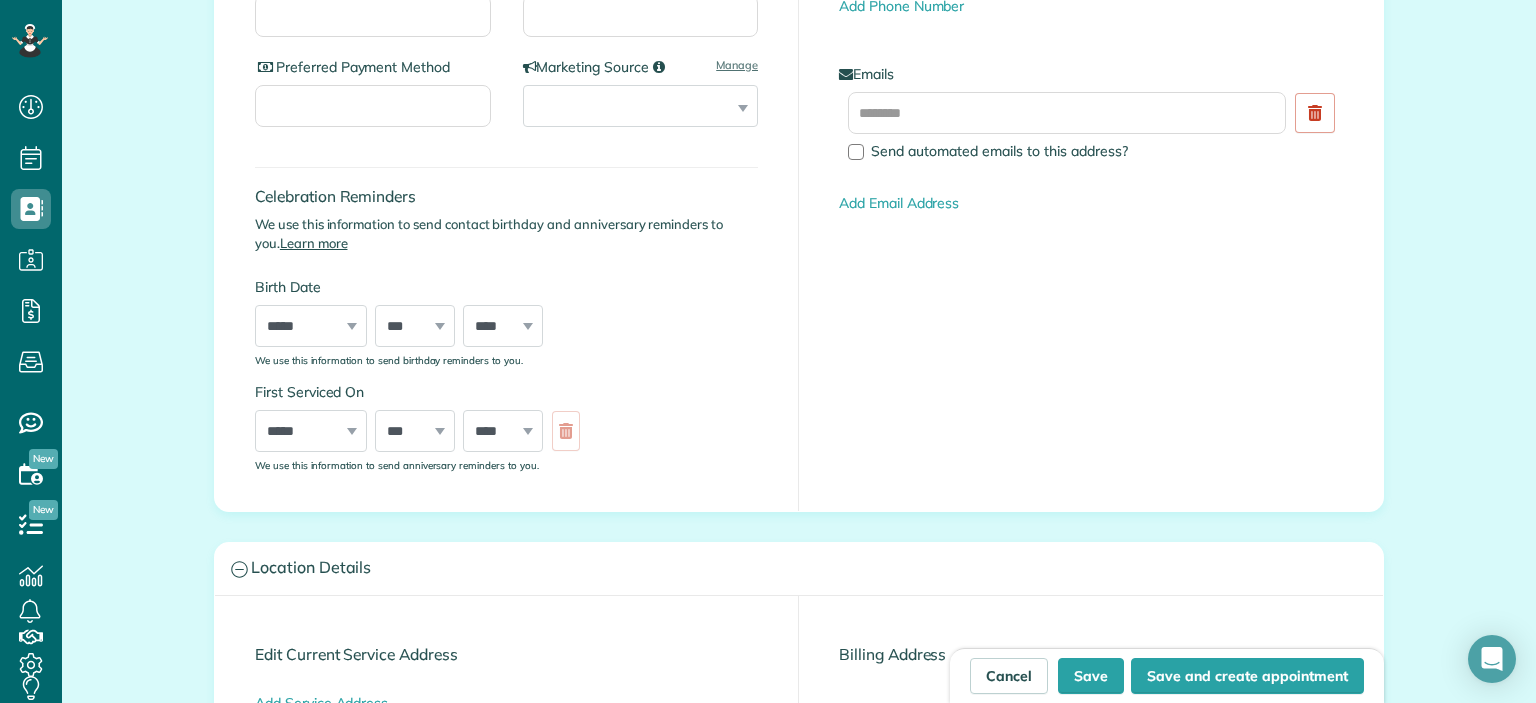 scroll, scrollTop: 0, scrollLeft: 0, axis: both 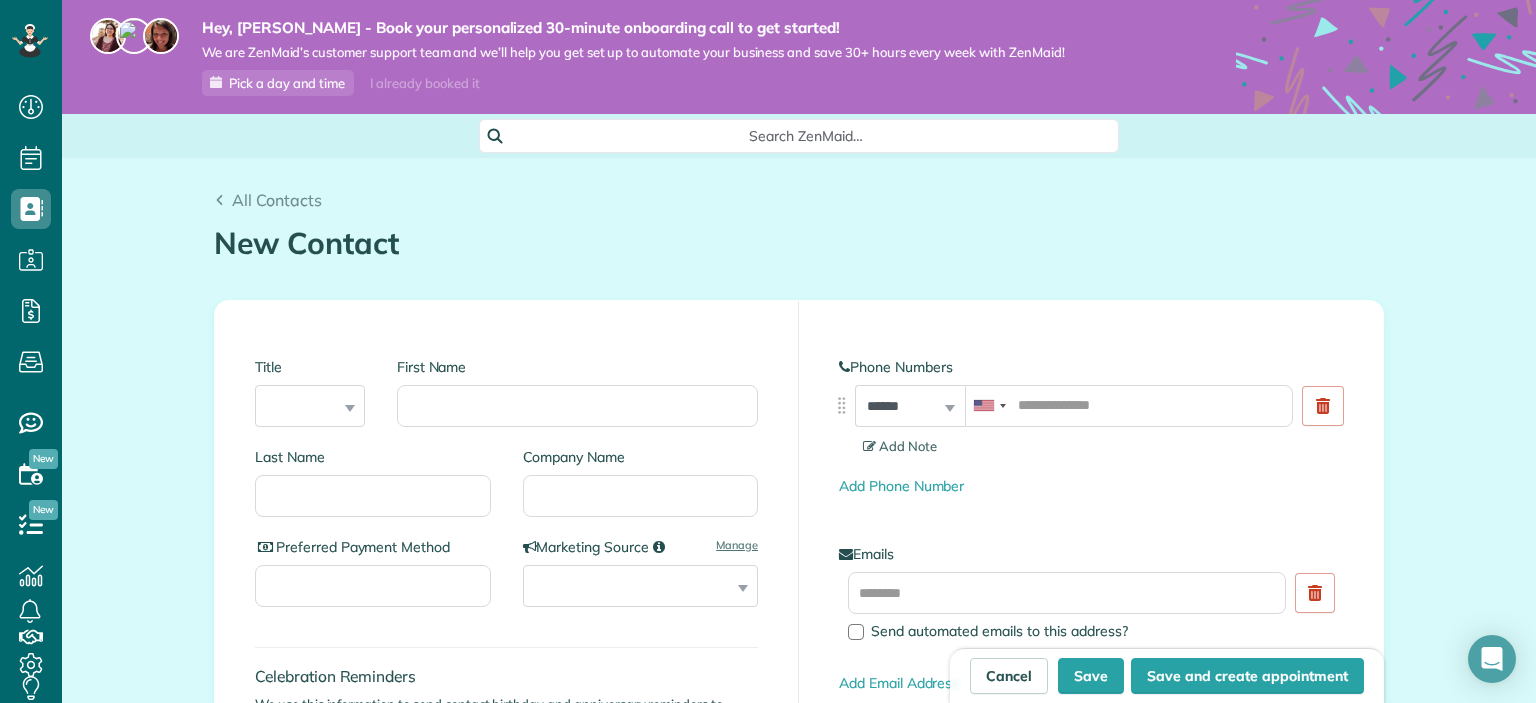 click on "Search ZenMaid…" at bounding box center (806, 136) 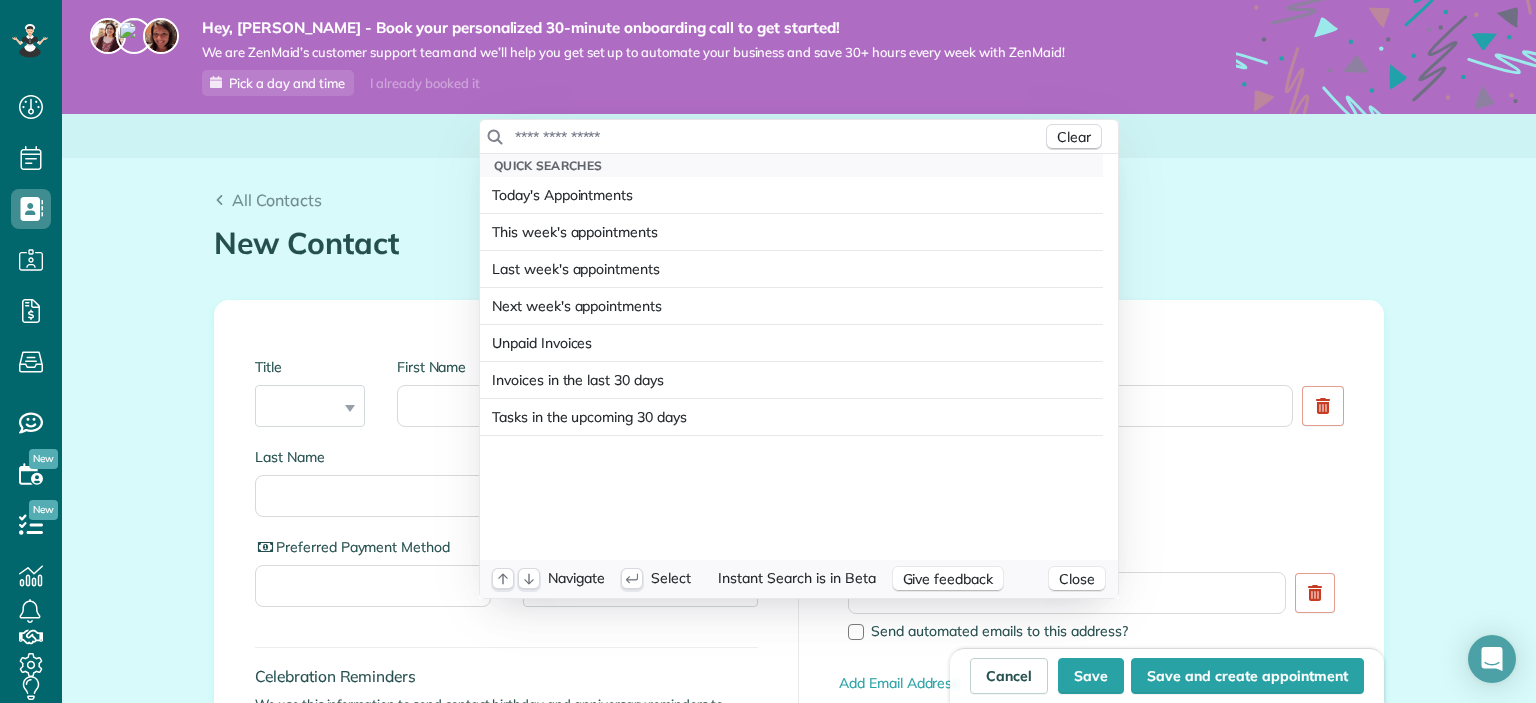click at bounding box center (778, 137) 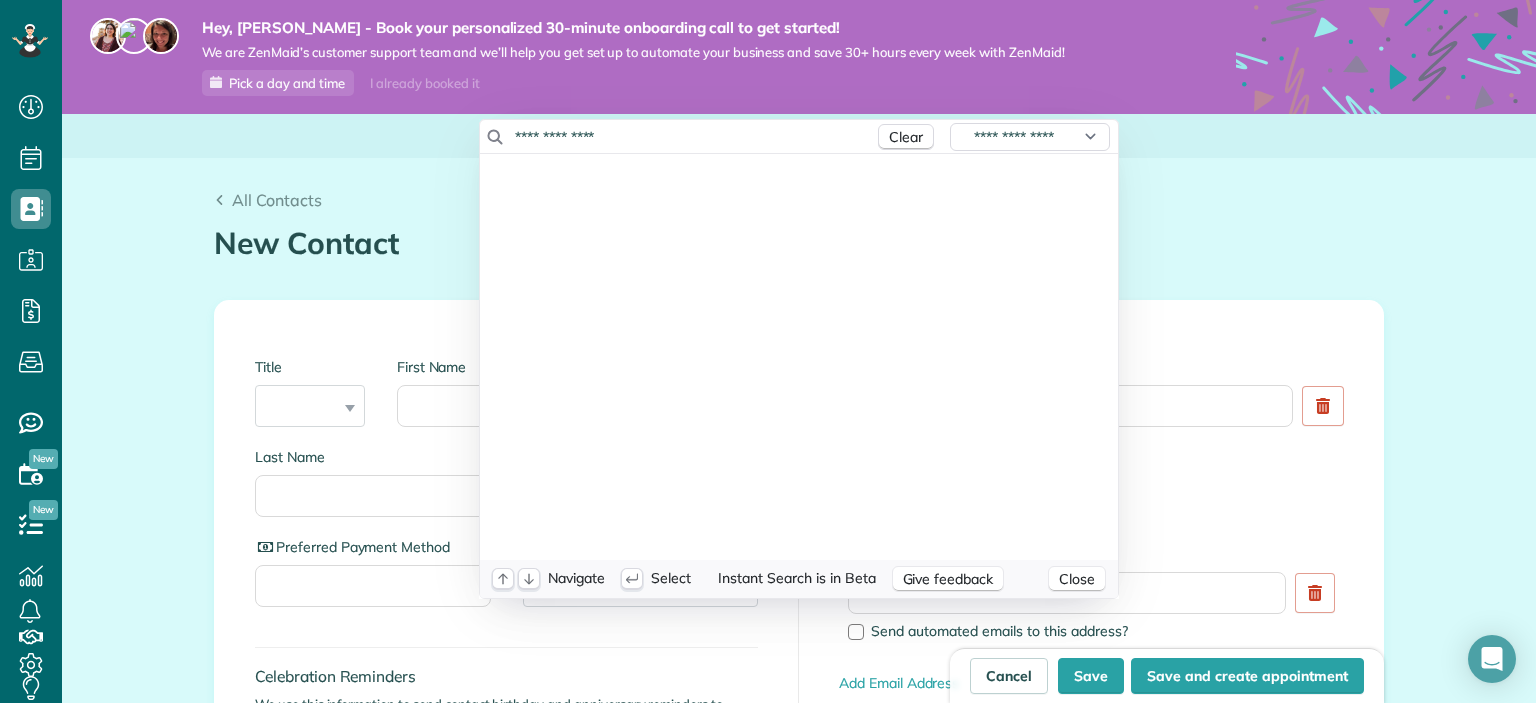 type on "**********" 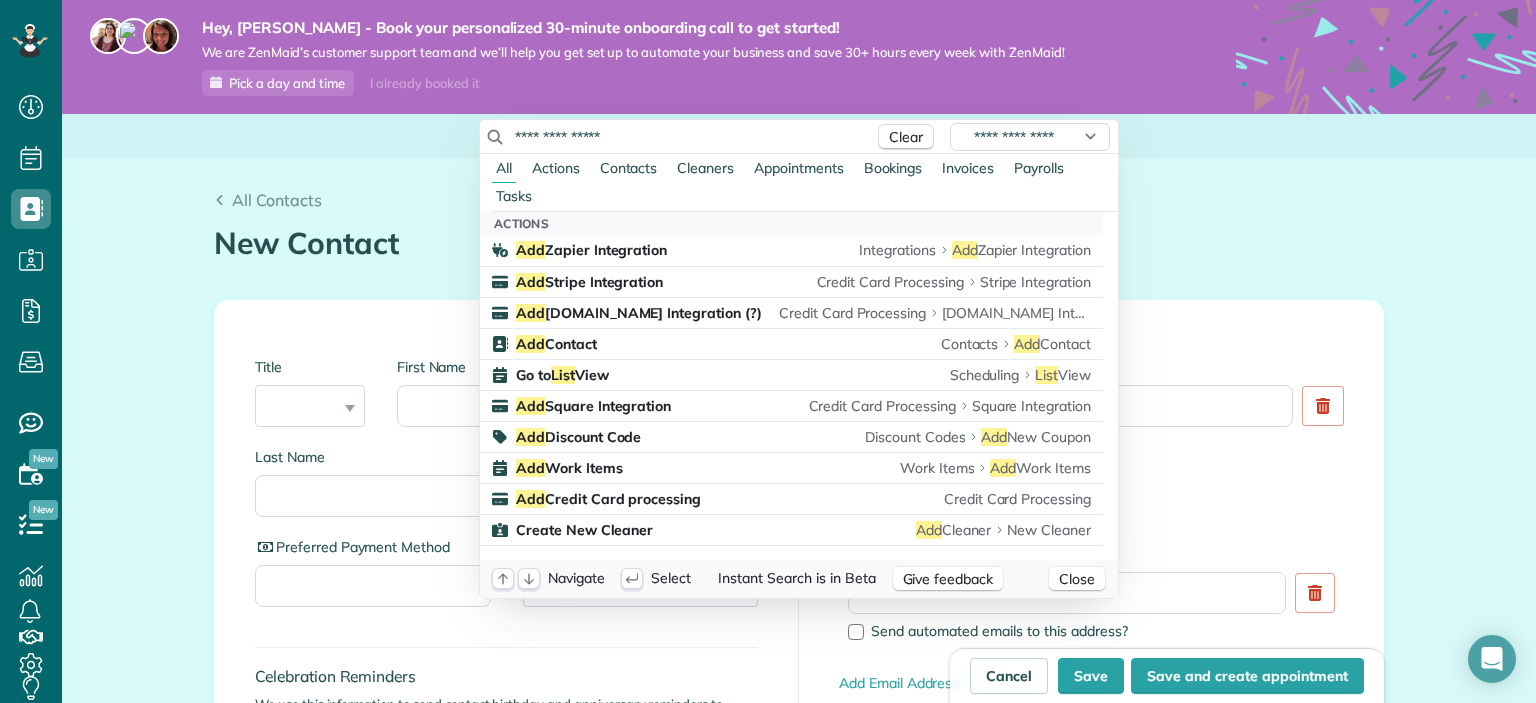 click on "Dashboard
Scheduling
Calendar View
List View
Dispatch View - Weekly scheduling (Beta)" at bounding box center (768, 351) 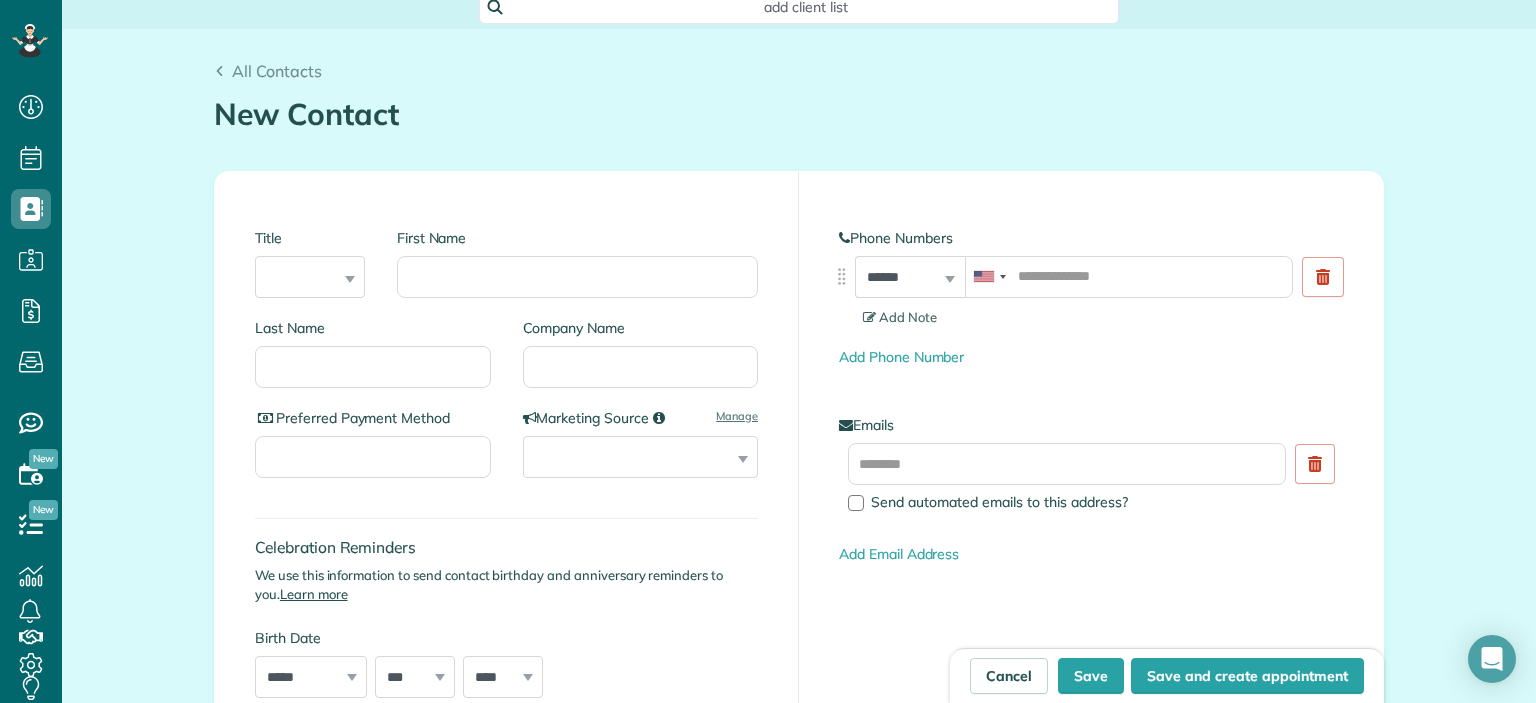 scroll, scrollTop: 0, scrollLeft: 0, axis: both 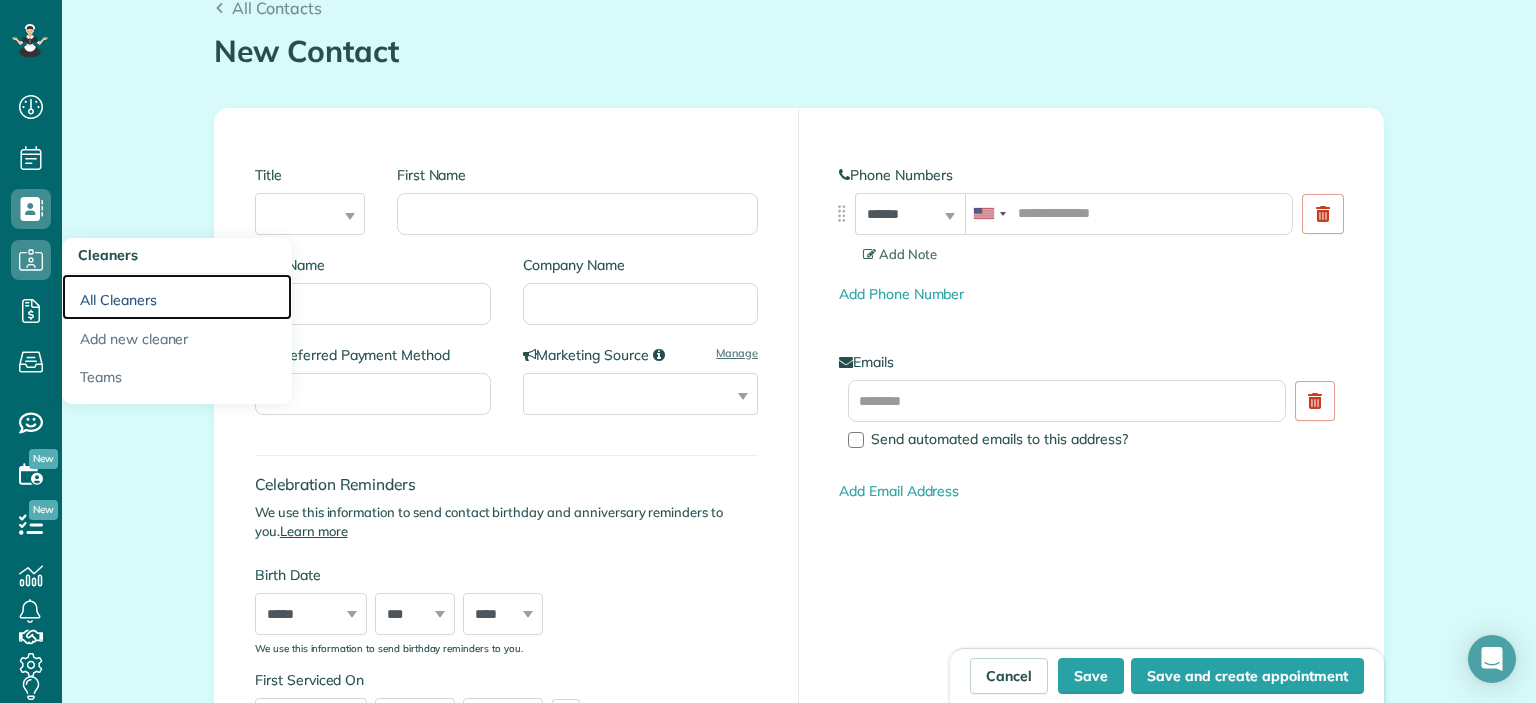 drag, startPoint x: 126, startPoint y: 302, endPoint x: 554, endPoint y: 279, distance: 428.61755 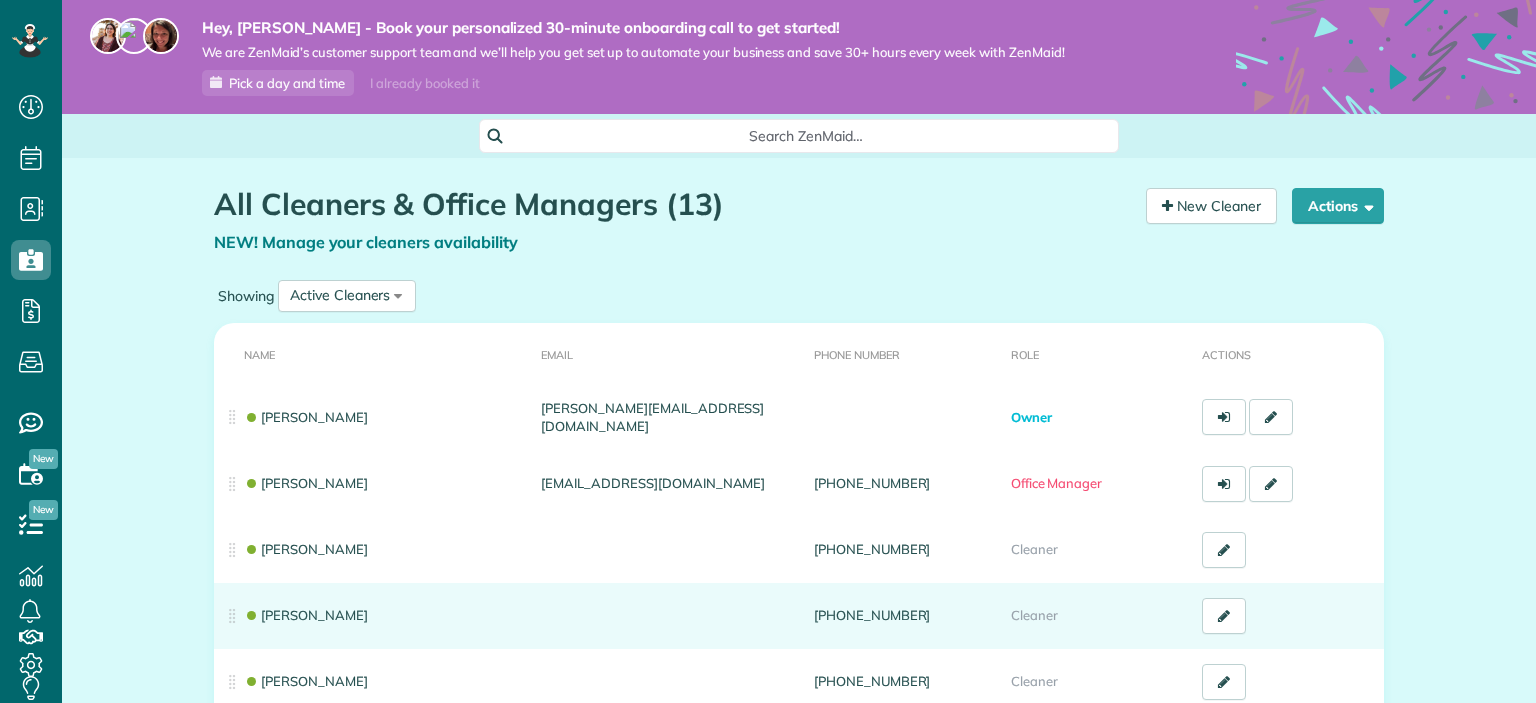 scroll, scrollTop: 0, scrollLeft: 0, axis: both 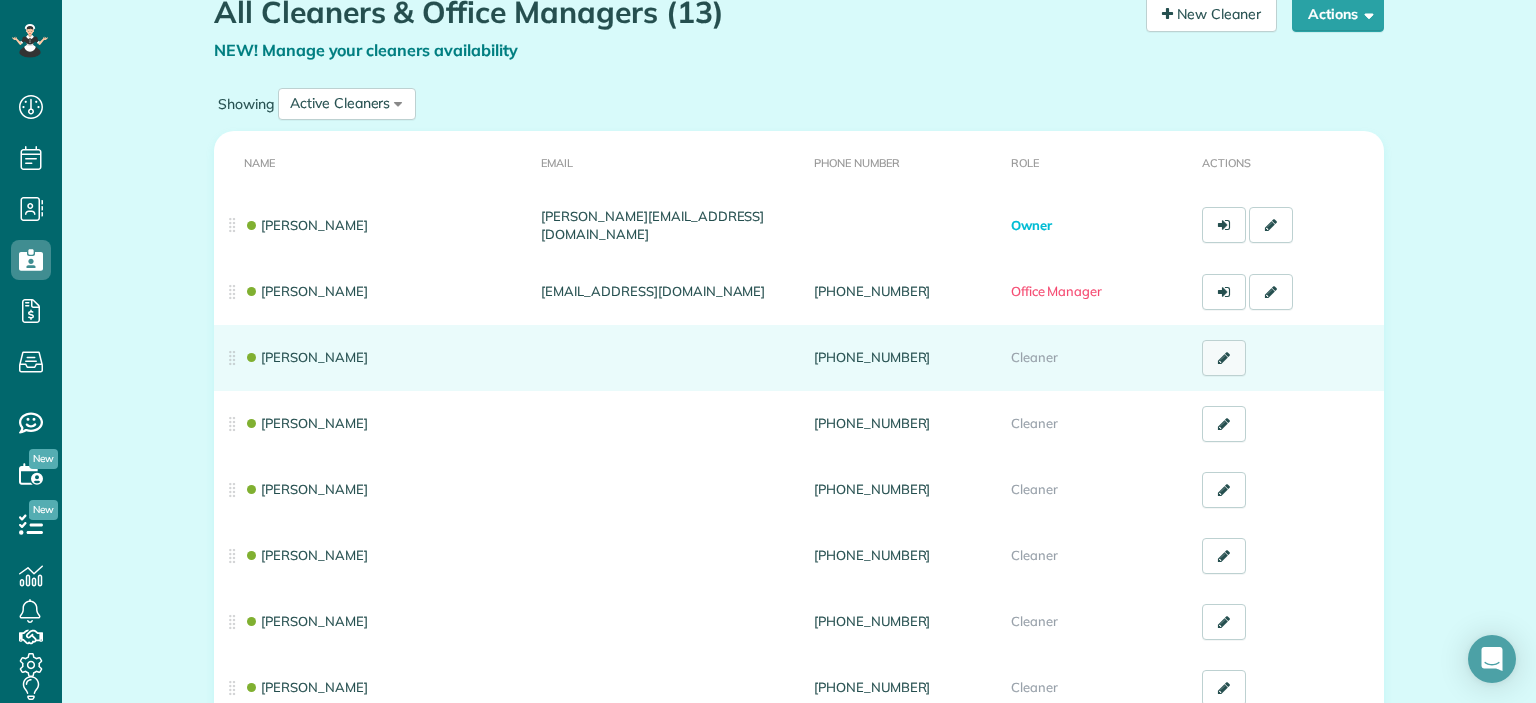 click at bounding box center (1224, 358) 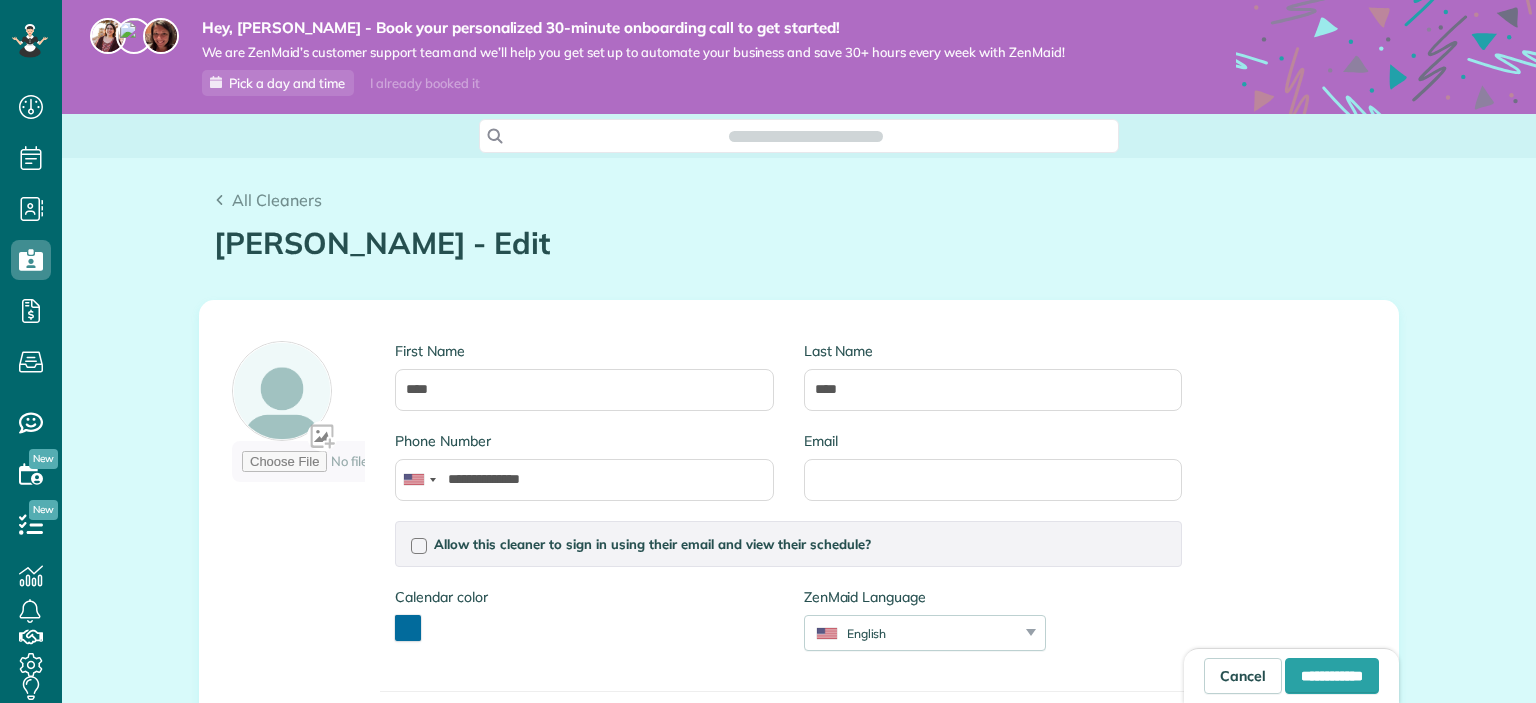 scroll, scrollTop: 0, scrollLeft: 0, axis: both 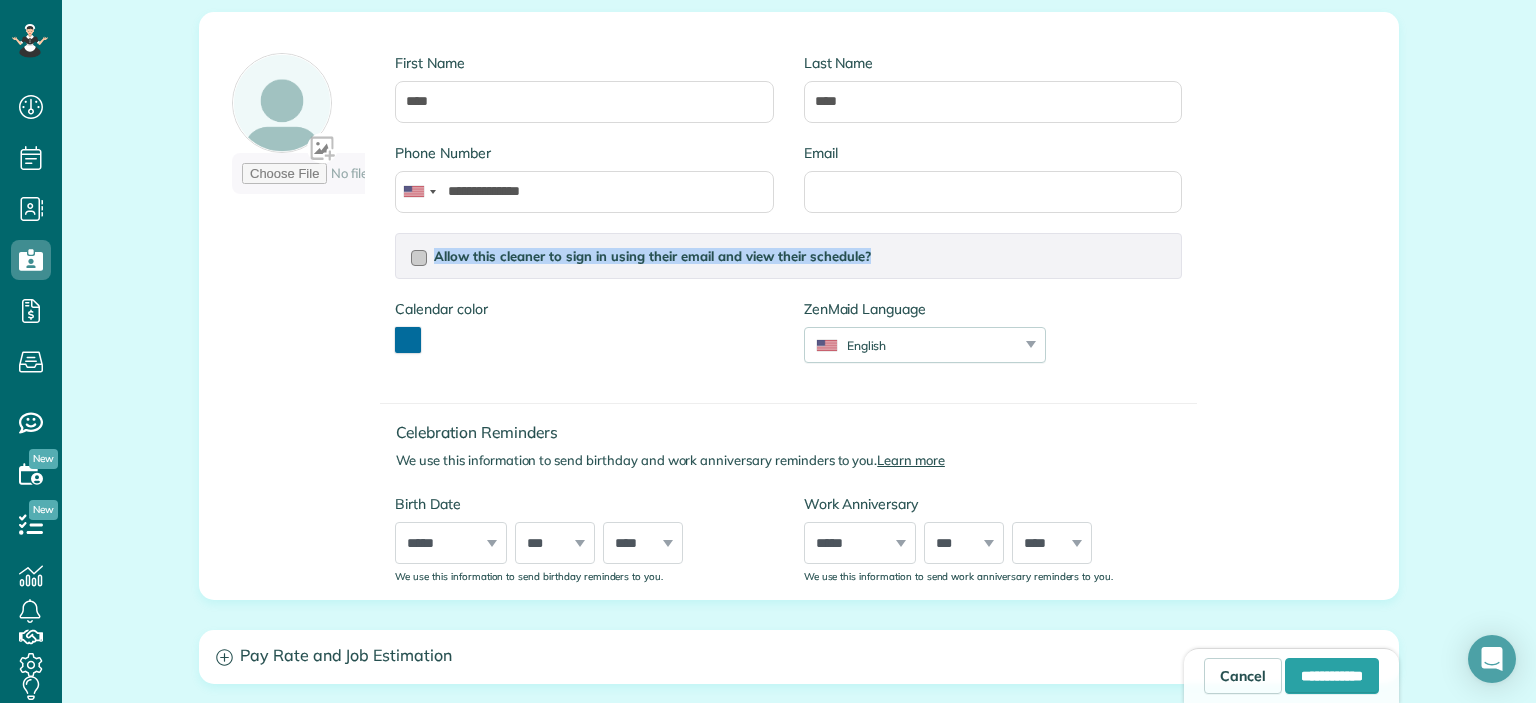 drag, startPoint x: 908, startPoint y: 255, endPoint x: 434, endPoint y: 251, distance: 474.01688 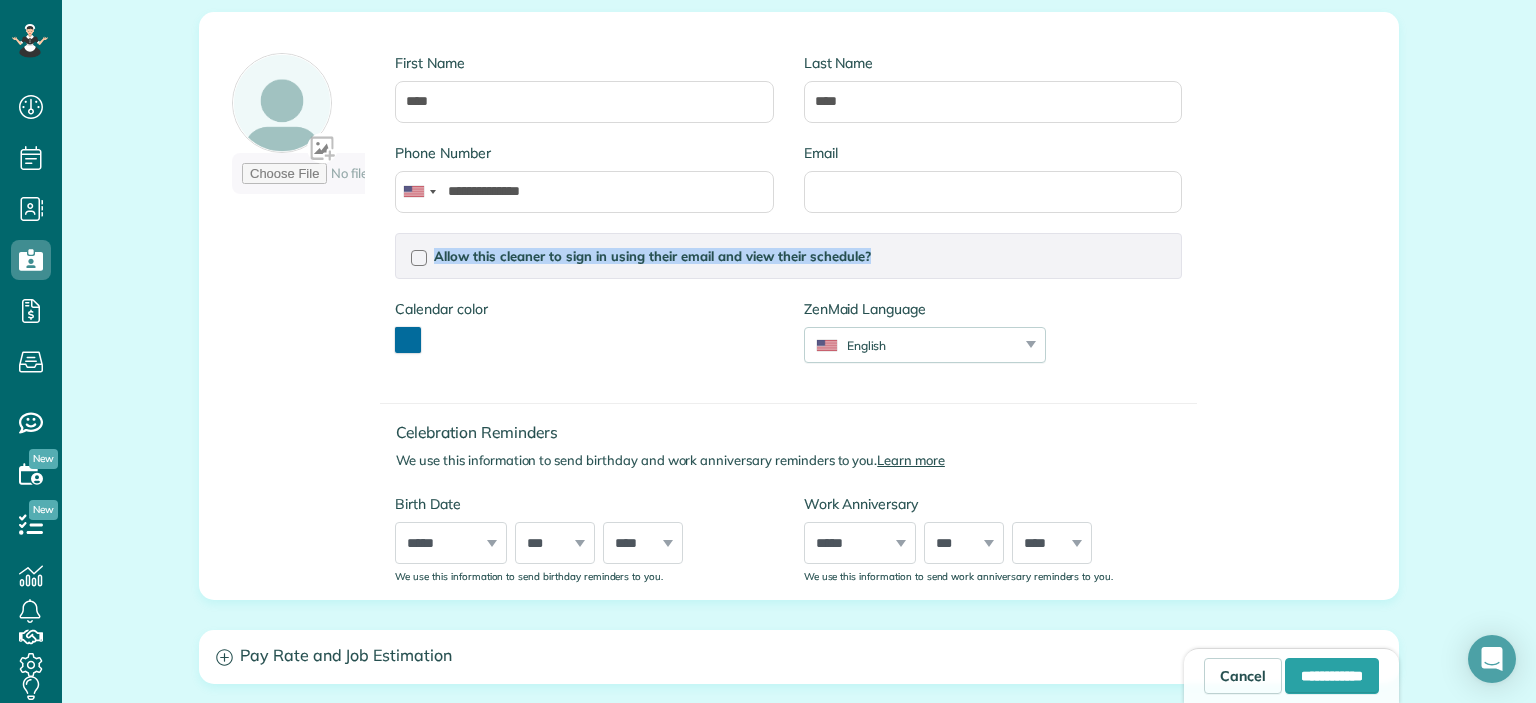 copy on "Allow this cleaner to sign in using their email and view their schedule?" 